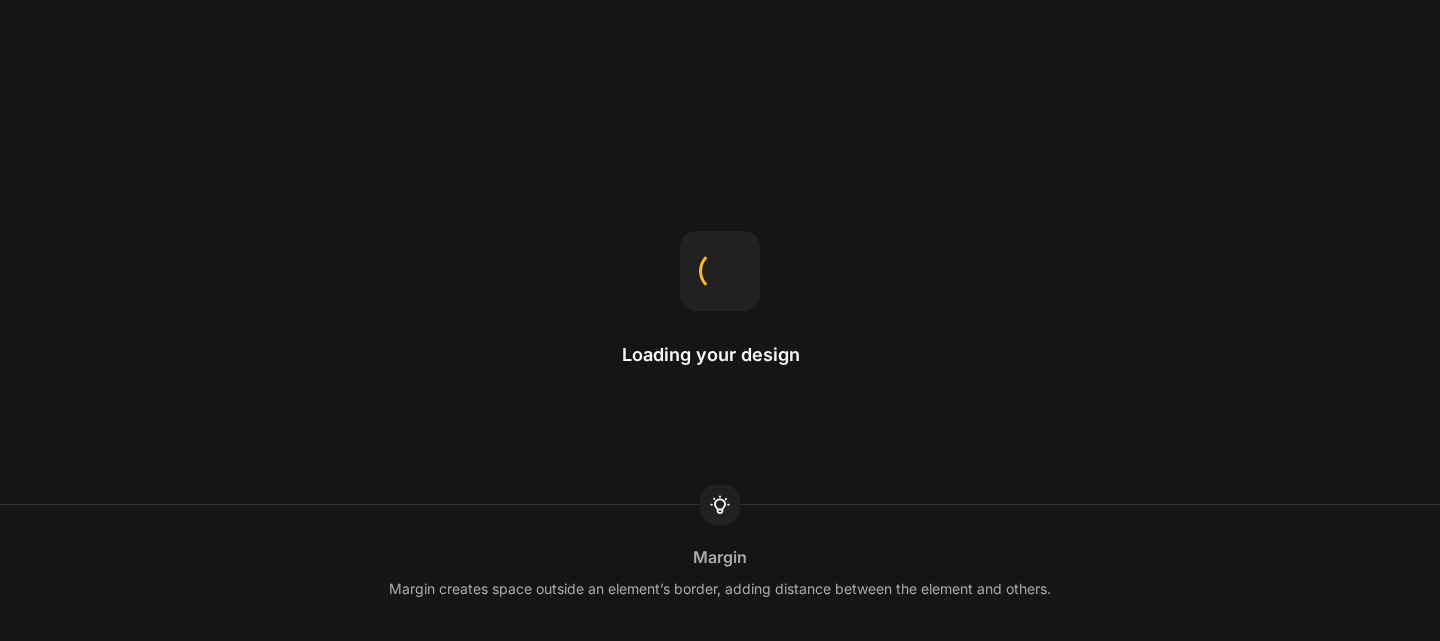 scroll, scrollTop: 0, scrollLeft: 0, axis: both 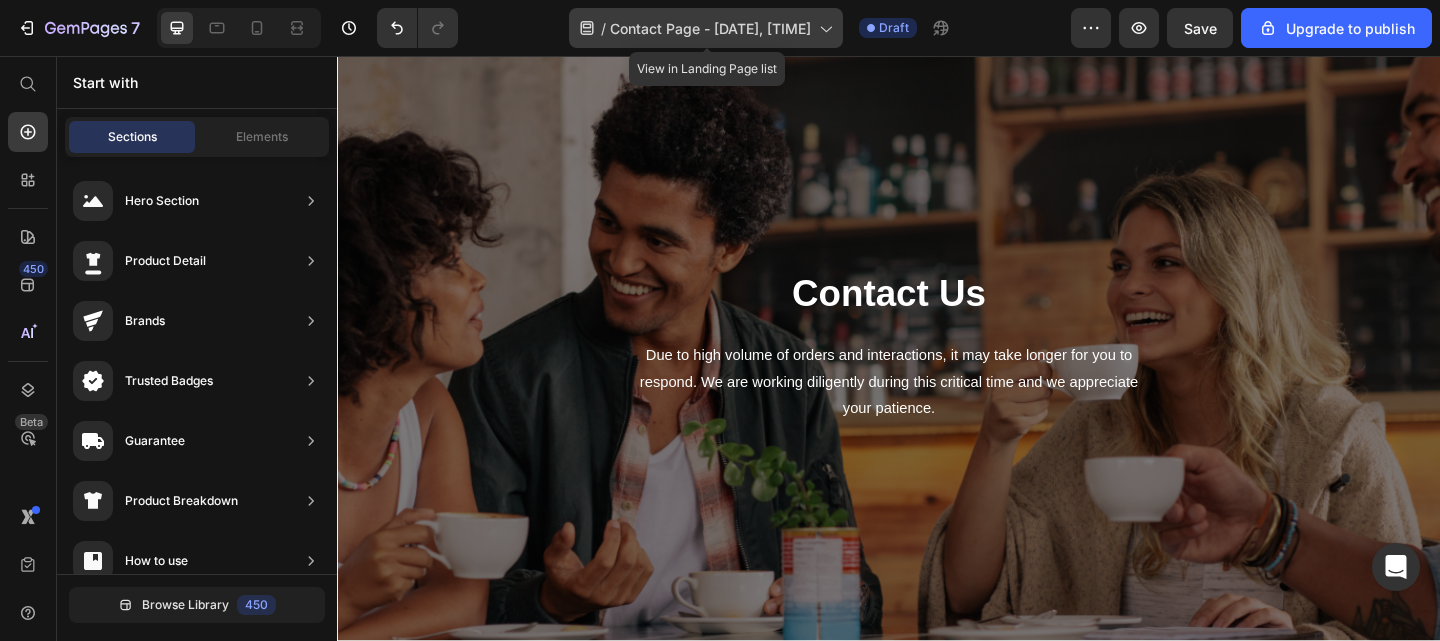 click 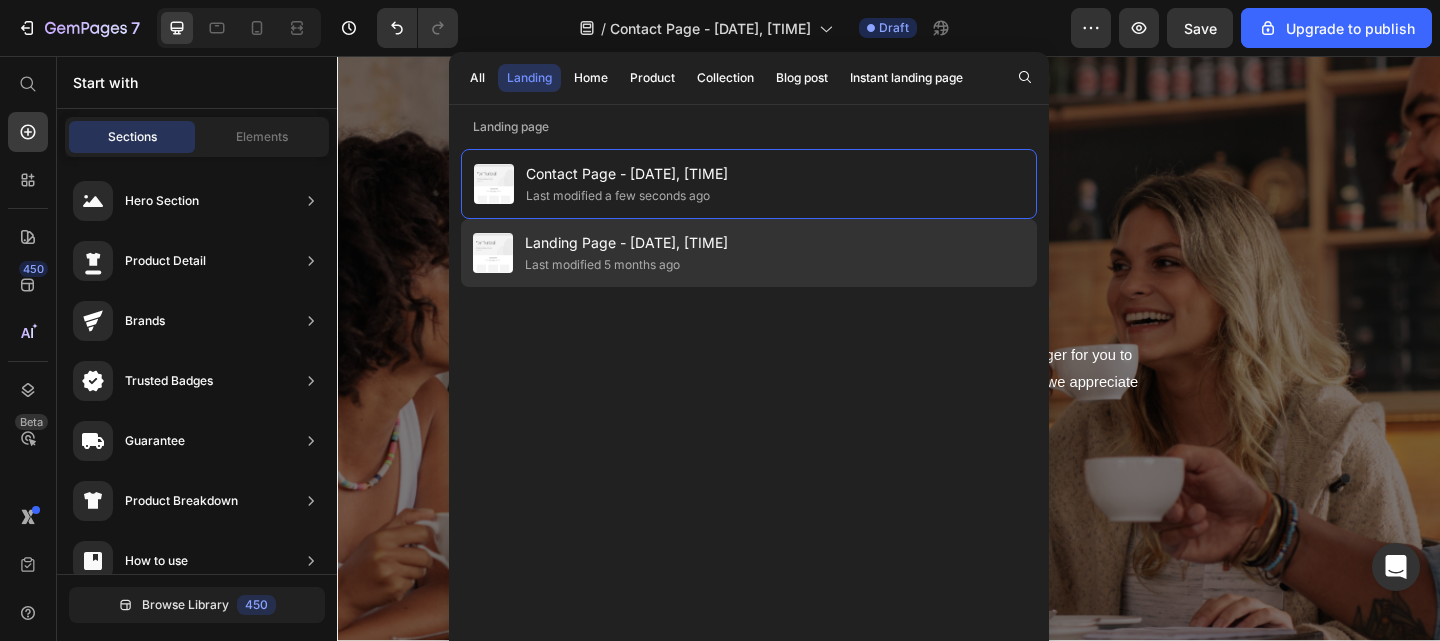 click on "Landing Page - [DATE], [TIME] Last modified 5 months ago" 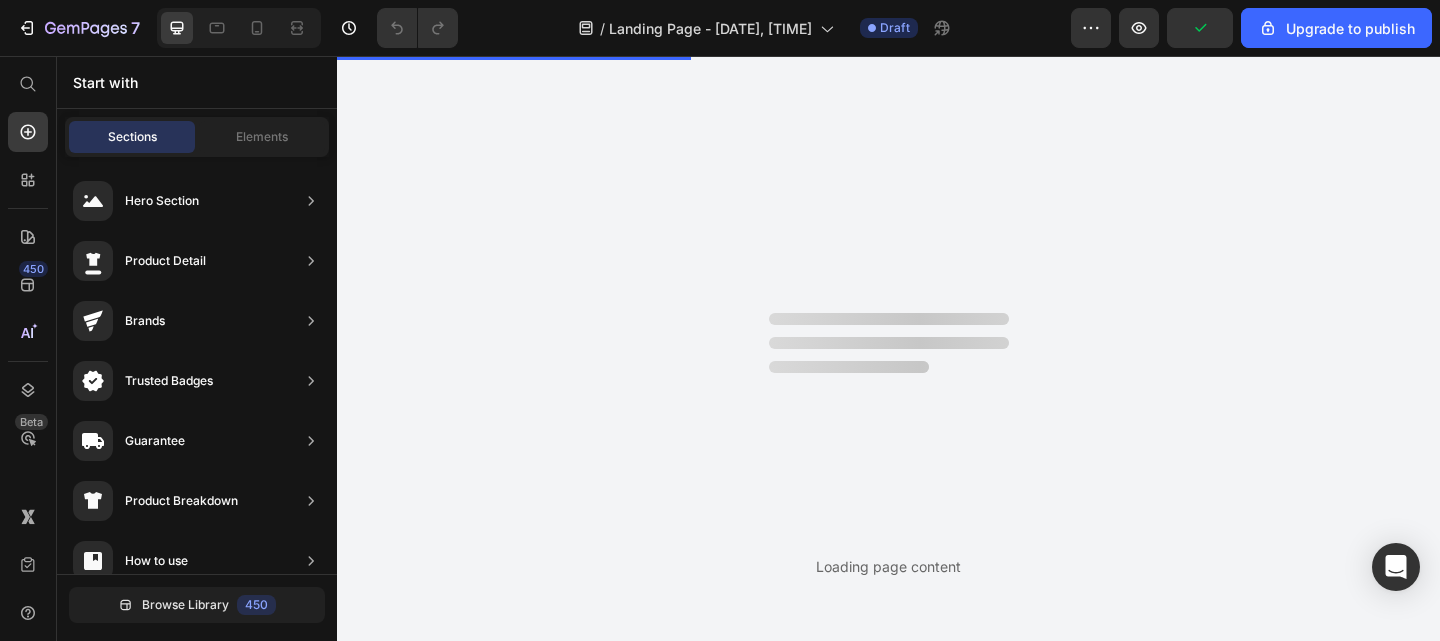 scroll, scrollTop: 0, scrollLeft: 0, axis: both 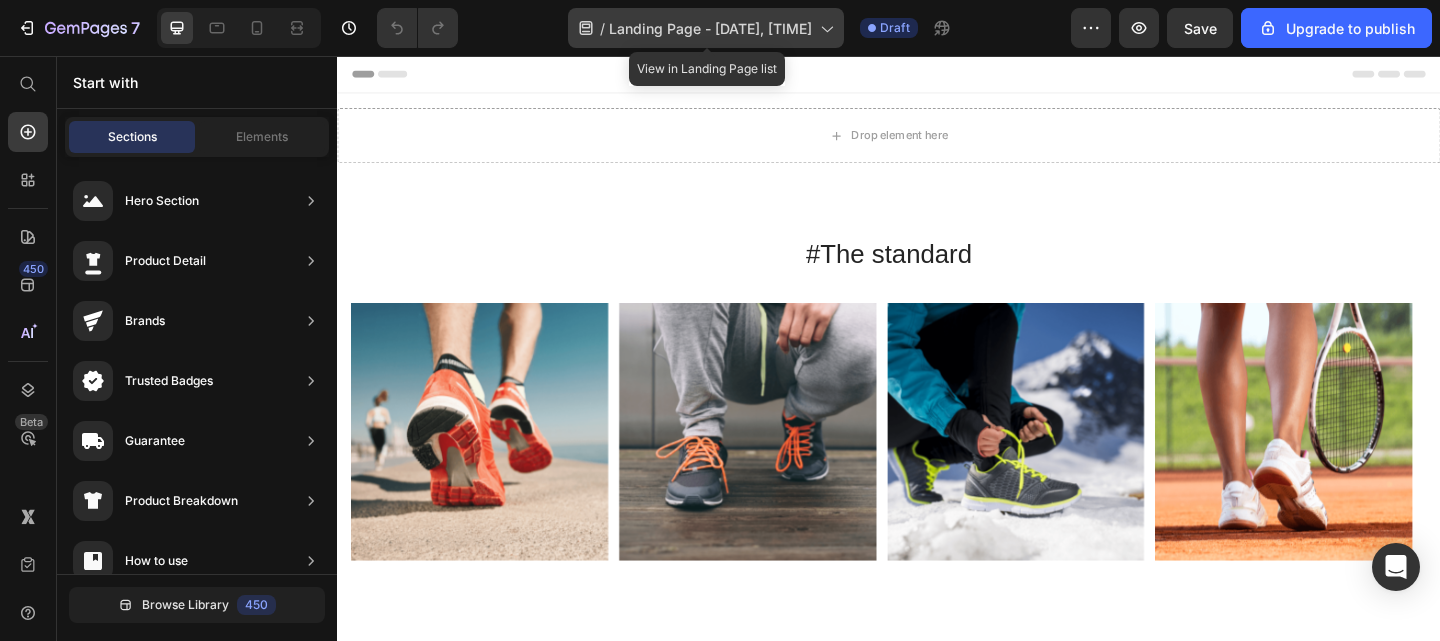 click 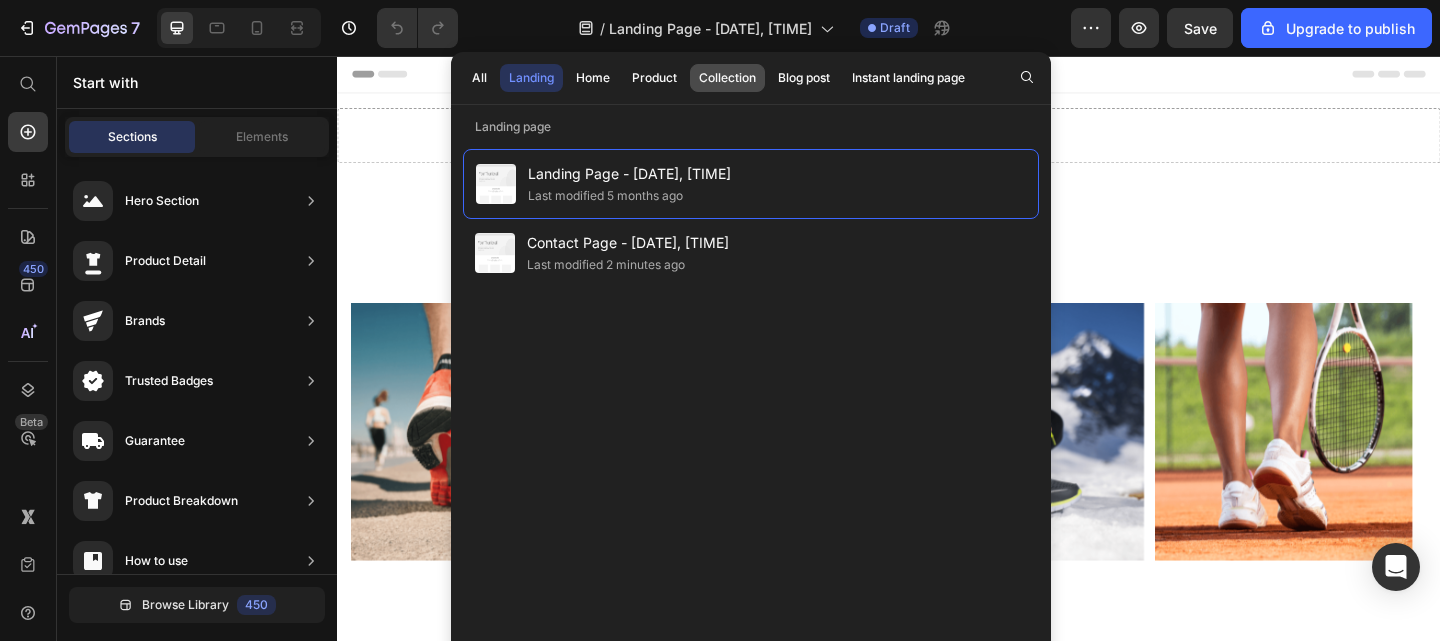 click on "Collection" at bounding box center (727, 78) 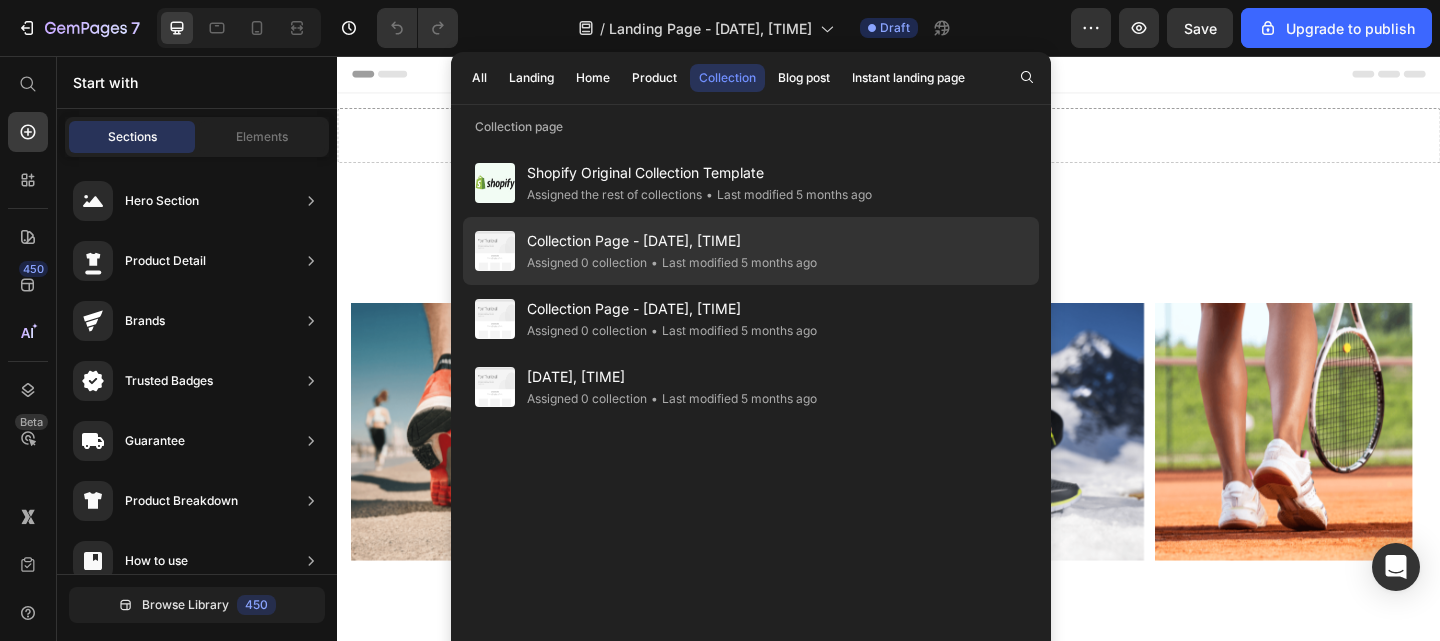 click at bounding box center [495, 251] 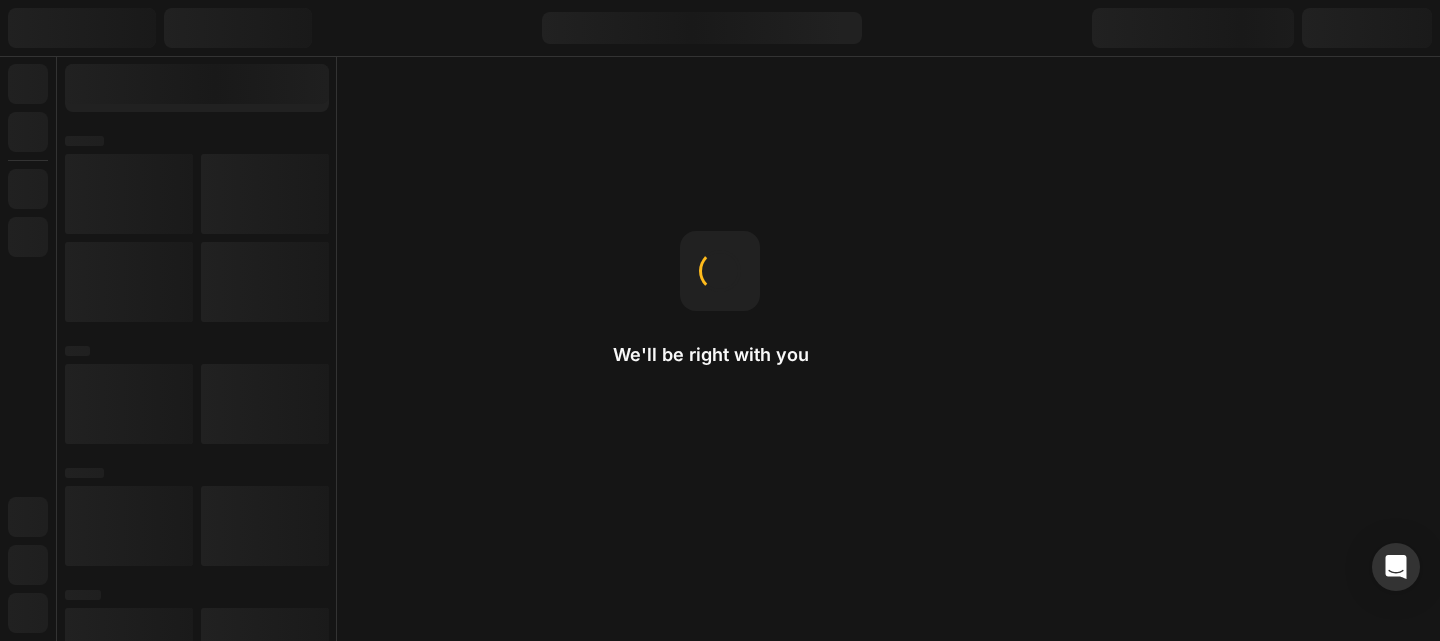 scroll, scrollTop: 0, scrollLeft: 0, axis: both 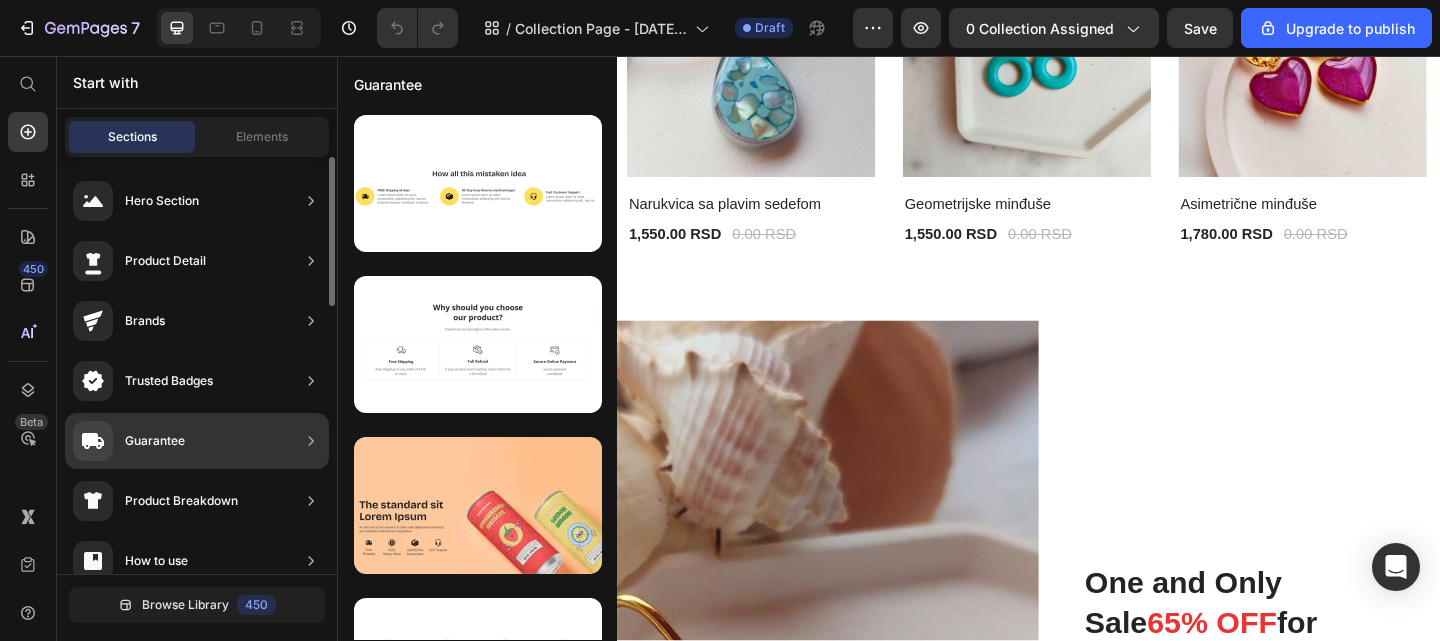 click on "Guarantee" 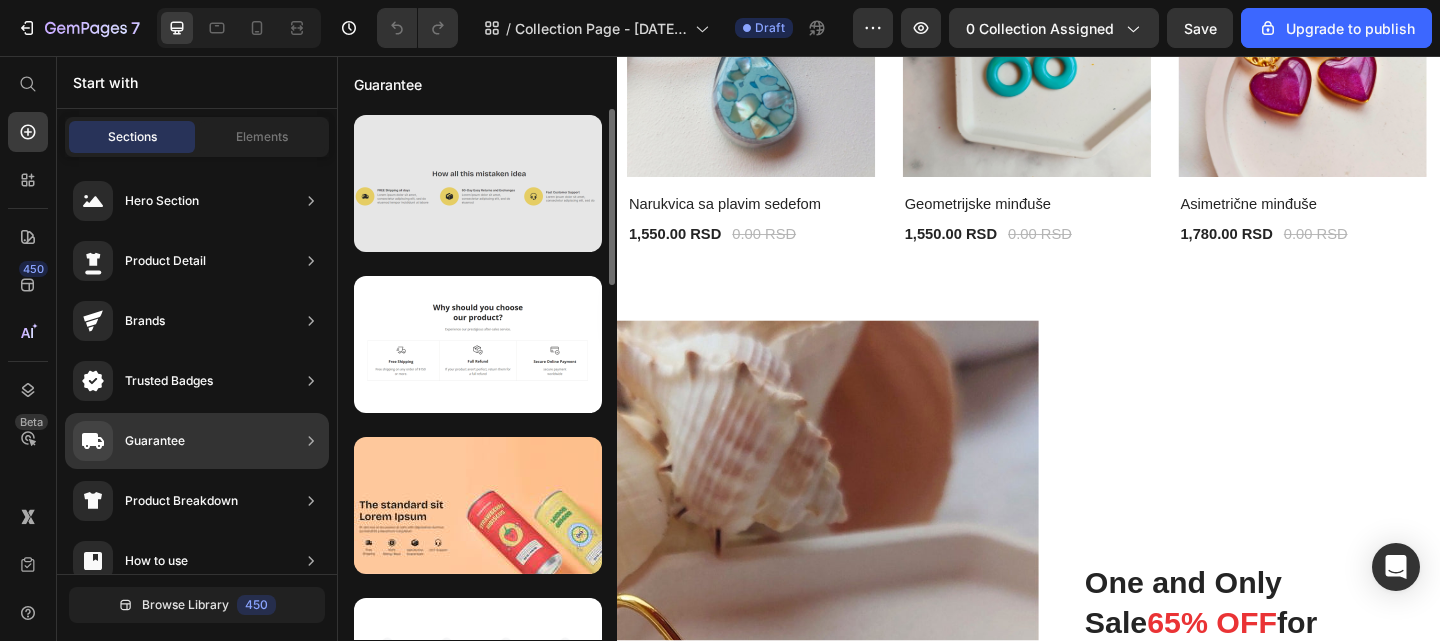 click at bounding box center [478, 183] 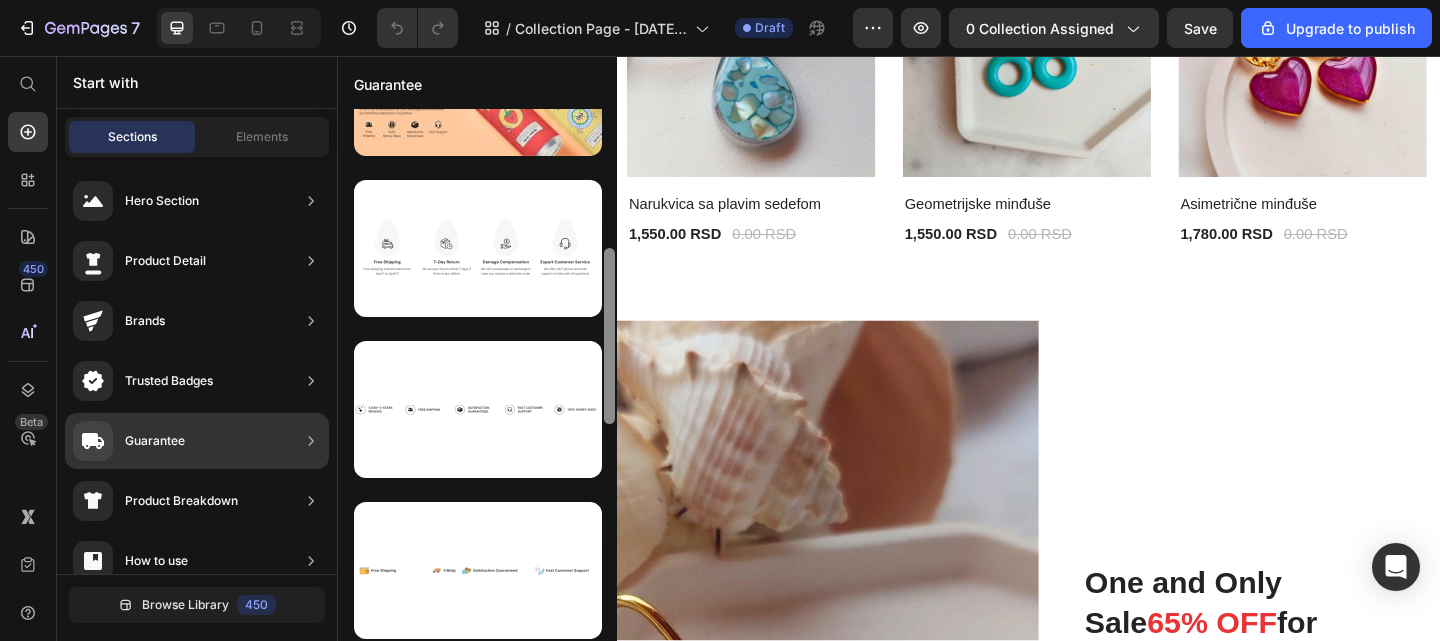 scroll, scrollTop: 0, scrollLeft: 0, axis: both 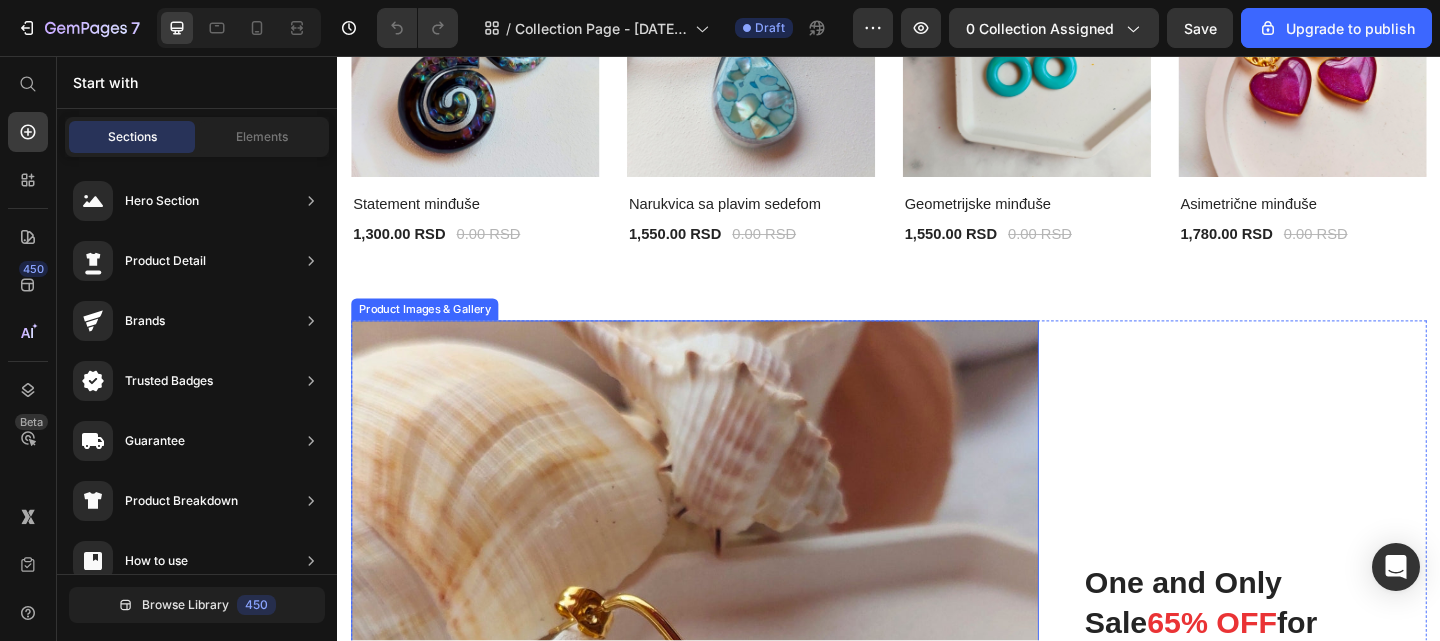 drag, startPoint x: 948, startPoint y: 244, endPoint x: 647, endPoint y: 384, distance: 331.96536 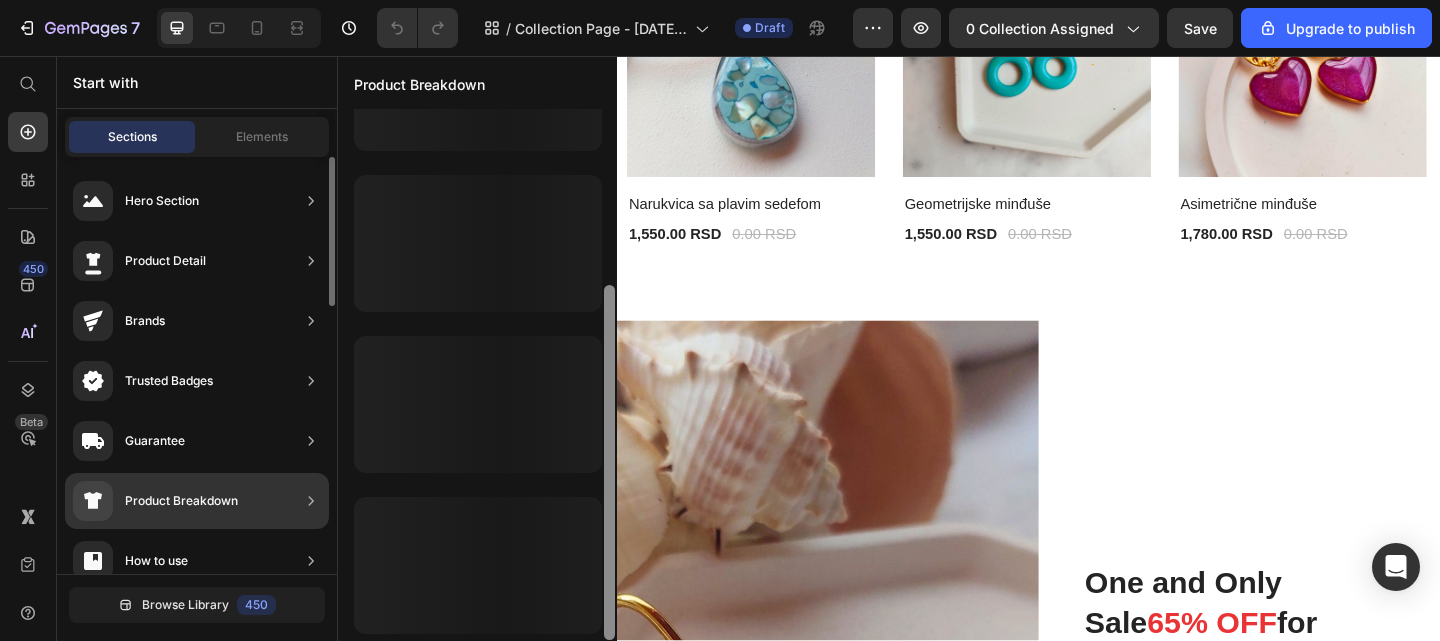 scroll, scrollTop: 101, scrollLeft: 0, axis: vertical 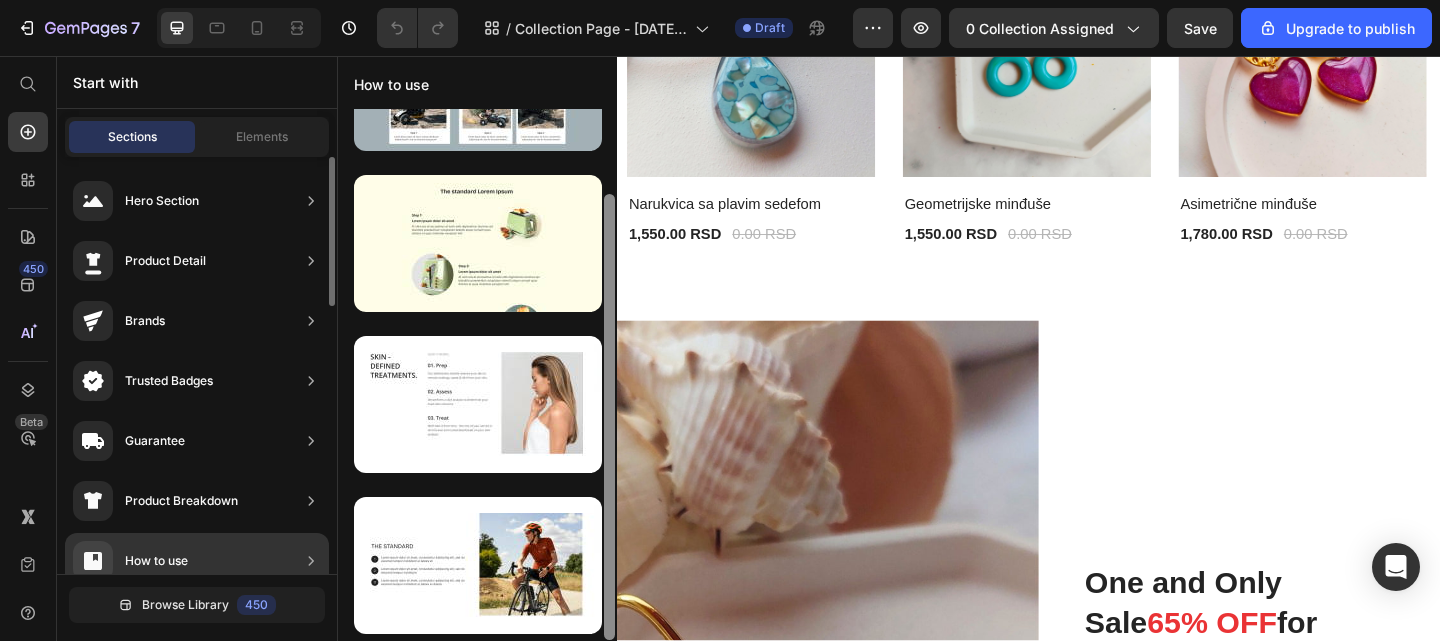 click 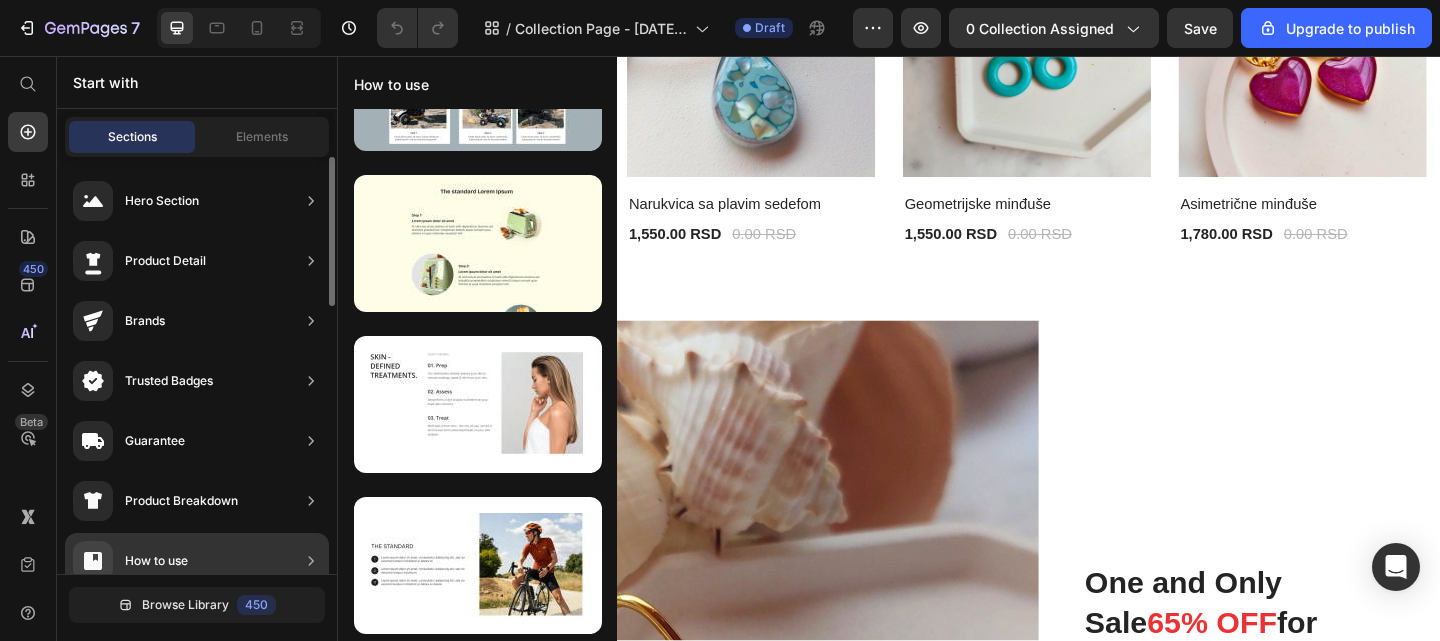 click 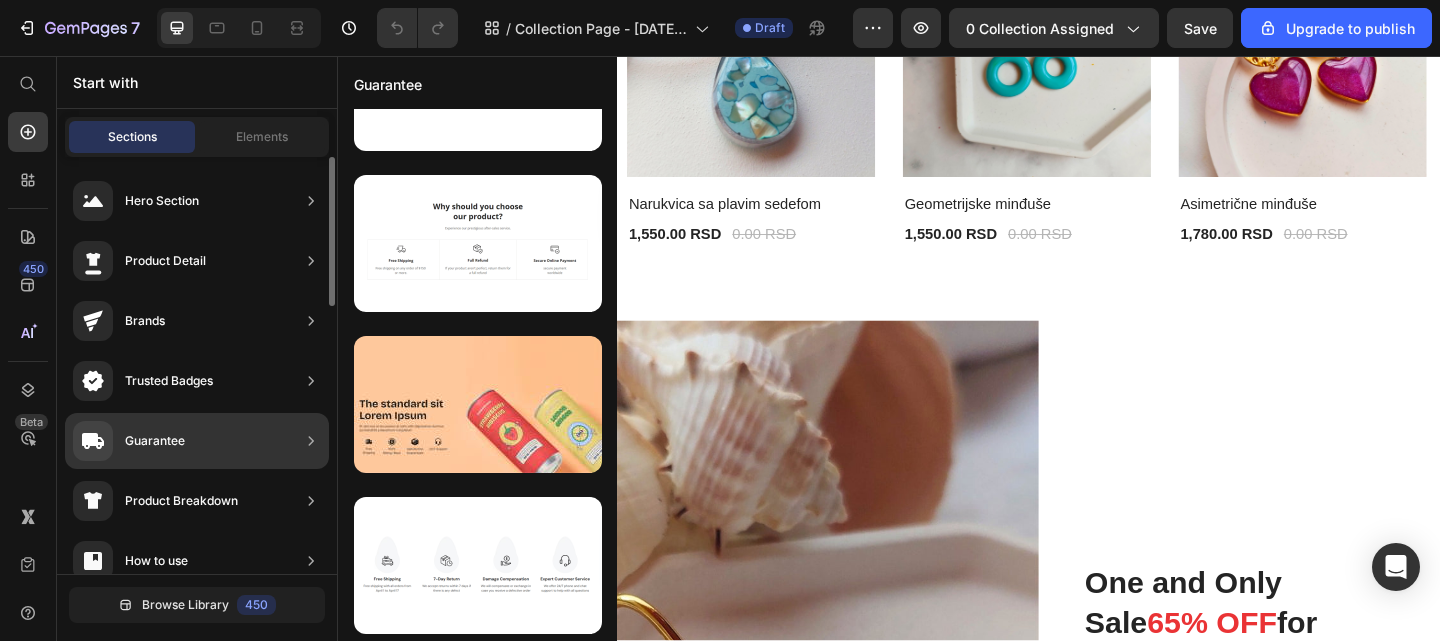 click on "Guarantee" 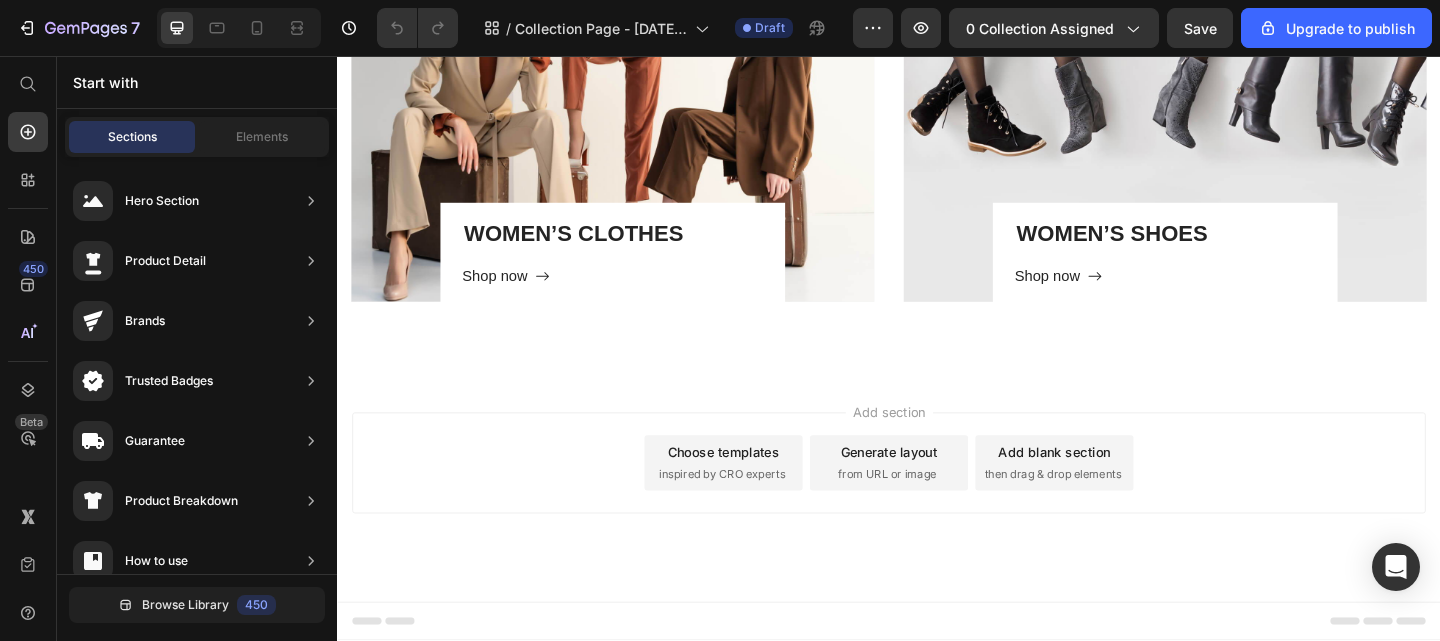 scroll, scrollTop: 3656, scrollLeft: 0, axis: vertical 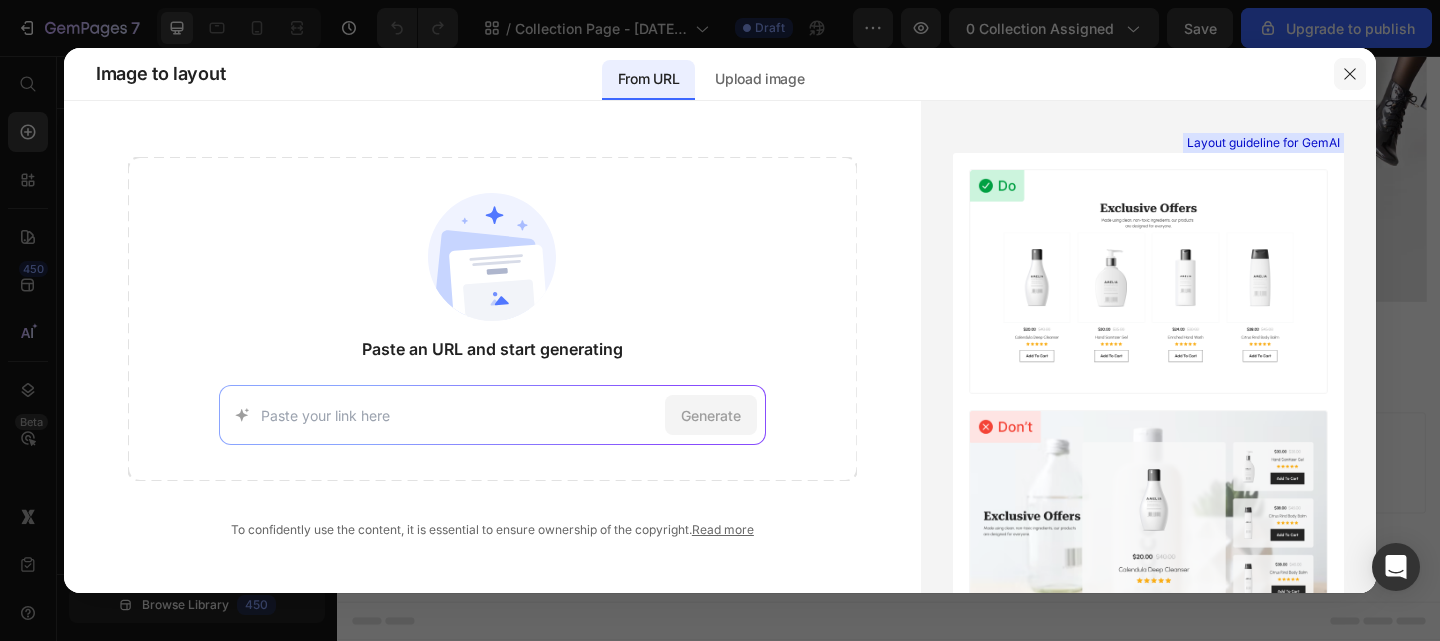 click 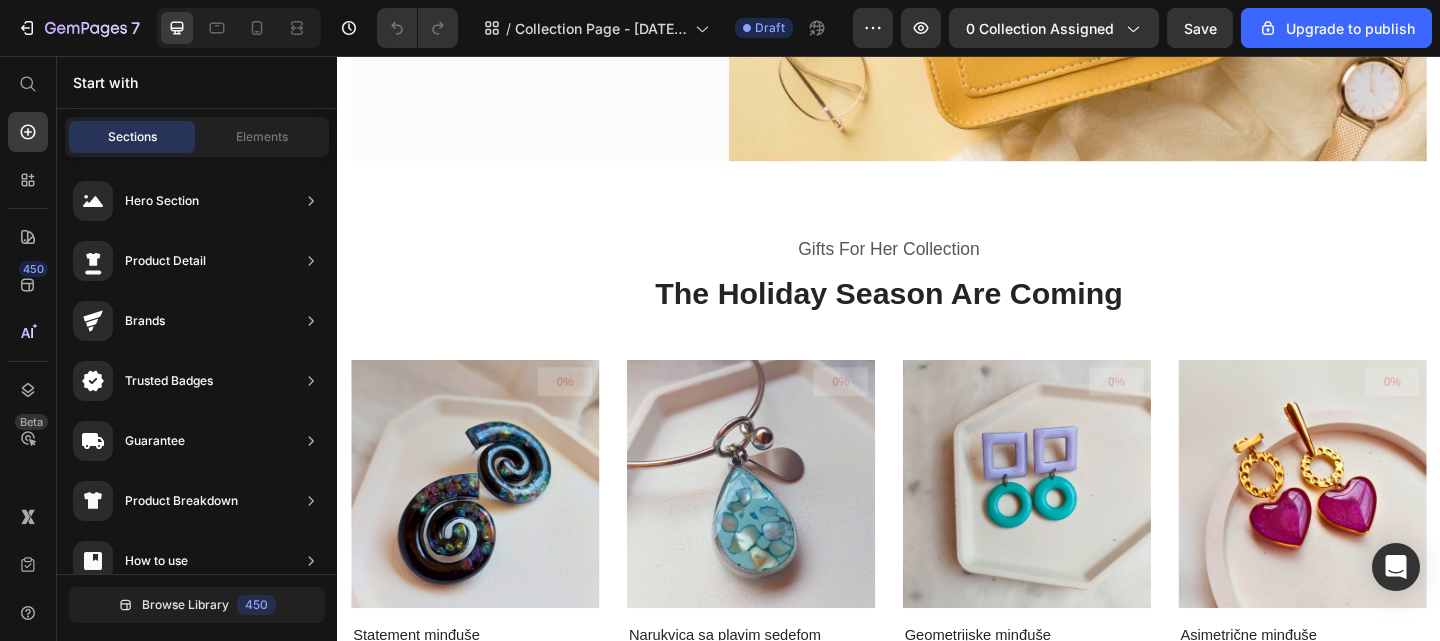 scroll, scrollTop: 0, scrollLeft: 0, axis: both 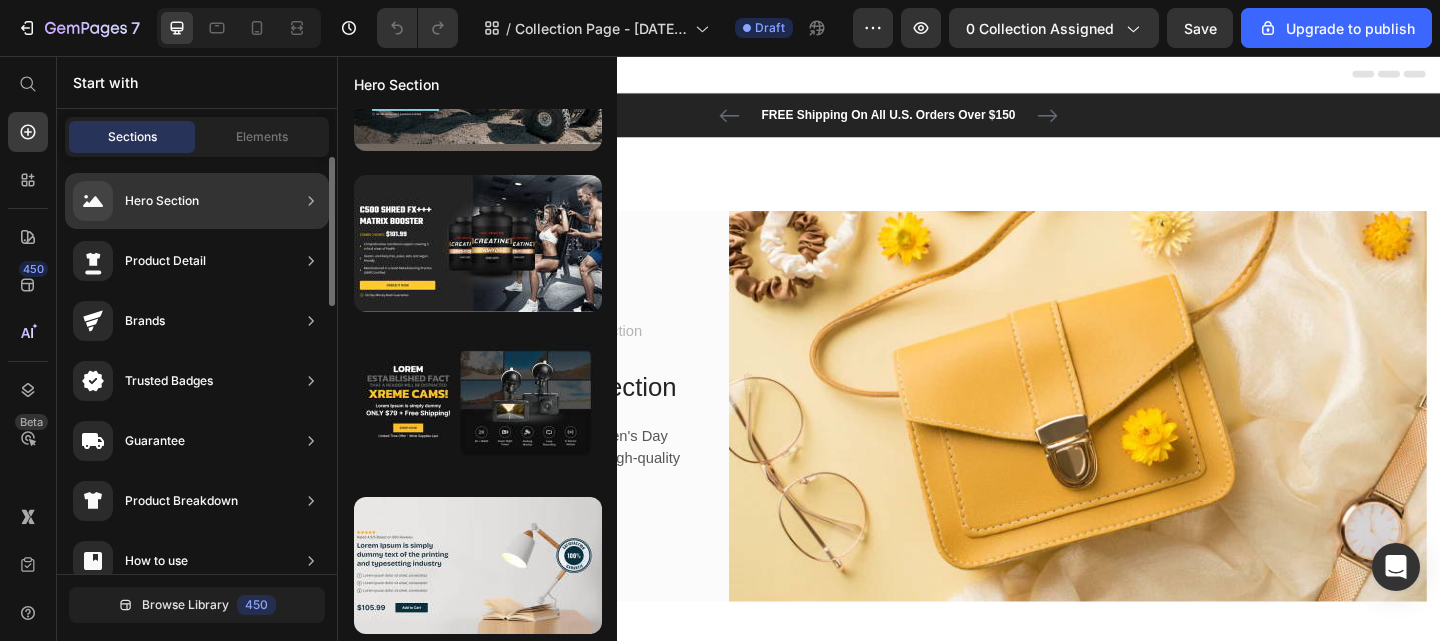 click on "Hero Section" 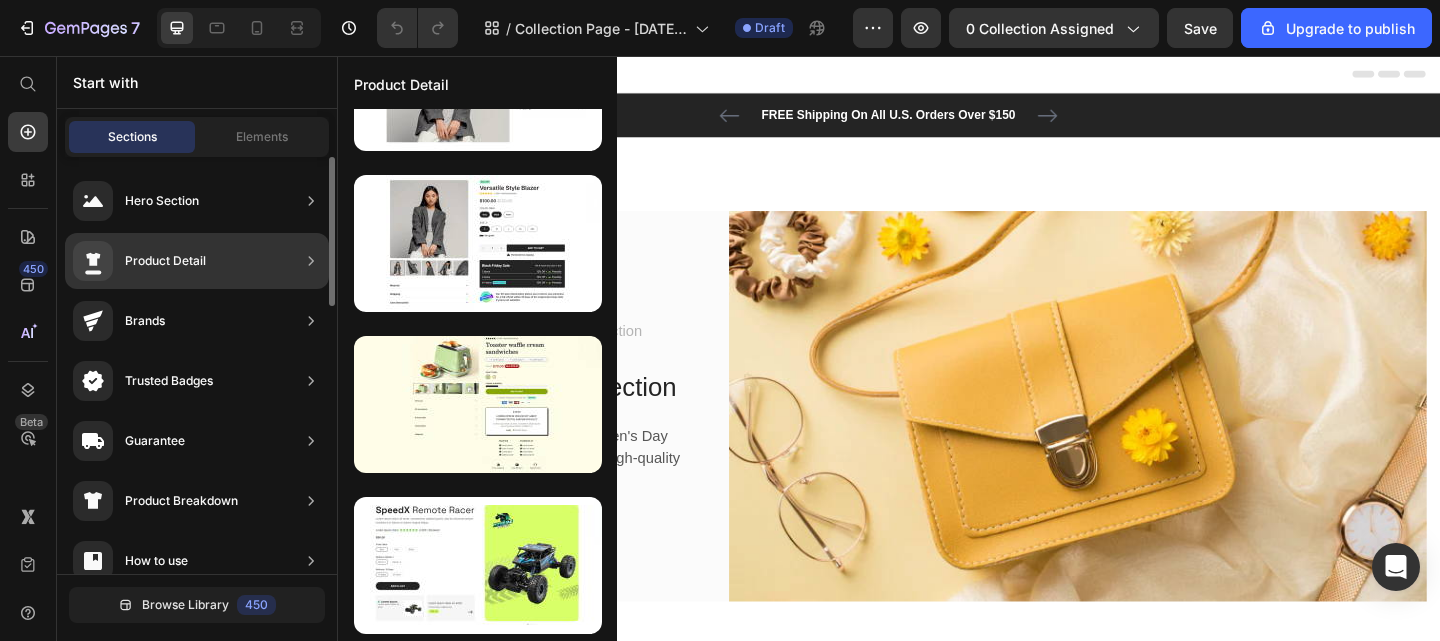 click on "Product Detail" 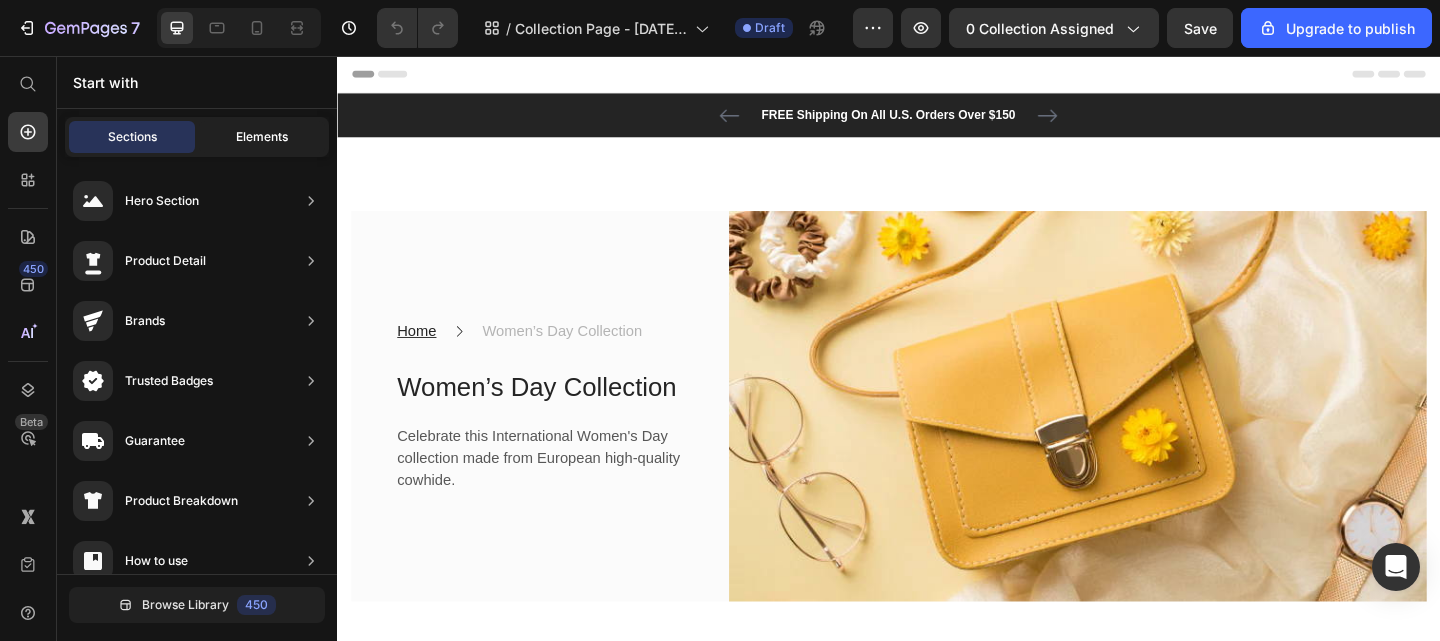 click on "Elements" at bounding box center (262, 137) 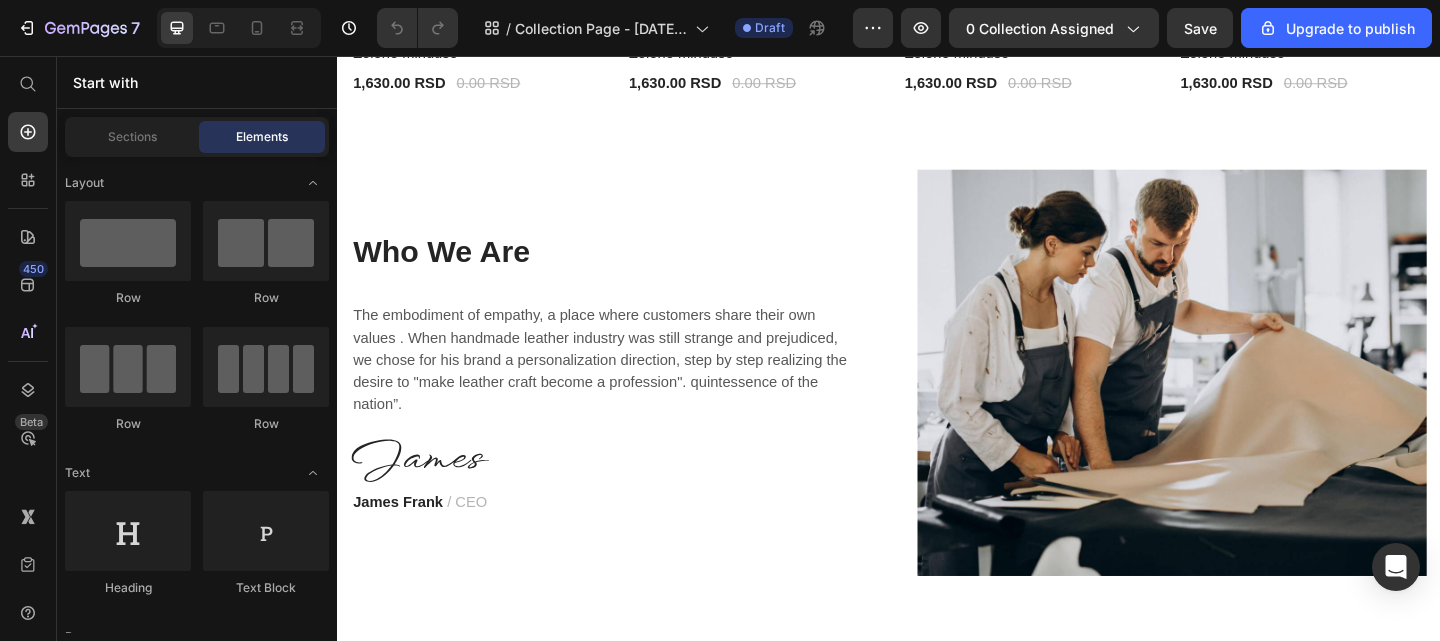 scroll, scrollTop: 0, scrollLeft: 0, axis: both 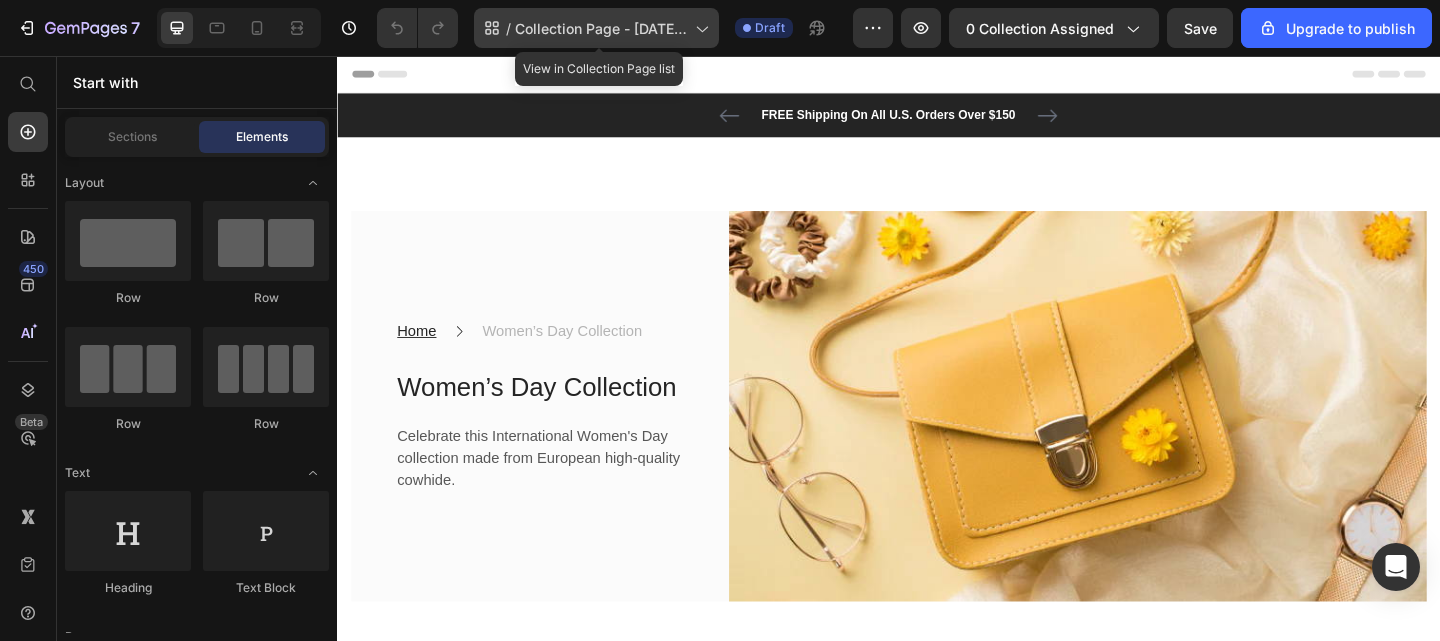 click 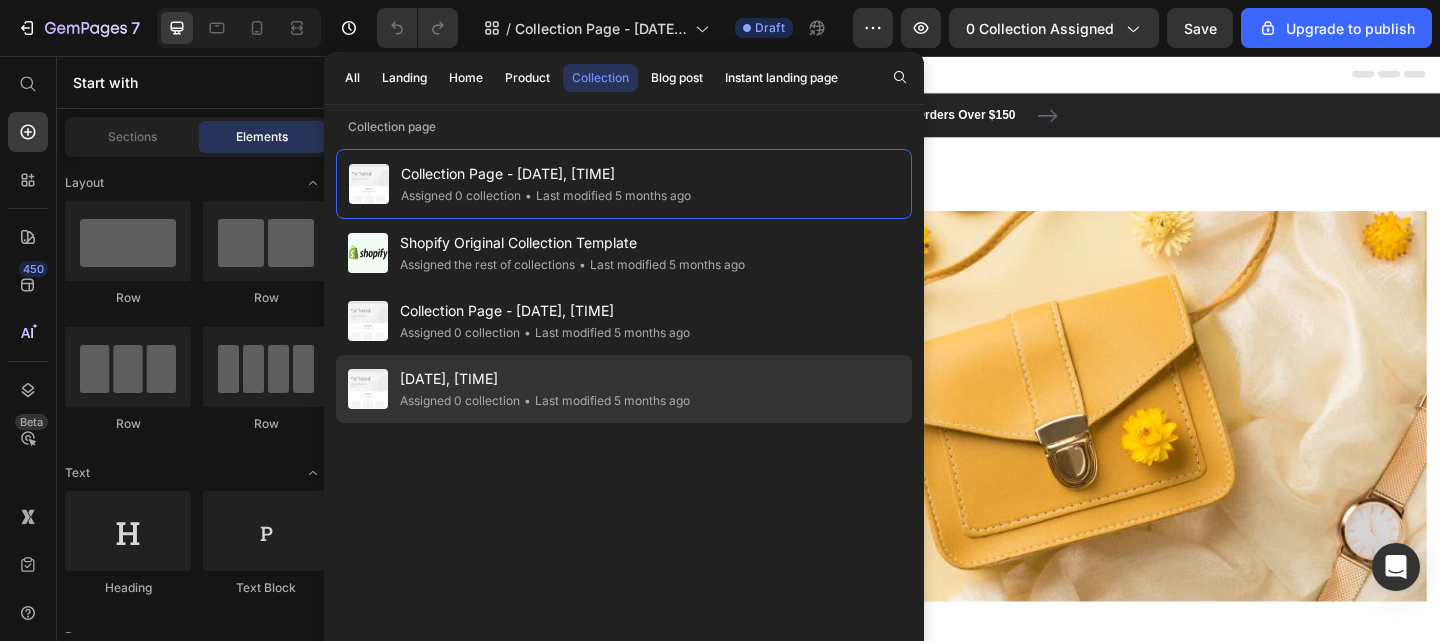 click on "[DATE], [TIME]" at bounding box center (545, 379) 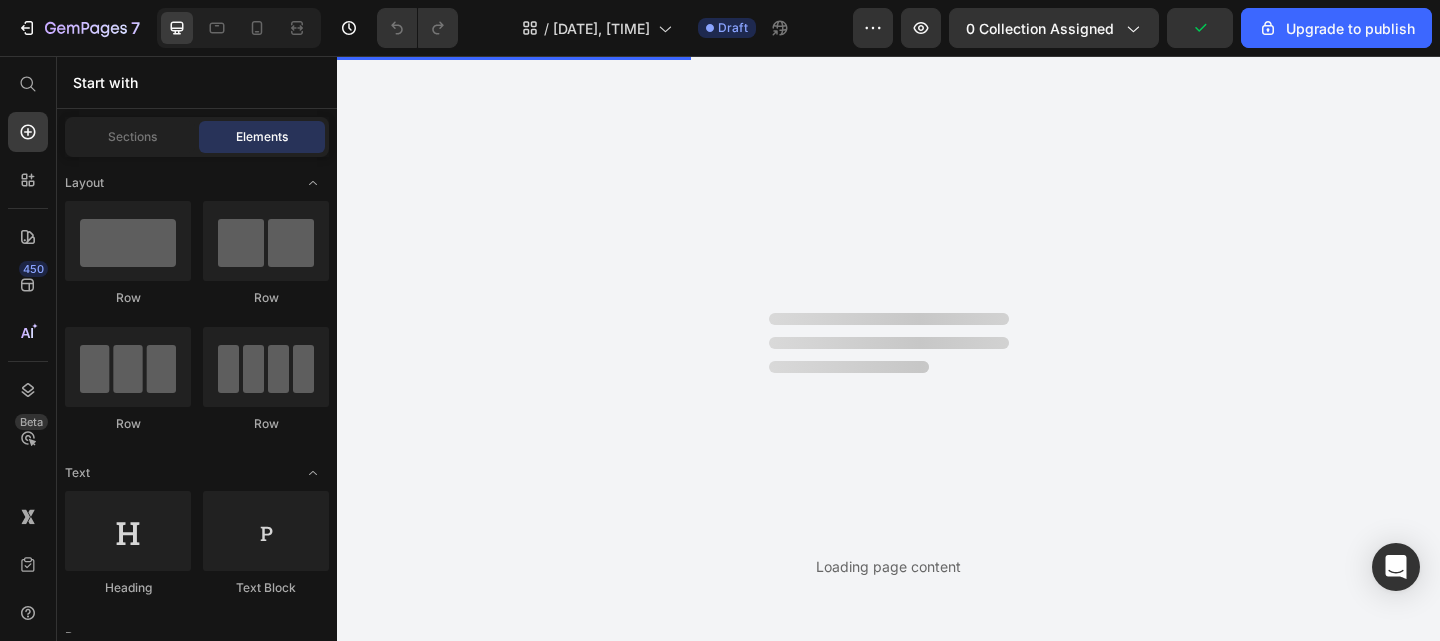 scroll, scrollTop: 0, scrollLeft: 0, axis: both 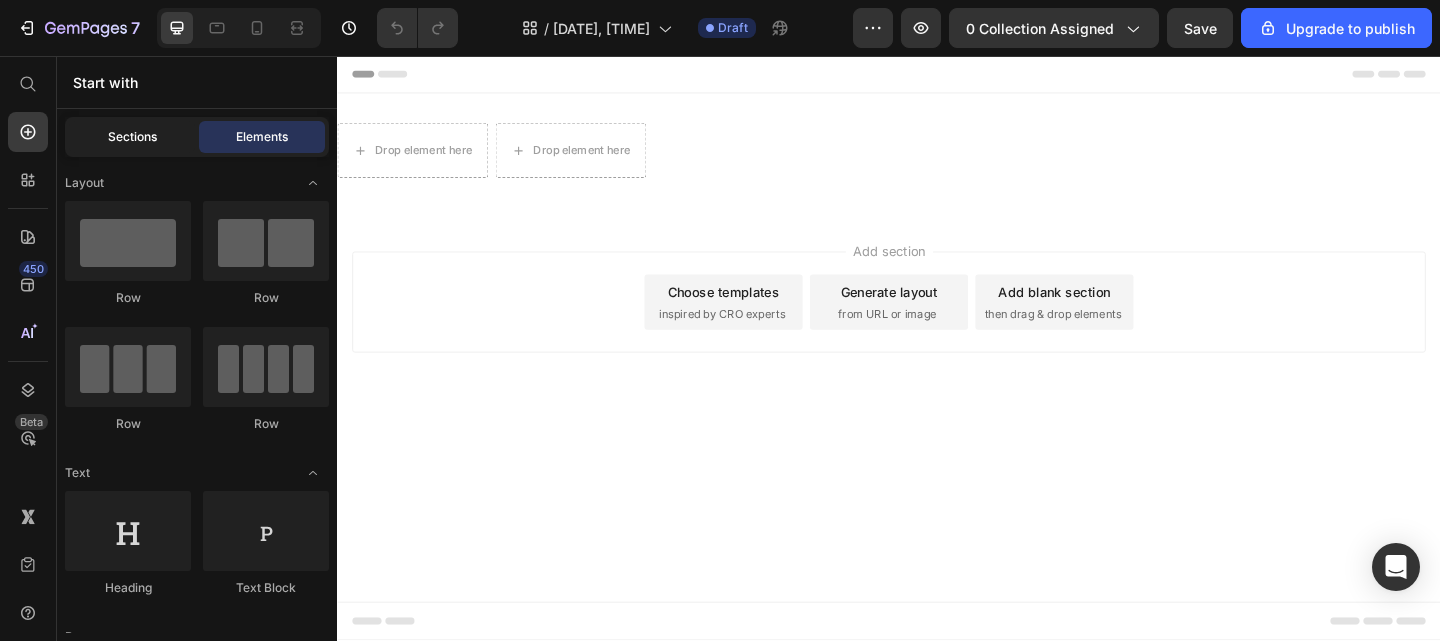 click on "Sections" 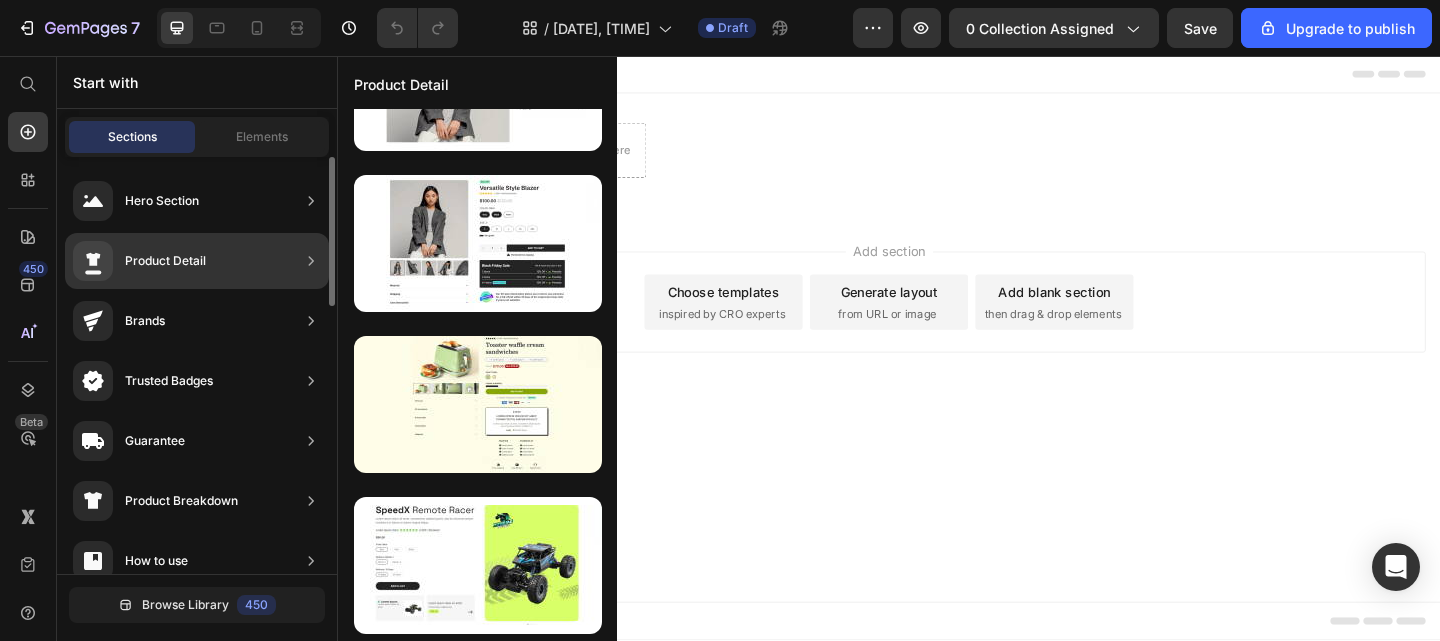 click 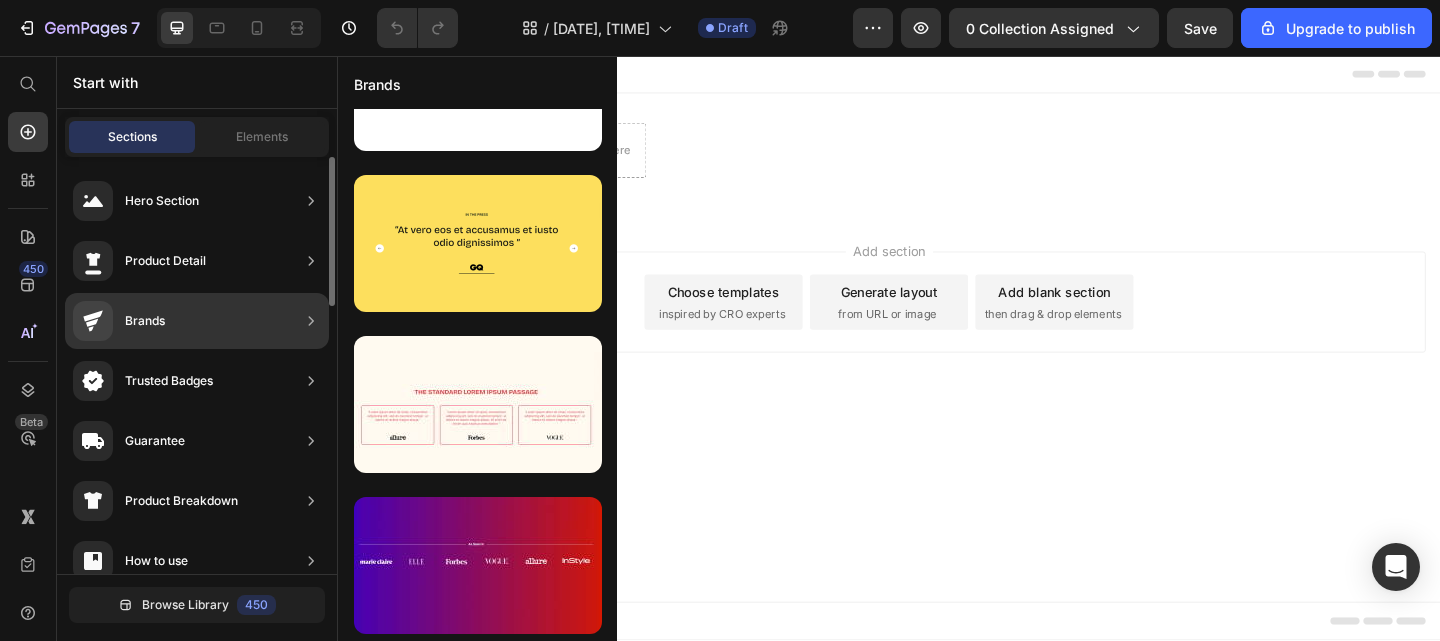 click on "Brands" 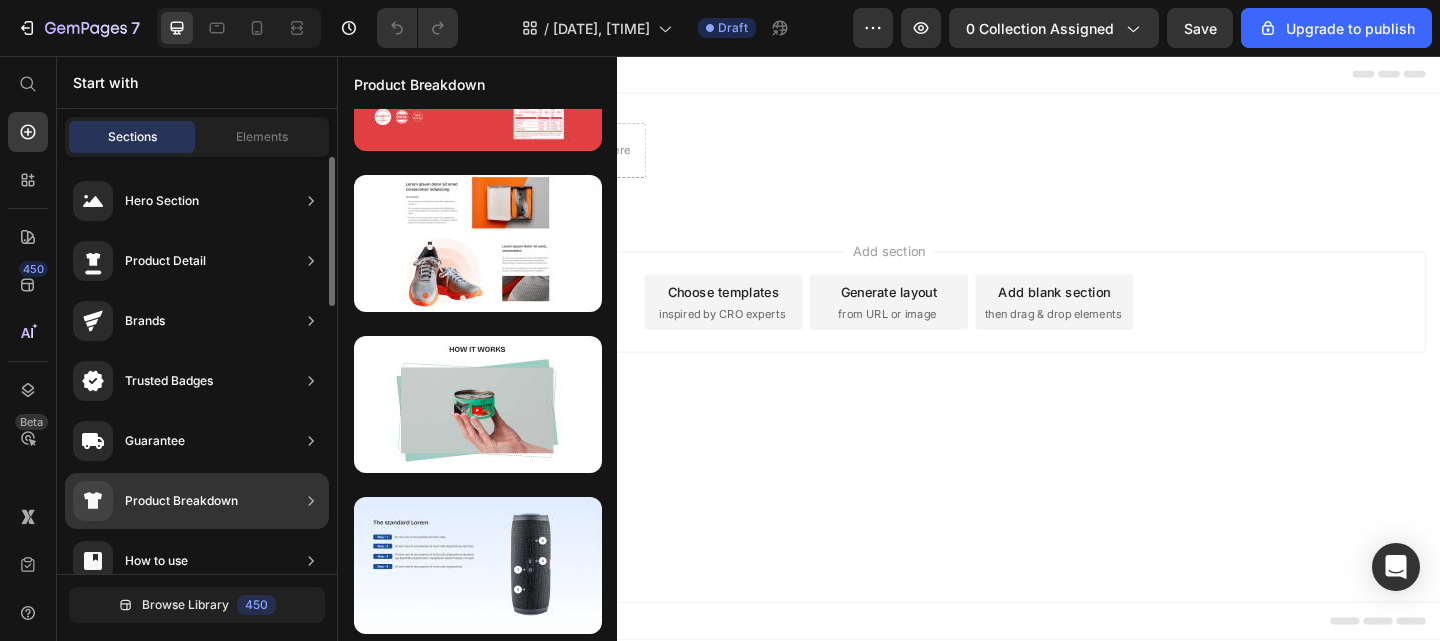 click 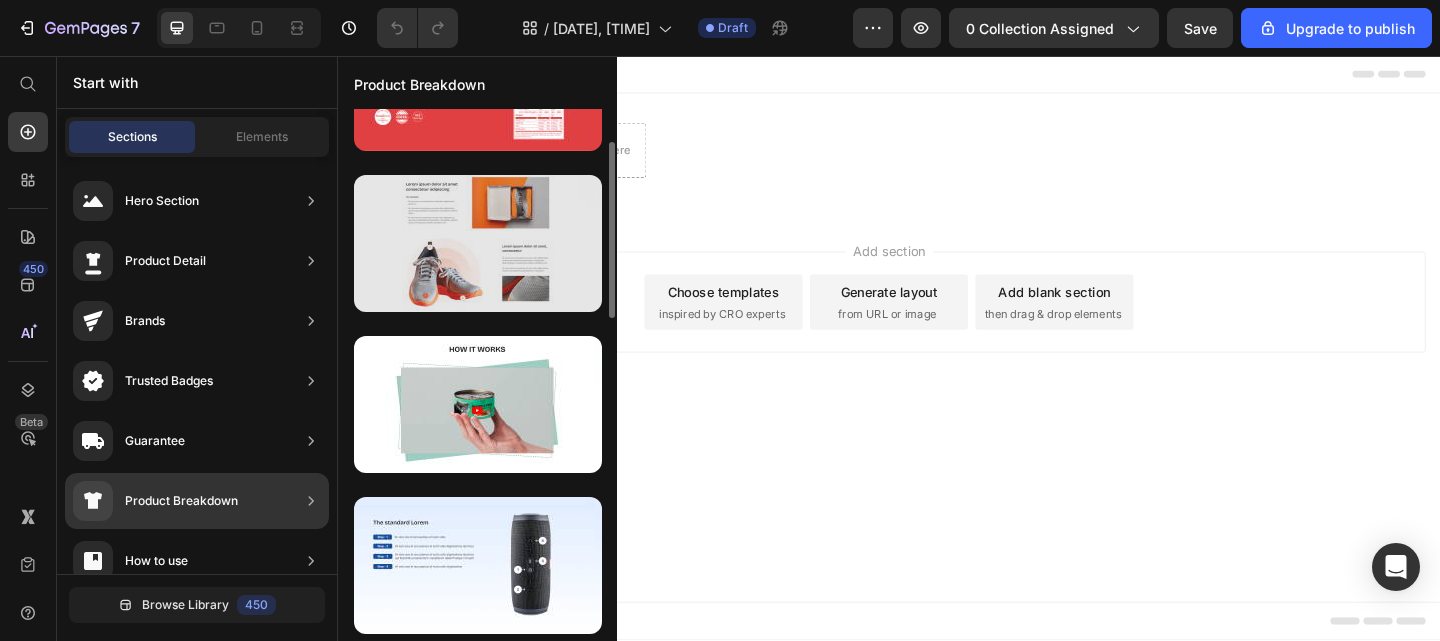 click at bounding box center (478, 243) 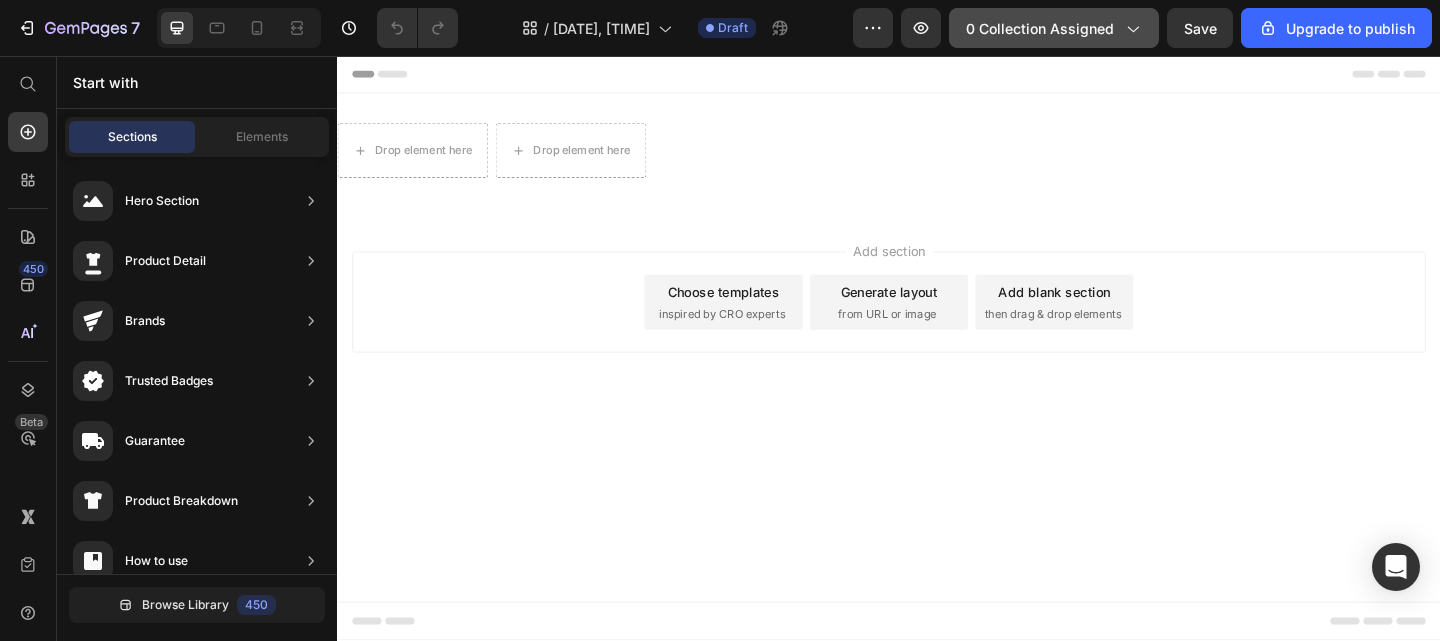 click 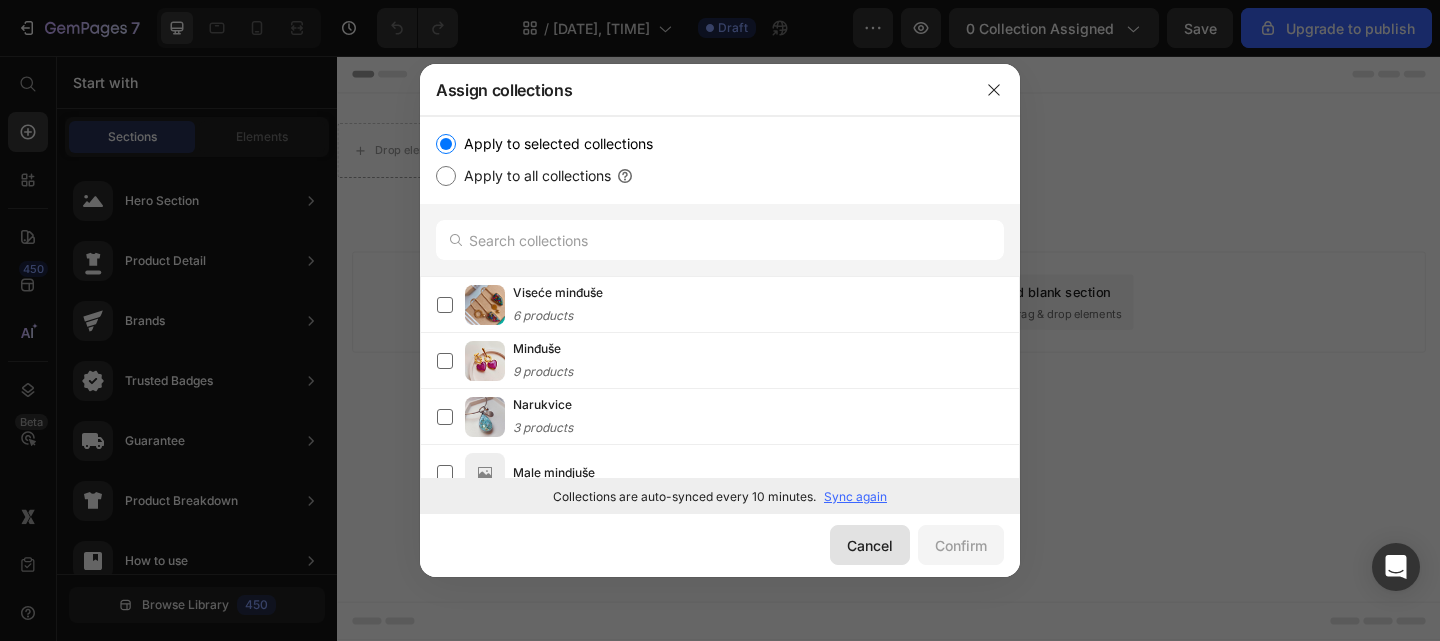 click on "Cancel" at bounding box center [870, 545] 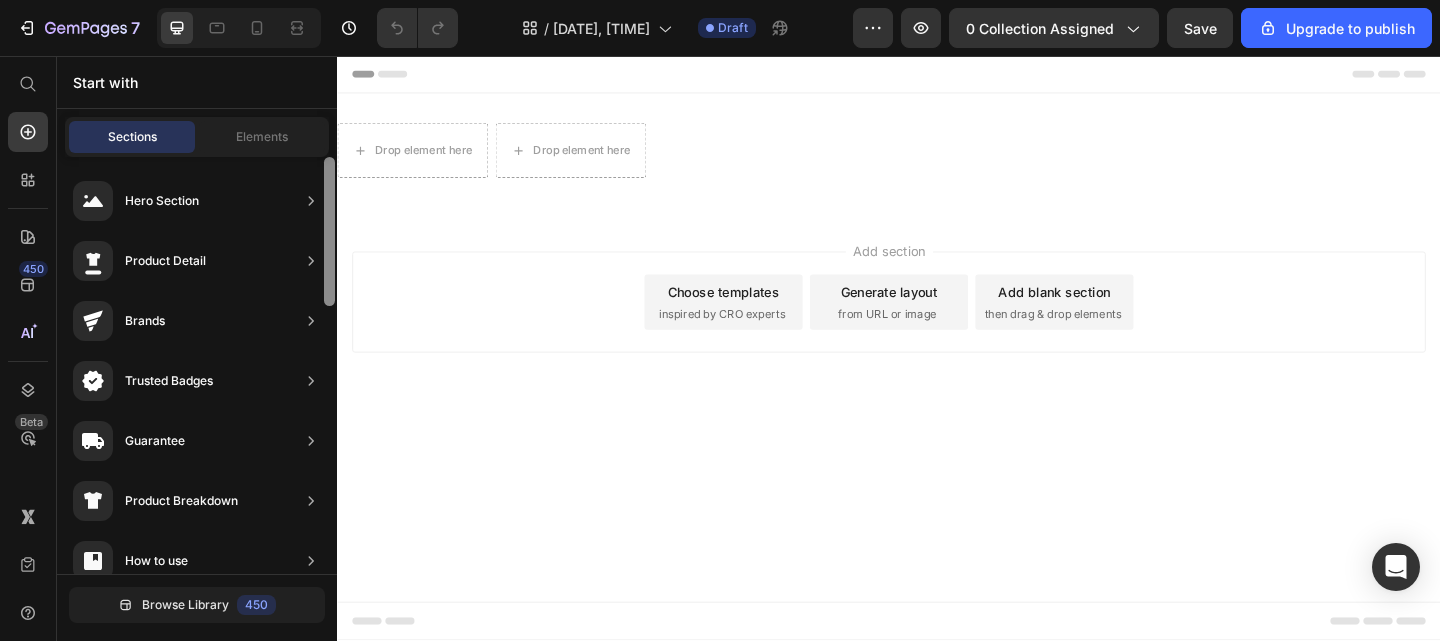drag, startPoint x: 329, startPoint y: 179, endPoint x: 328, endPoint y: 116, distance: 63.007935 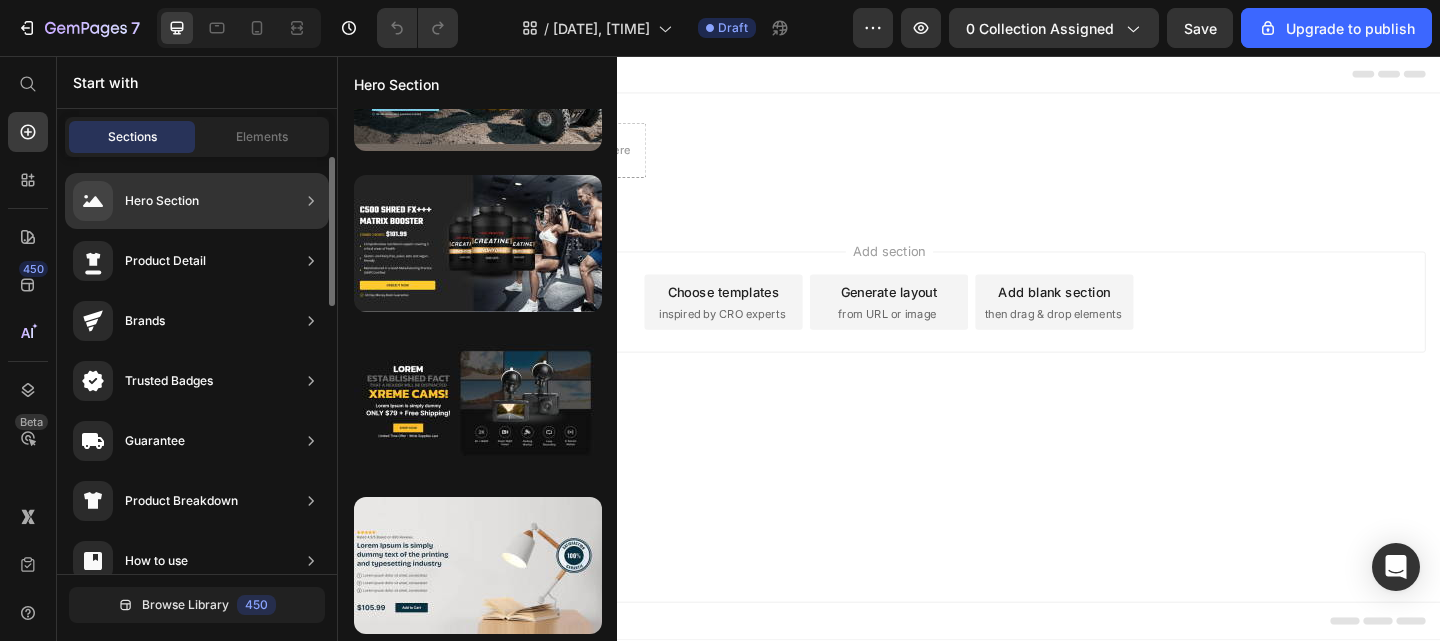 click on "Hero Section" 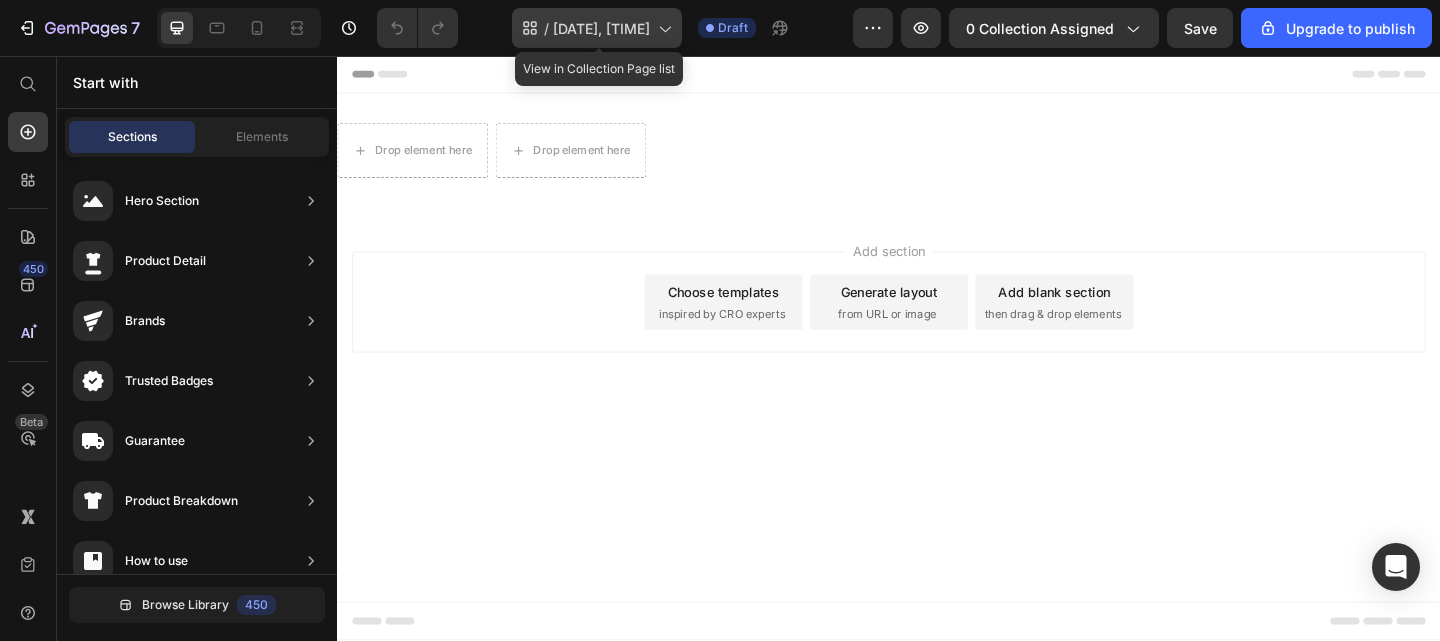 click on "[DATE], [TIME]" at bounding box center [601, 28] 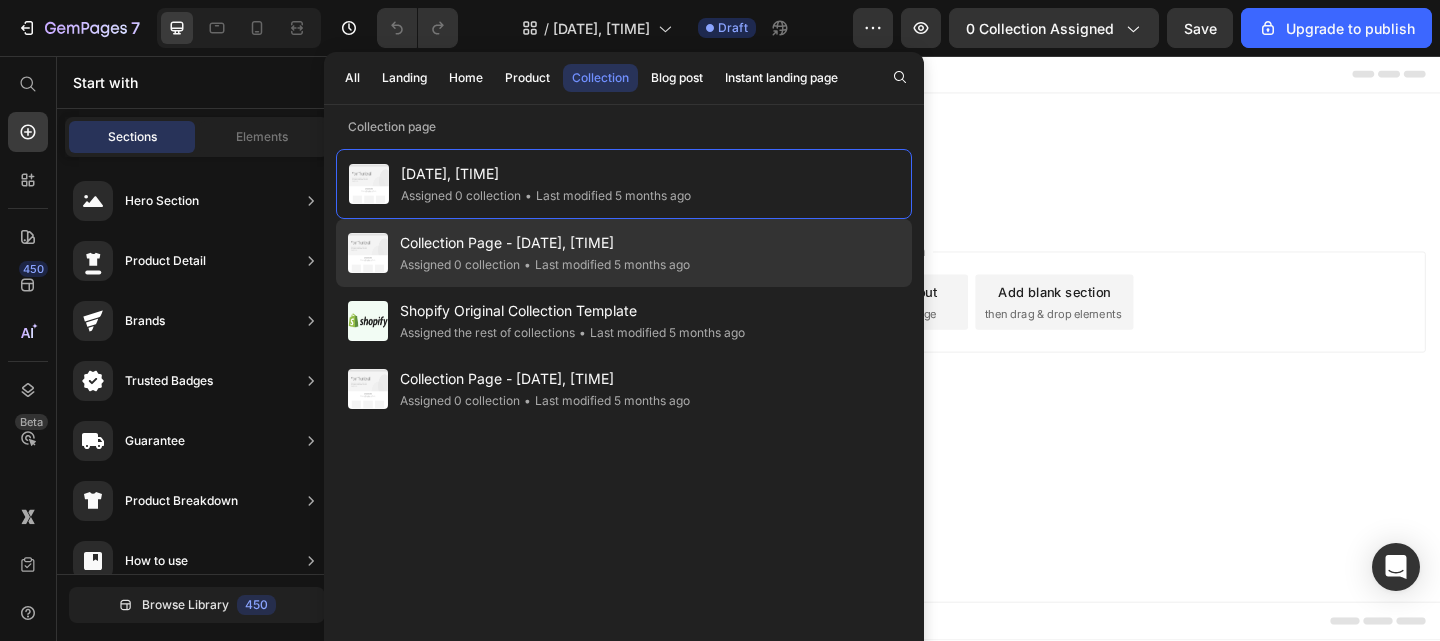 drag, startPoint x: 547, startPoint y: 255, endPoint x: 433, endPoint y: 250, distance: 114.1096 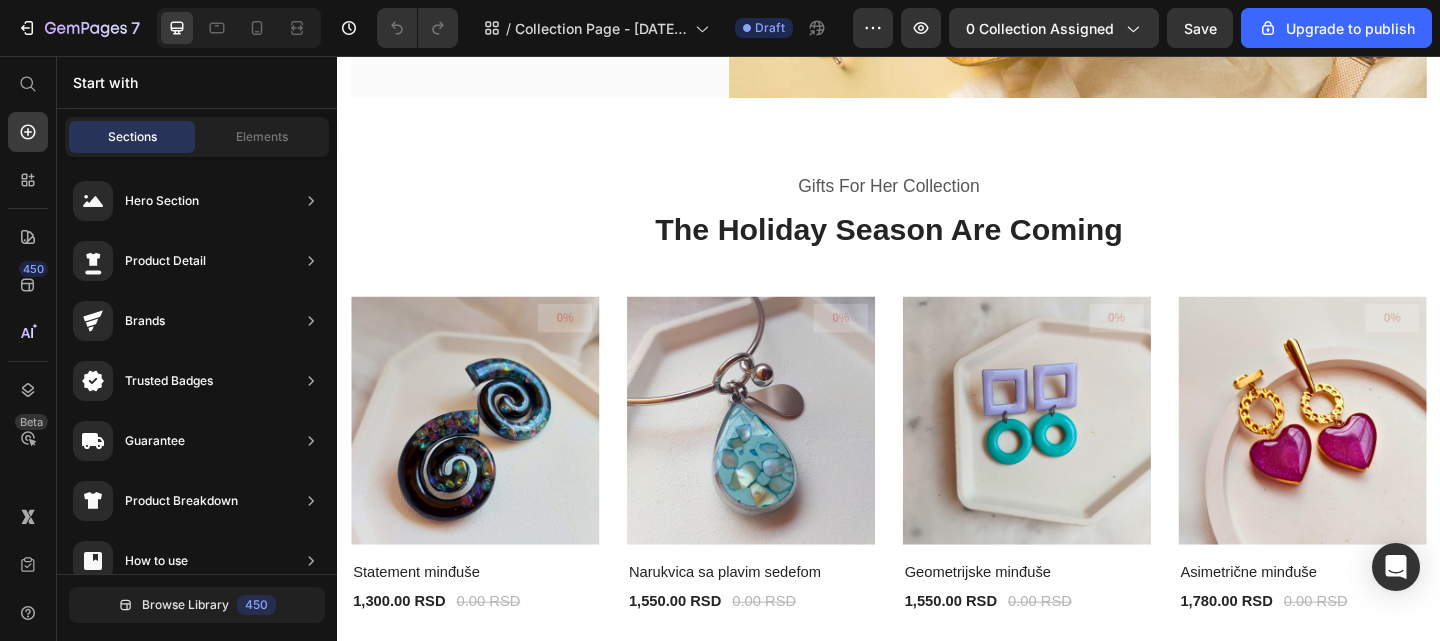 scroll, scrollTop: 634, scrollLeft: 0, axis: vertical 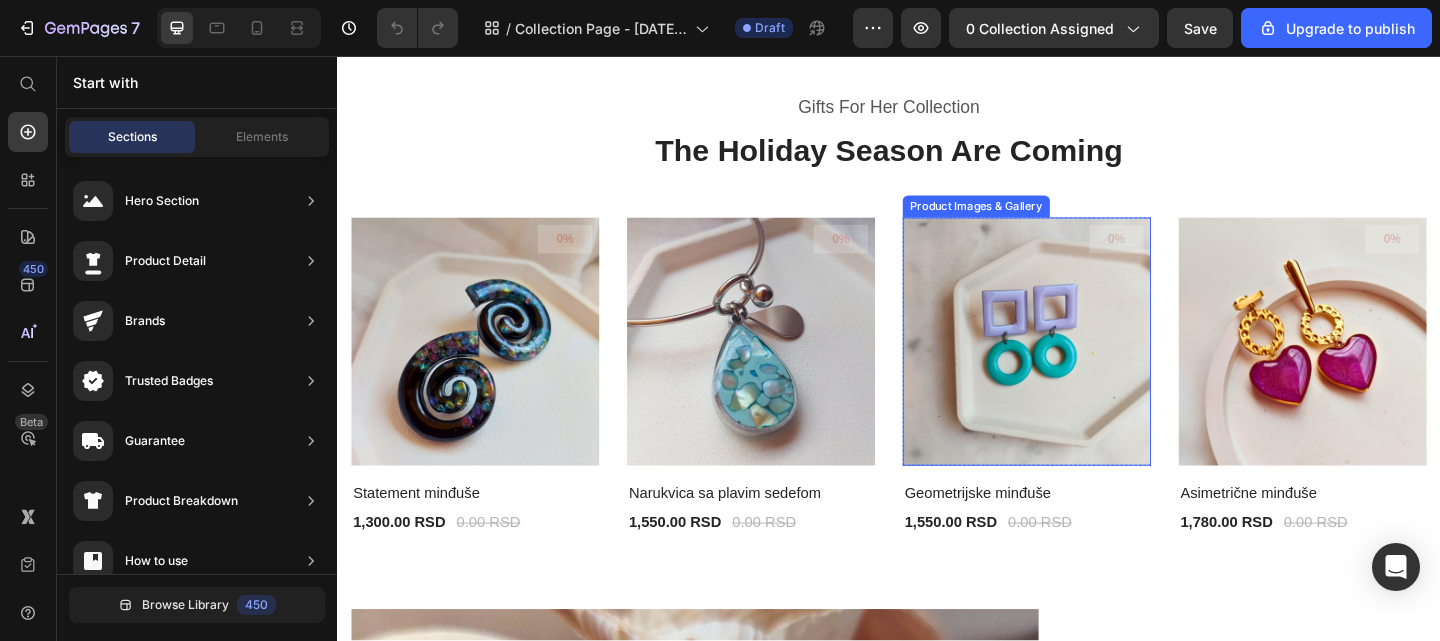 click at bounding box center [1087, 367] 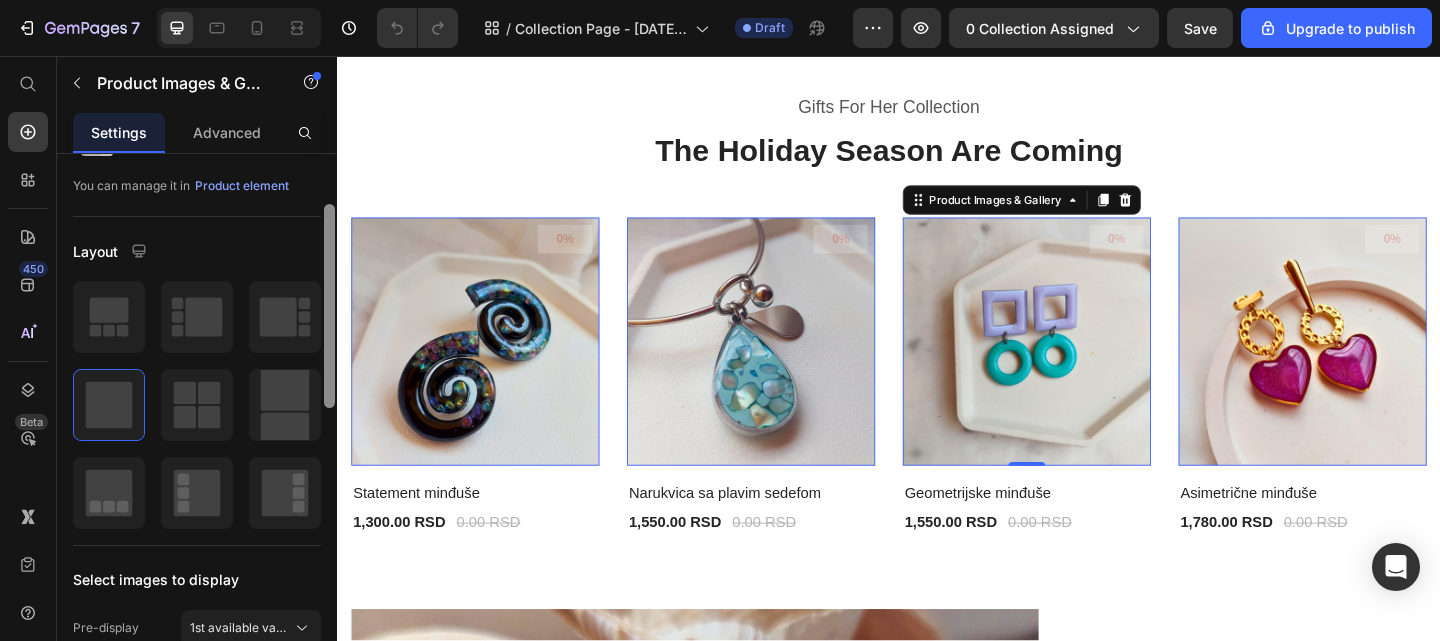 scroll, scrollTop: 119, scrollLeft: 0, axis: vertical 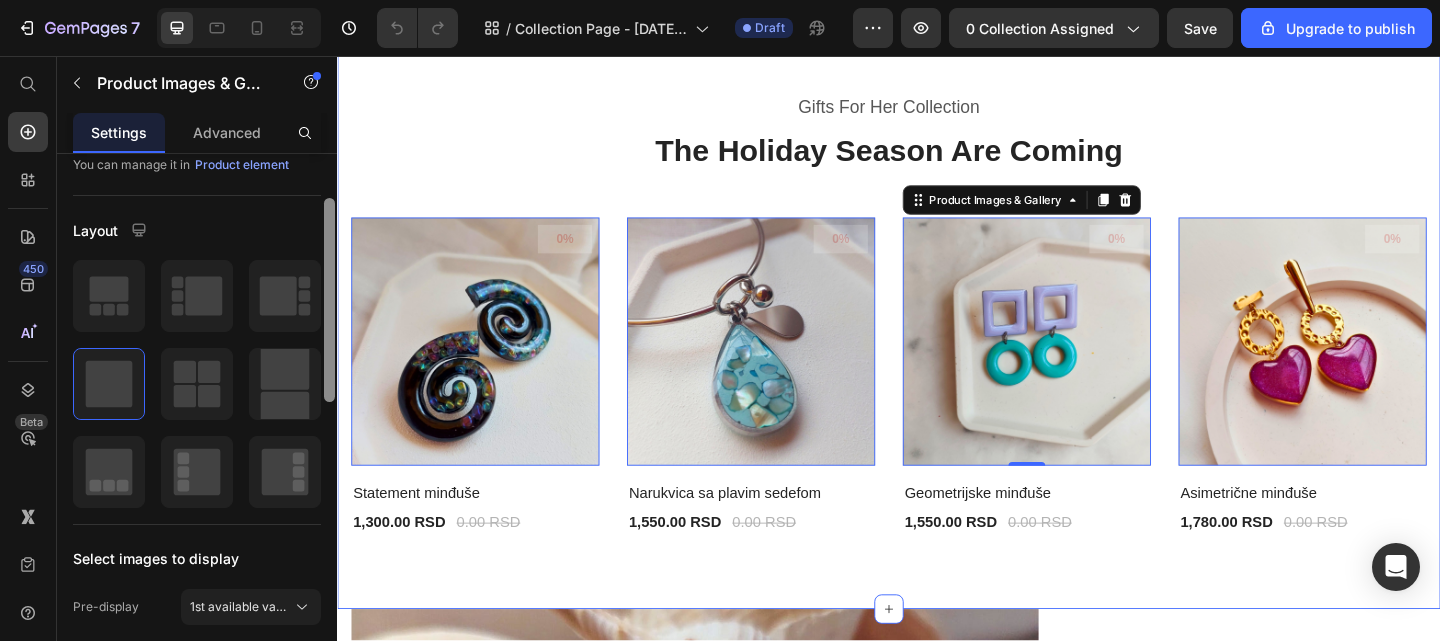 drag, startPoint x: 668, startPoint y: 319, endPoint x: 339, endPoint y: 344, distance: 329.9485 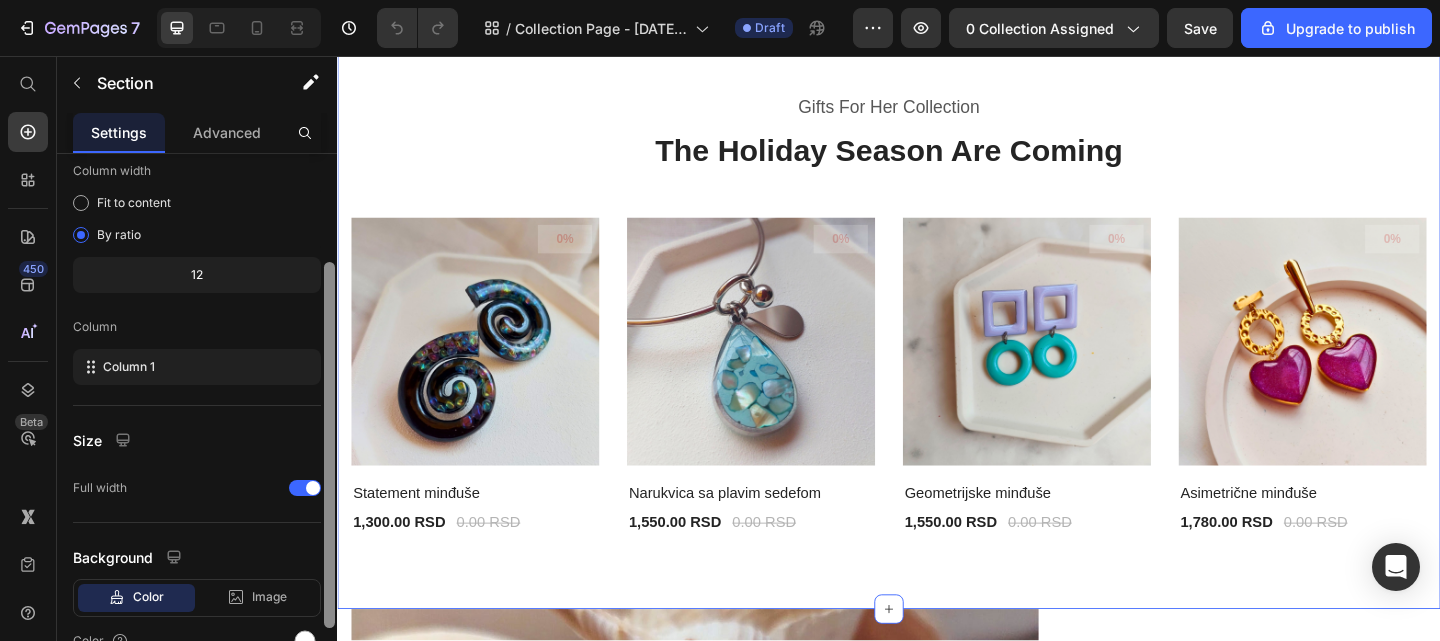 scroll, scrollTop: 159, scrollLeft: 0, axis: vertical 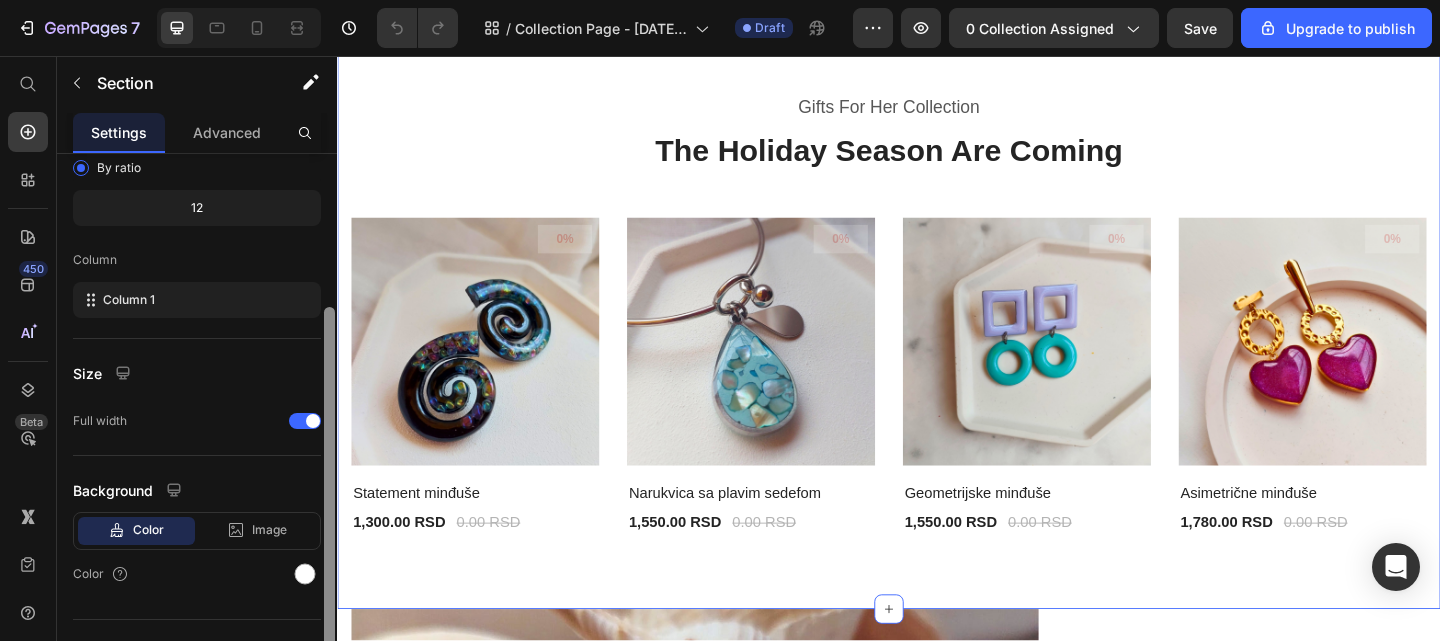 drag, startPoint x: 664, startPoint y: 374, endPoint x: 339, endPoint y: 474, distance: 340.03677 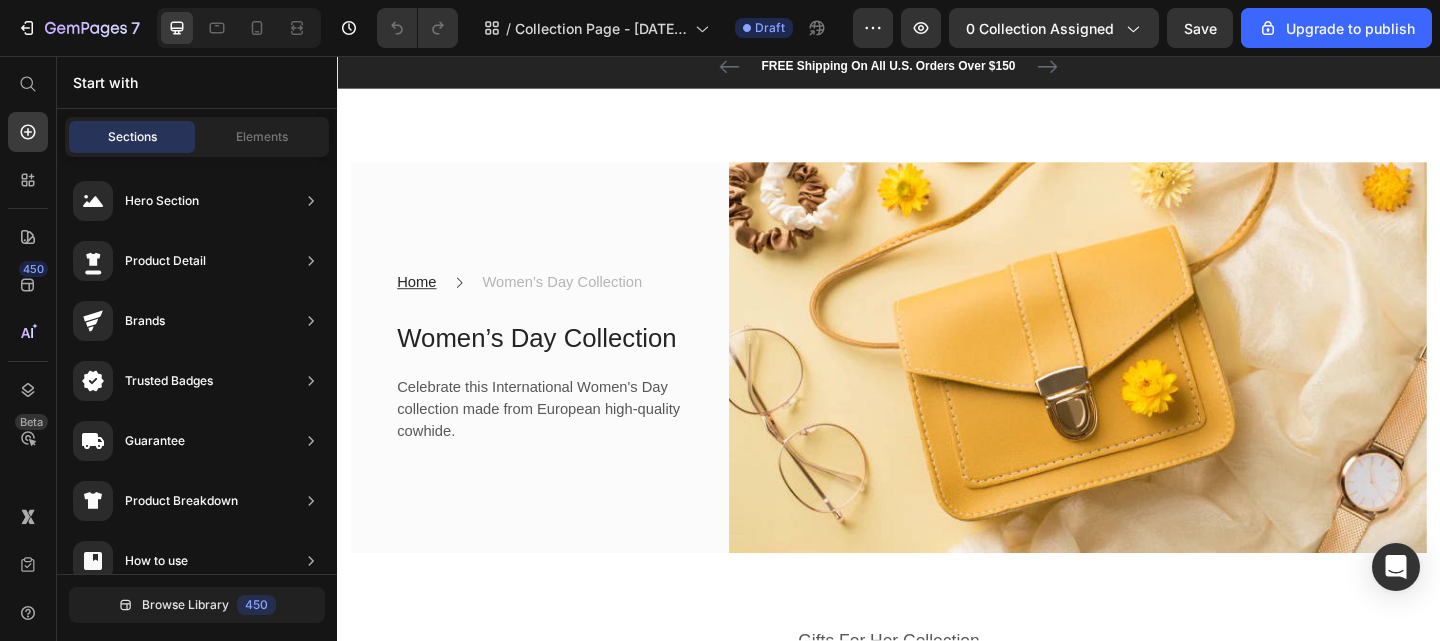 scroll, scrollTop: 0, scrollLeft: 0, axis: both 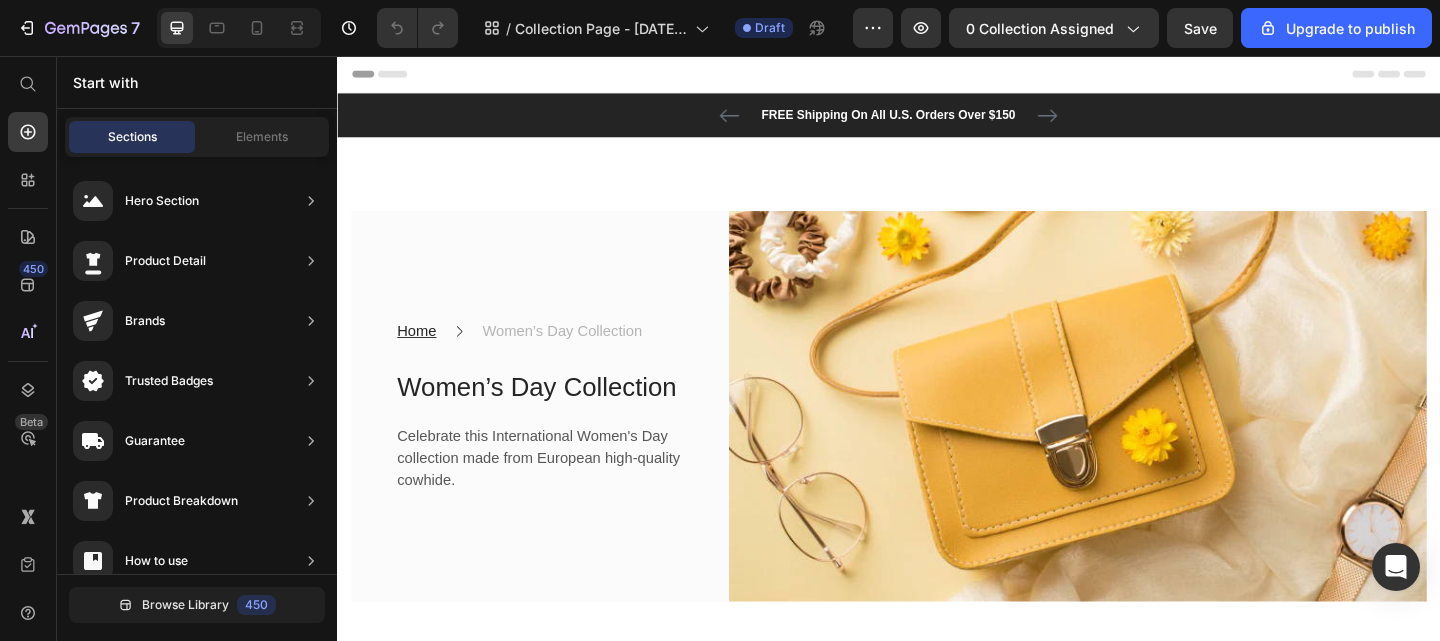 click on "Header" at bounding box center (383, 76) 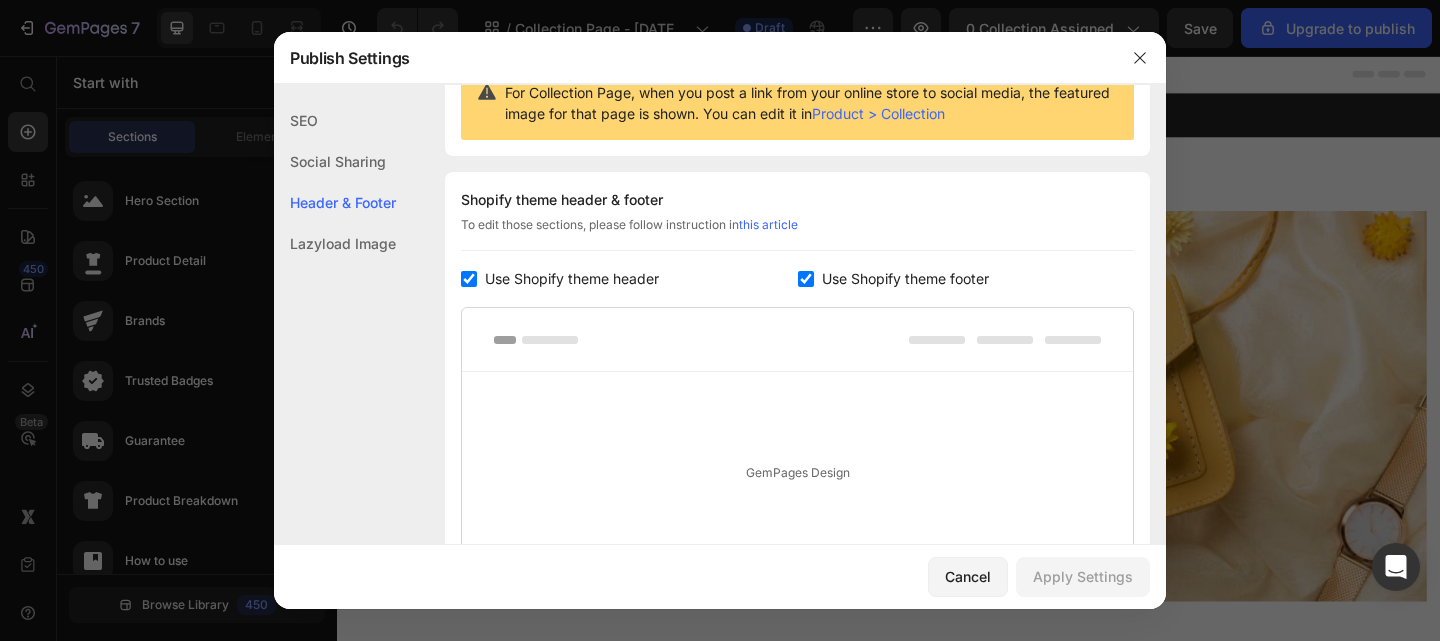 scroll, scrollTop: 291, scrollLeft: 0, axis: vertical 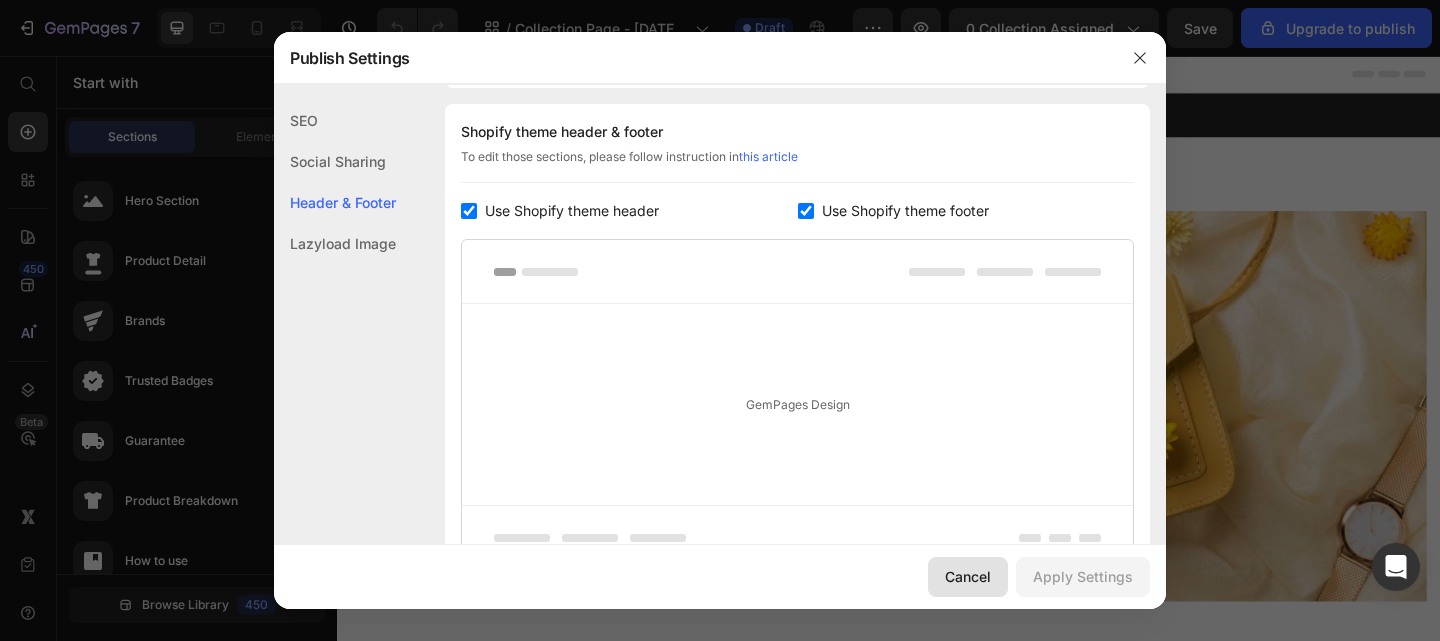 click on "Cancel" at bounding box center [968, 576] 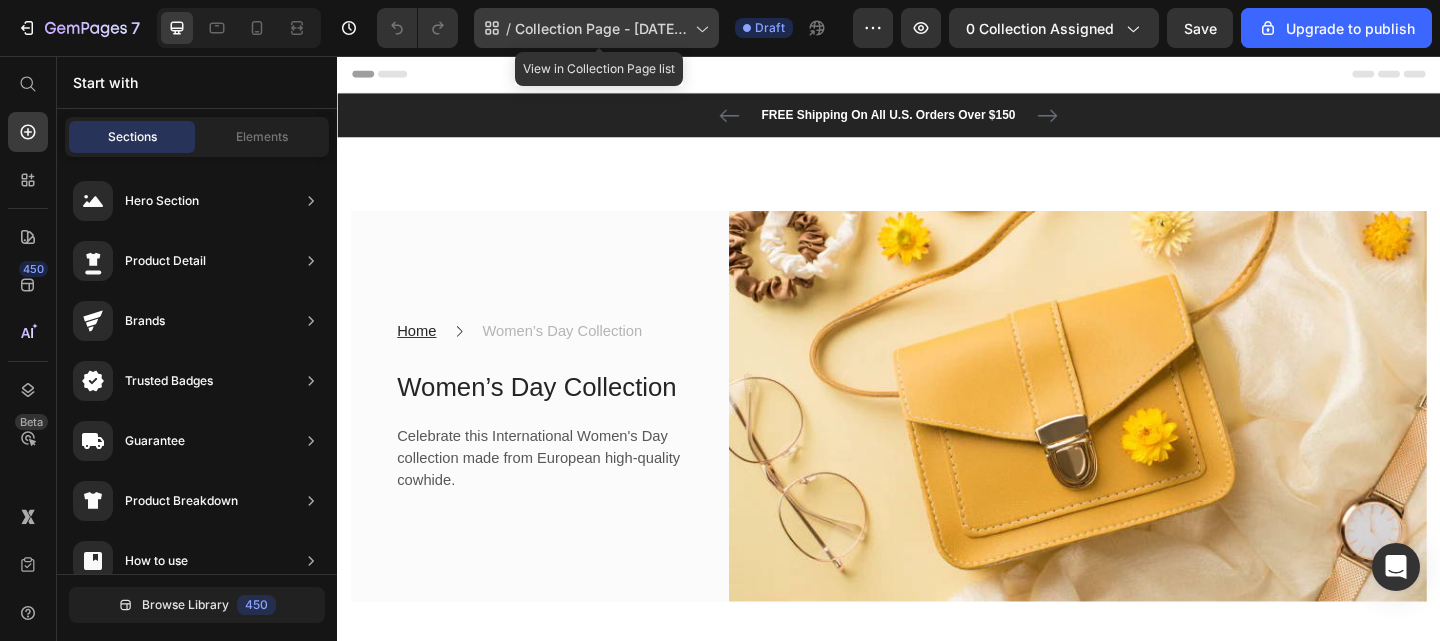 click on "Collection Page - [DATE], [TIME]" at bounding box center (601, 28) 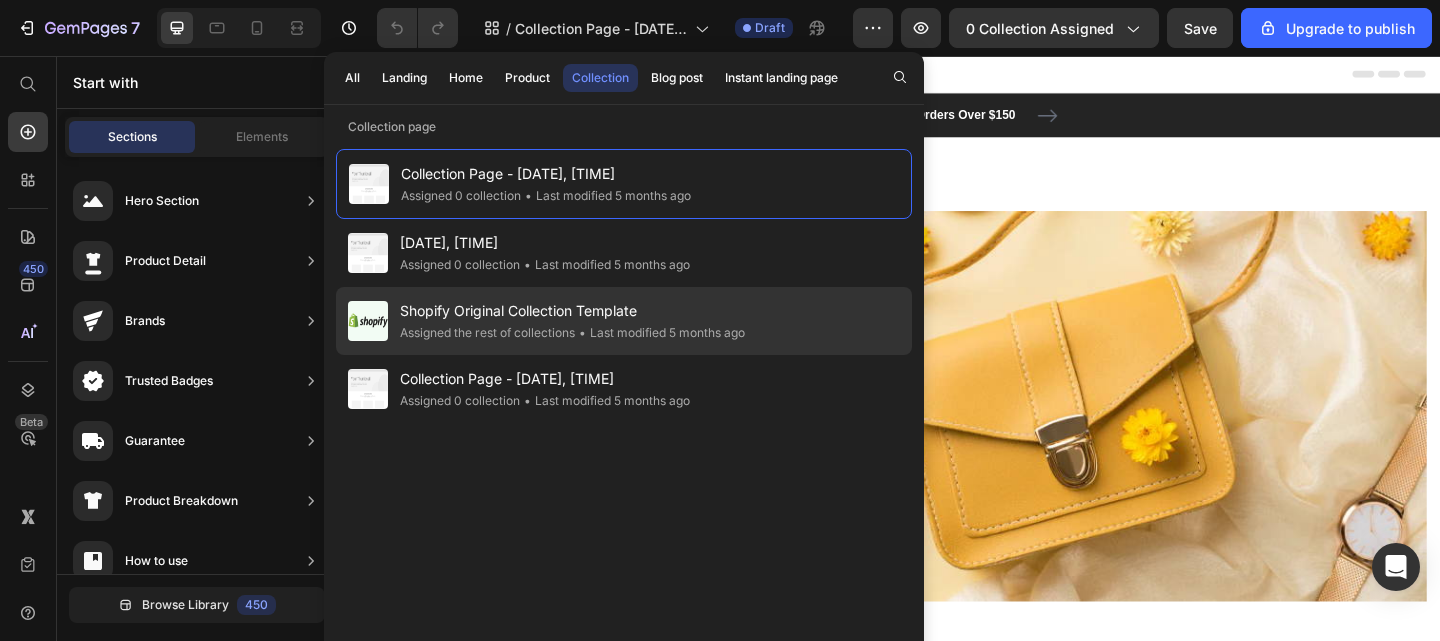click on "Shopify Original Collection Template" at bounding box center [572, 311] 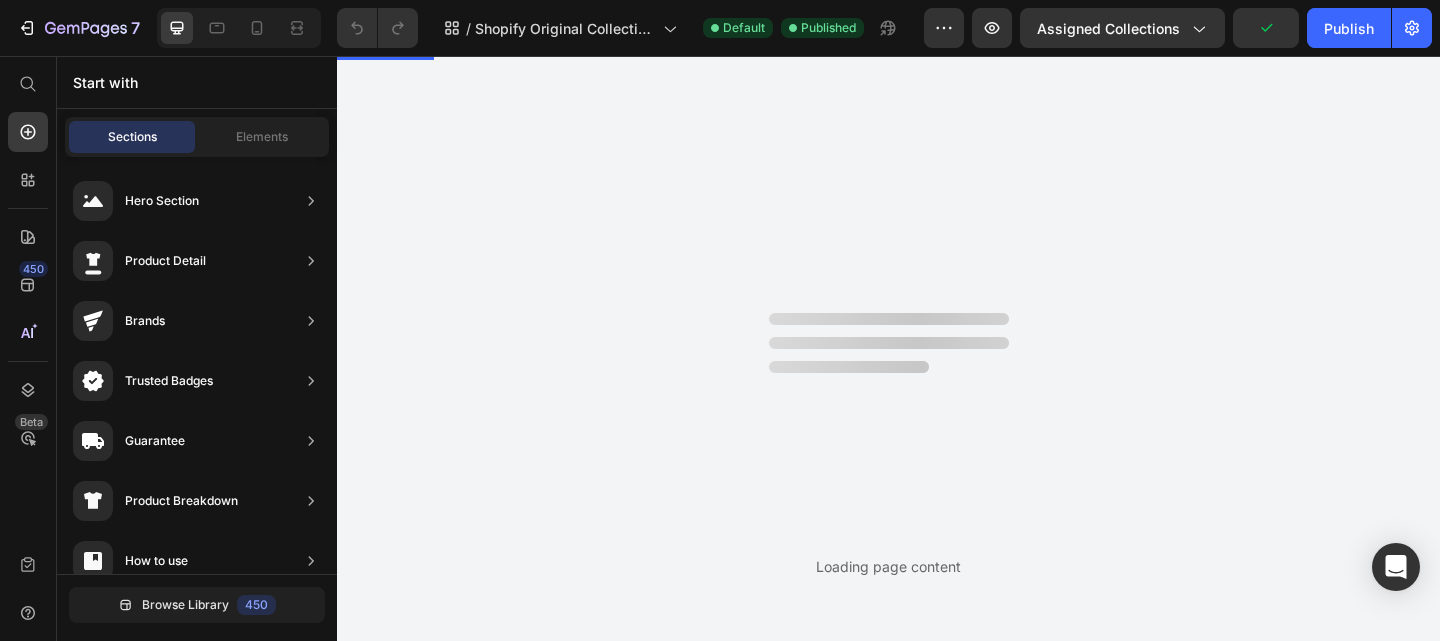 scroll, scrollTop: 0, scrollLeft: 0, axis: both 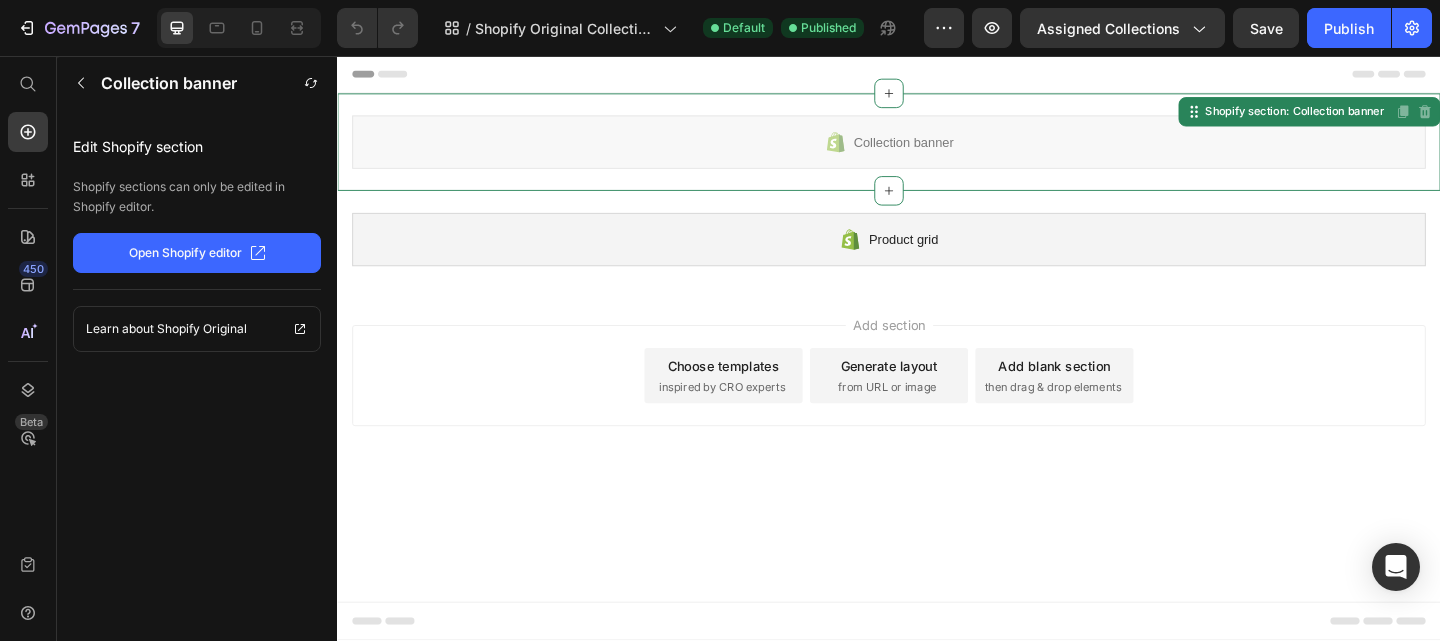 click on "Open Shopify editor" 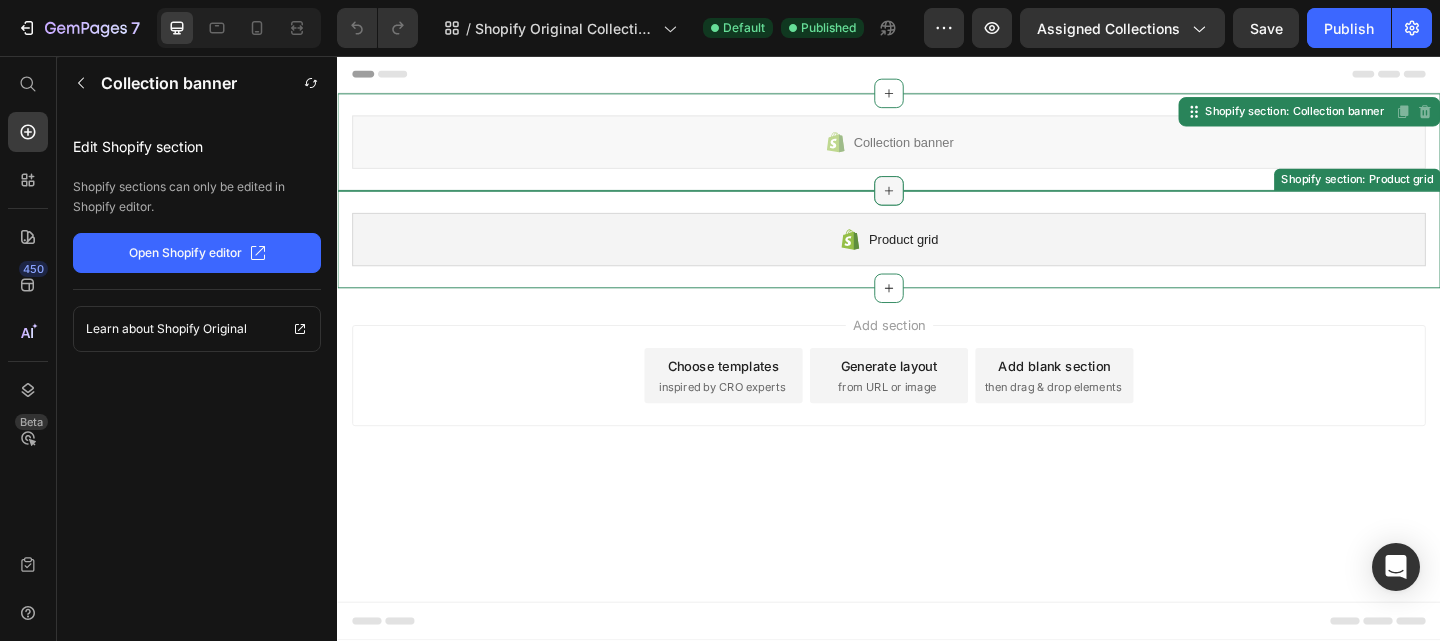 click 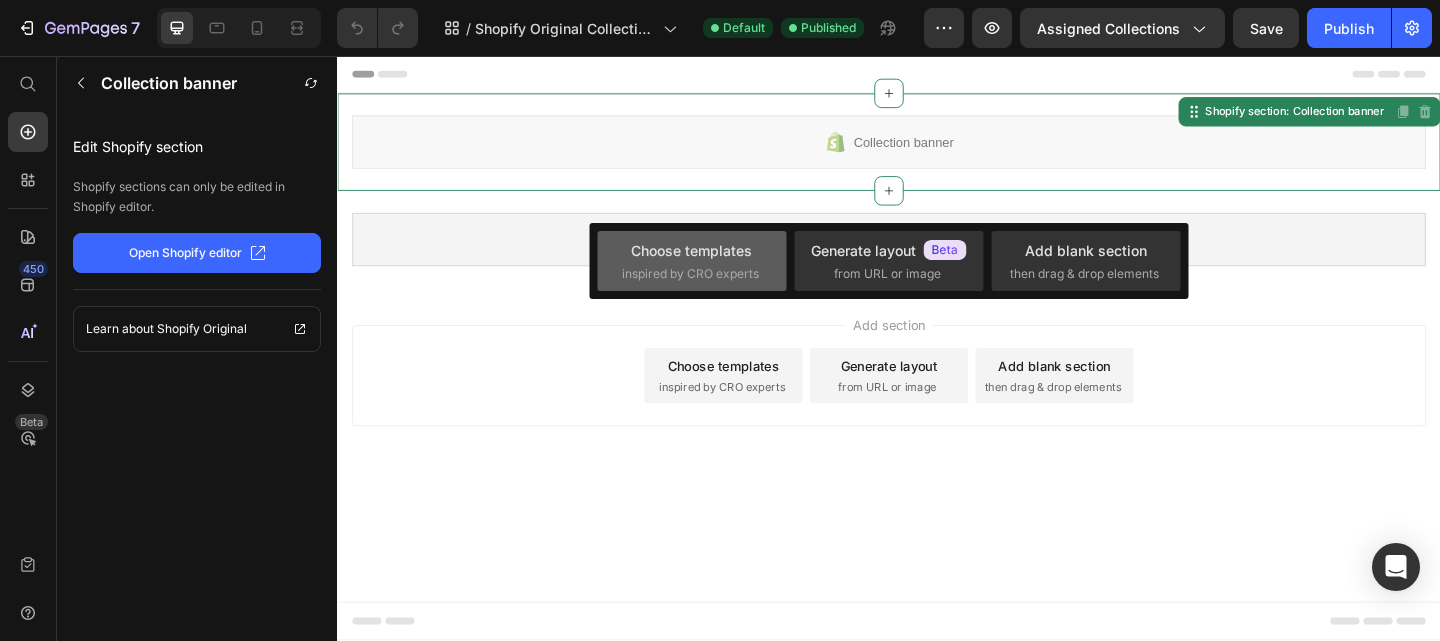 click on "Choose templates  inspired by CRO experts" at bounding box center [692, 261] 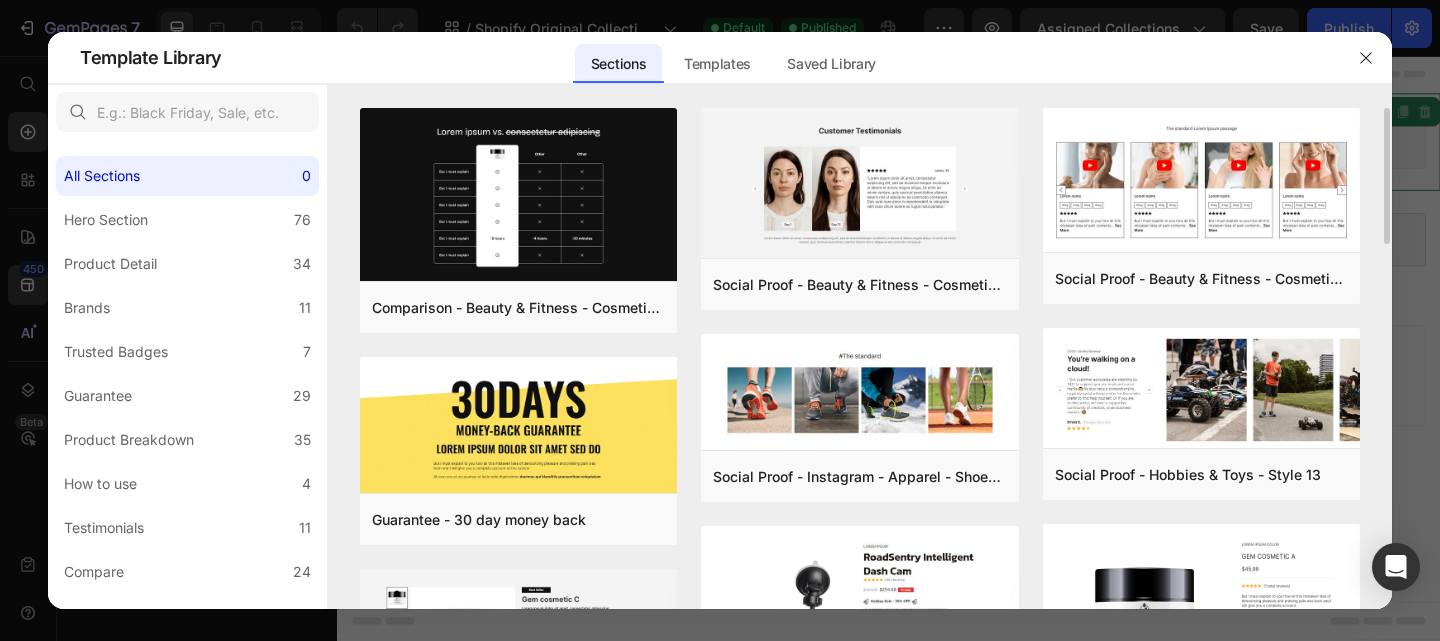 drag, startPoint x: 1385, startPoint y: 131, endPoint x: 1385, endPoint y: 201, distance: 70 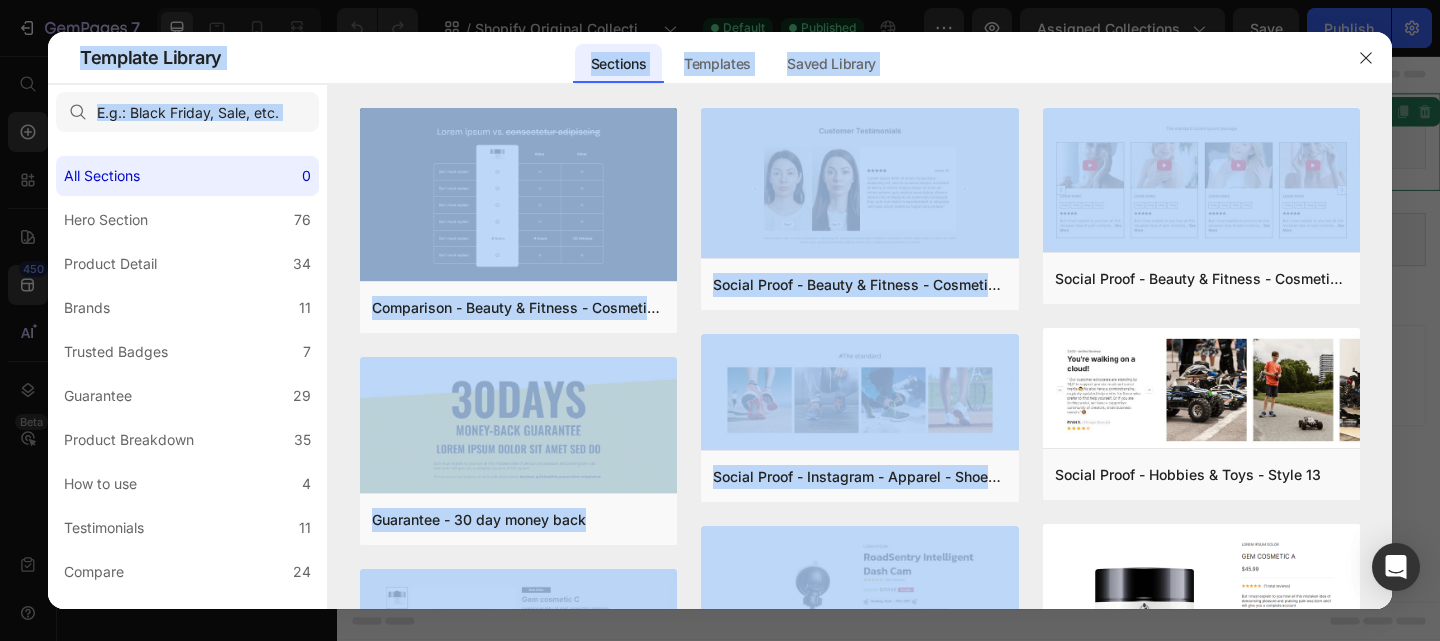 drag, startPoint x: 1389, startPoint y: 152, endPoint x: 1401, endPoint y: 277, distance: 125.57468 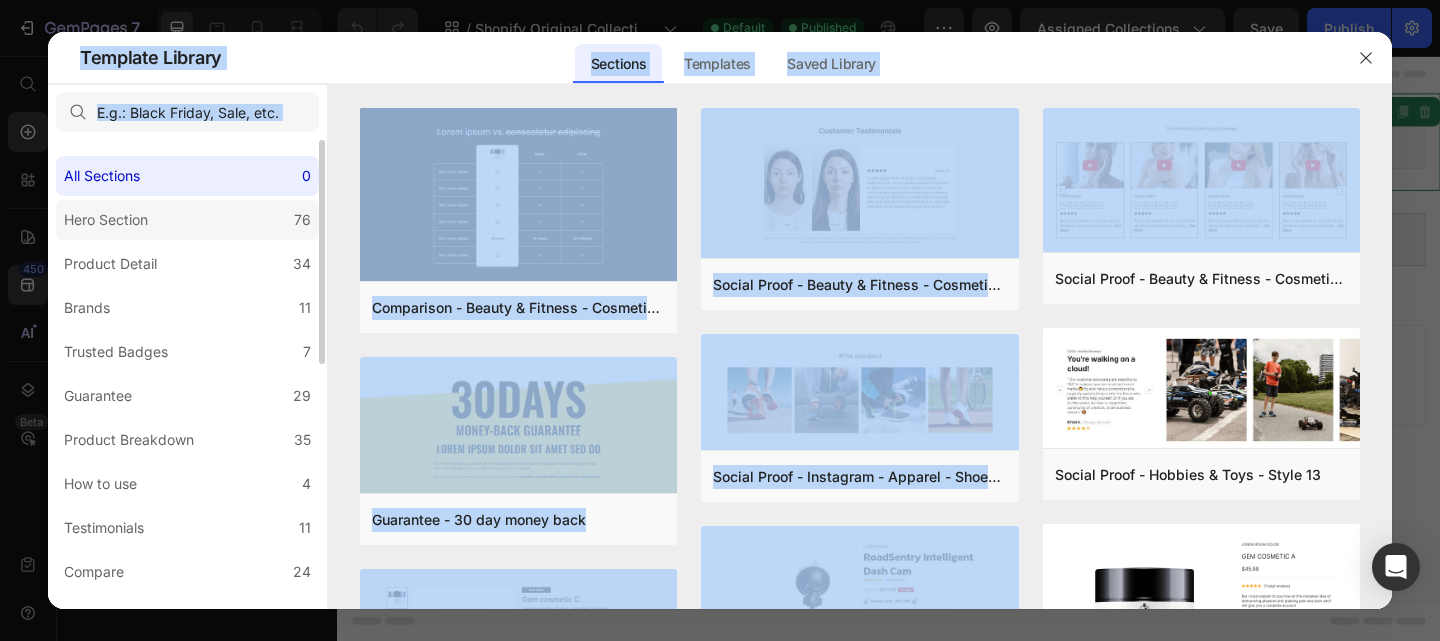 click on "Hero Section 76" 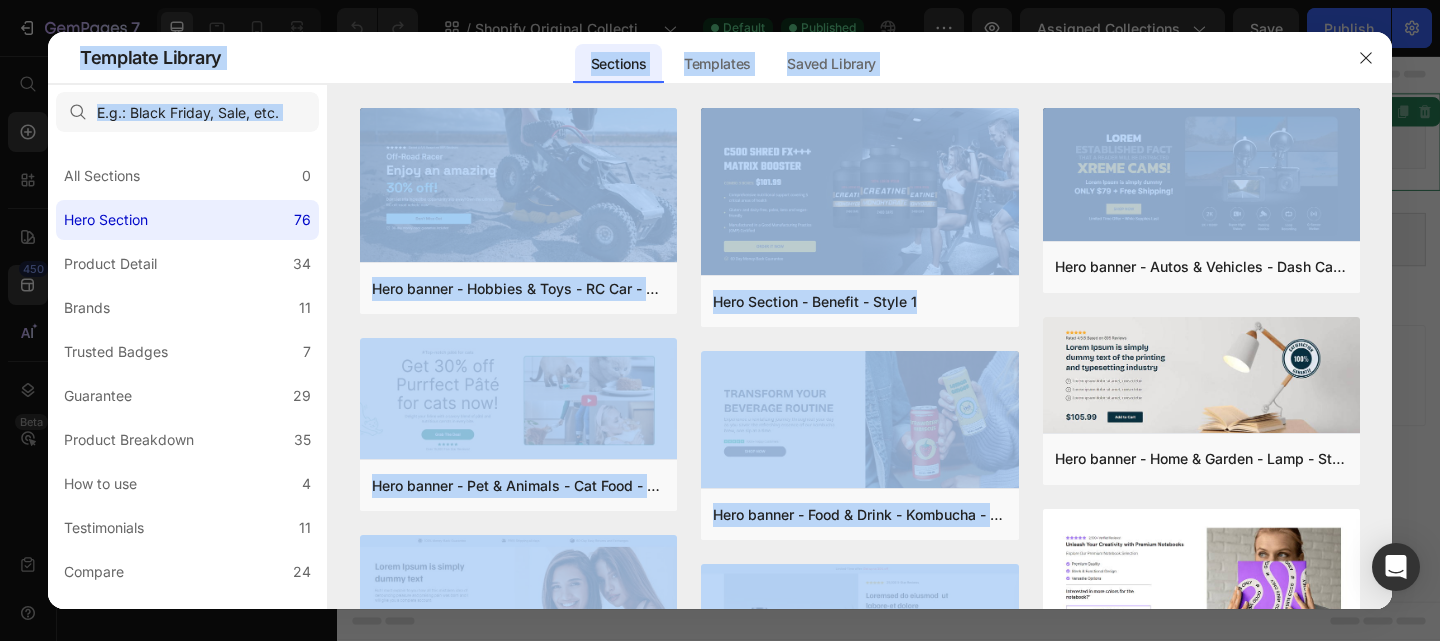 drag, startPoint x: 1389, startPoint y: 165, endPoint x: 1400, endPoint y: 227, distance: 62.968246 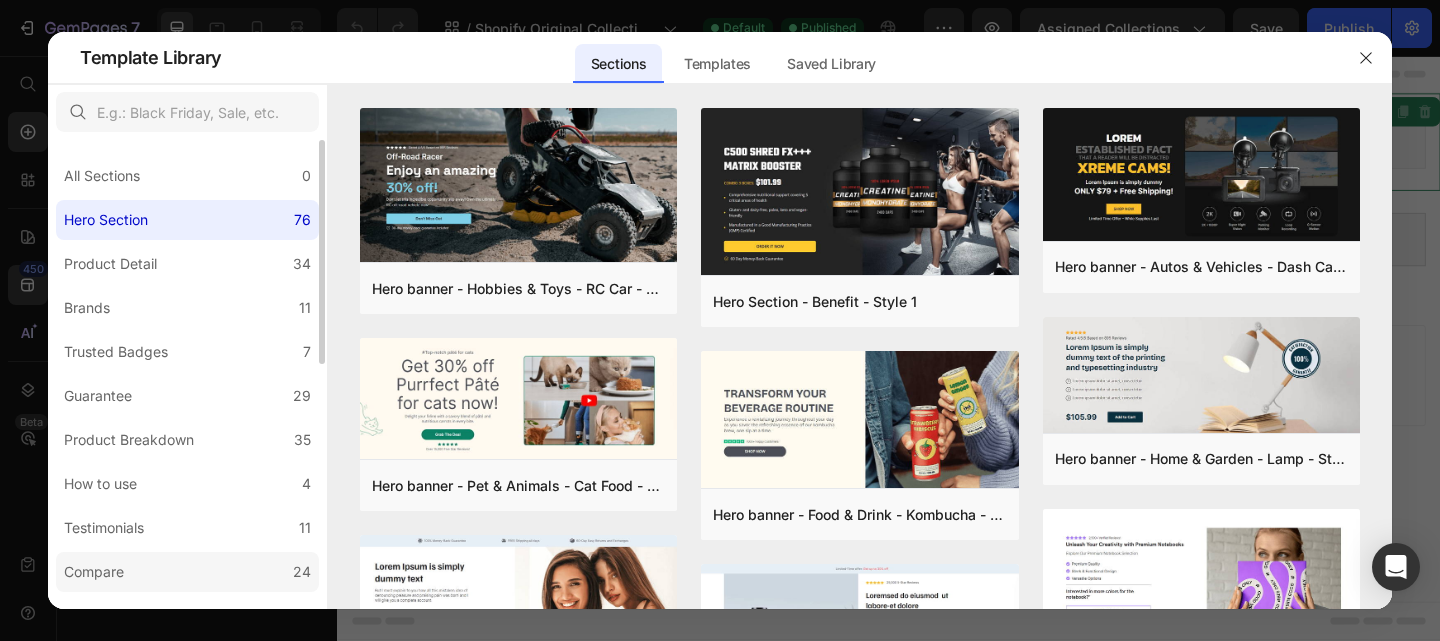 click on "Compare 24" 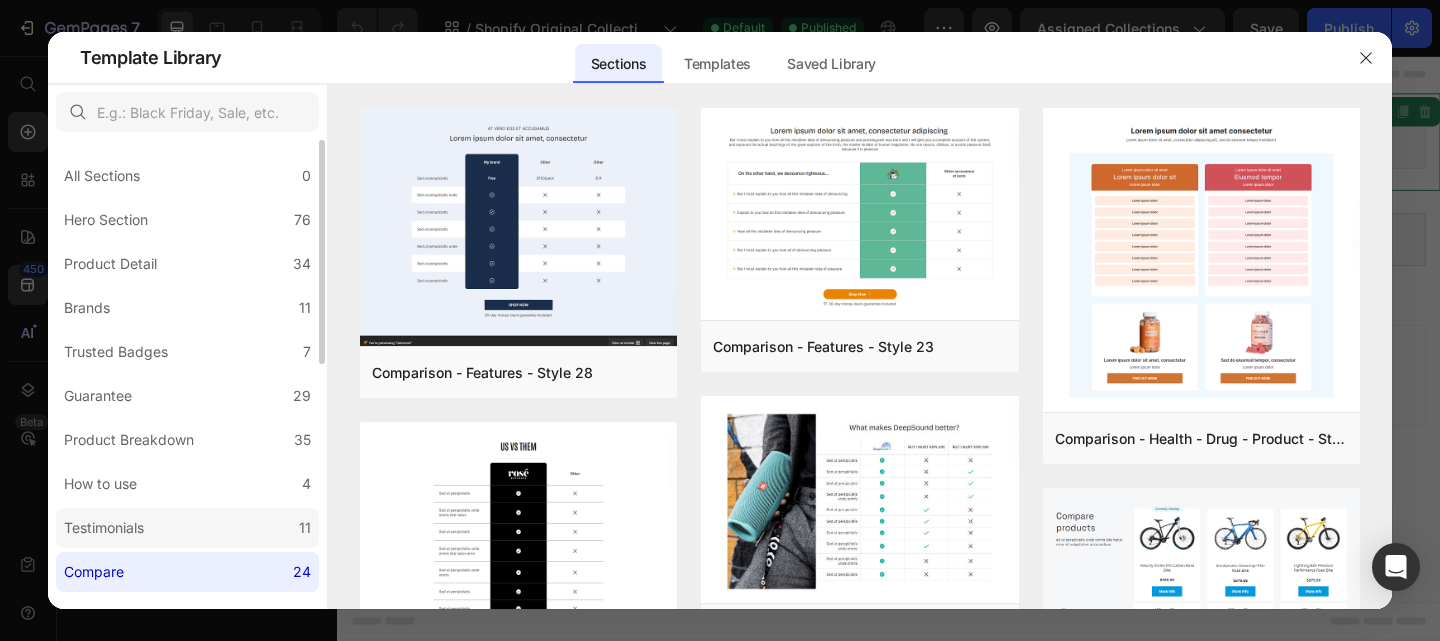 click on "Testimonials 11" 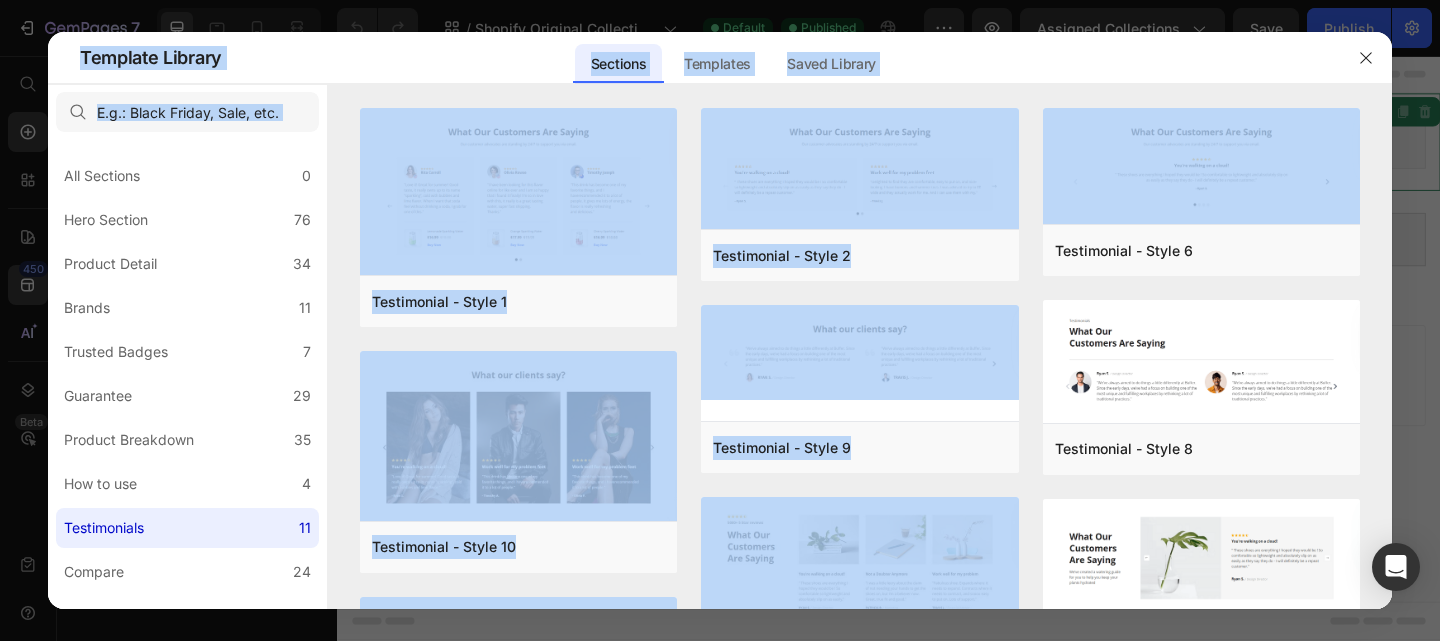 drag, startPoint x: 1385, startPoint y: 127, endPoint x: 1399, endPoint y: 230, distance: 103.947105 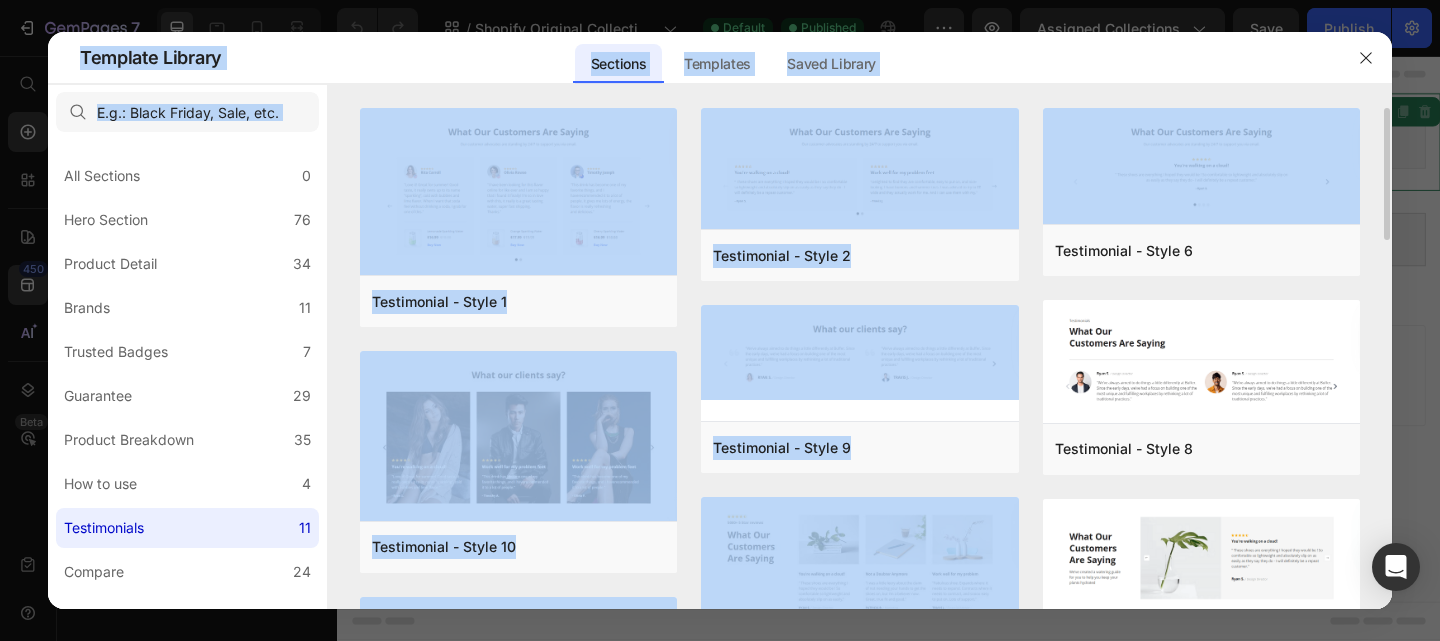 click on "Testimonial - Style 1 Add to page  Preview  Testimonial - Style 10 Add to page  Preview  Testimonial - Style 12 Add to page  Preview  Testimonial - Style 2 Add to page  Preview  Testimonial - Style 9 Add to page  Preview  Testimonial - Style 5 Add to page  Preview  Testimonial - Style 11 Add to page  Preview  Testimonial - Style 6 Add to page  Preview  Testimonial - Style 8 Add to page  Preview  Testimonial - Style 7 Add to page  Preview  Testimonial - Style 3 Add to page  Preview  Trustoo.io reviews Product reviews Photos/videos product reviews for social proof, SEO & UGC Trustoo.io reviews Product reviews  Try now  Testimonial - Style 1 Add to page  Preview  Testimonial - Style 2 Add to page  Preview  Testimonial - Style 6 Add to page  Preview  Testimonial - Style 8 Add to page  Preview  Testimonial - Style 9 Add to page  Preview  Testimonial - Style 10 Add to page  Preview  Testimonial - Style 5 Add to page  Preview  Testimonial - Style 7 Add to page  Preview  Testimonial - Style 12 Add to page  Preview" at bounding box center (860, 358) 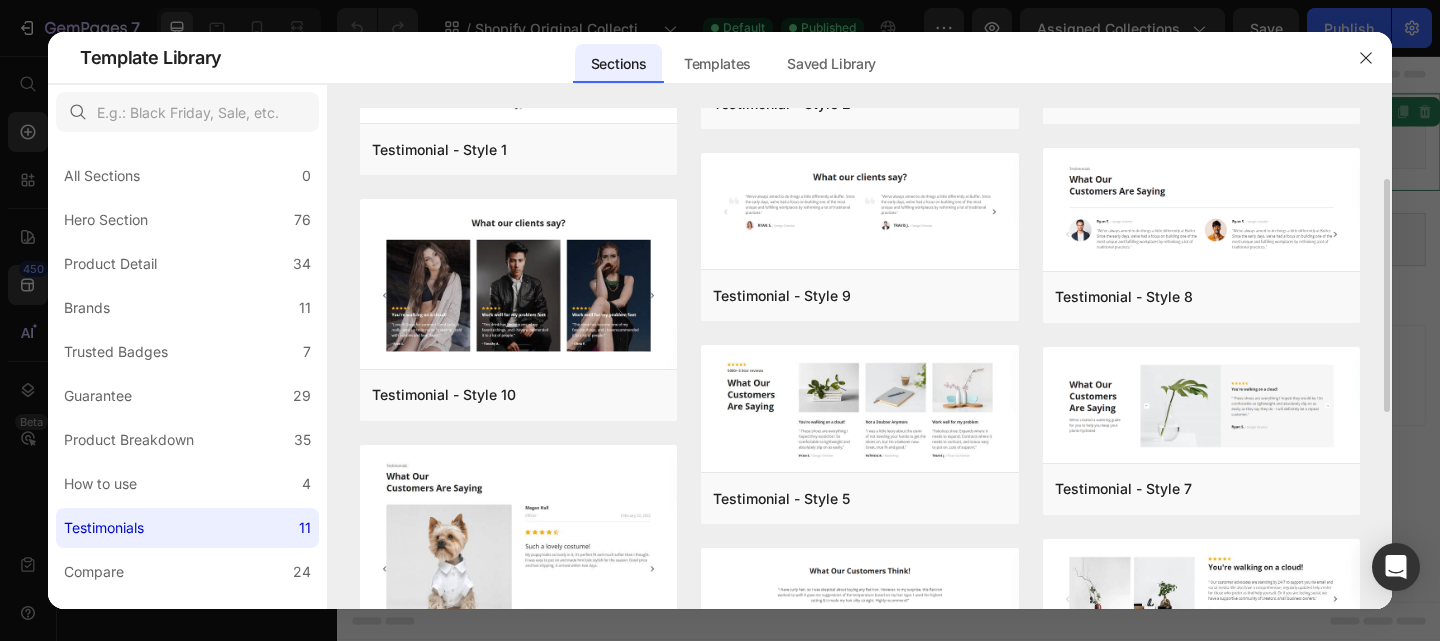 scroll, scrollTop: 122, scrollLeft: 0, axis: vertical 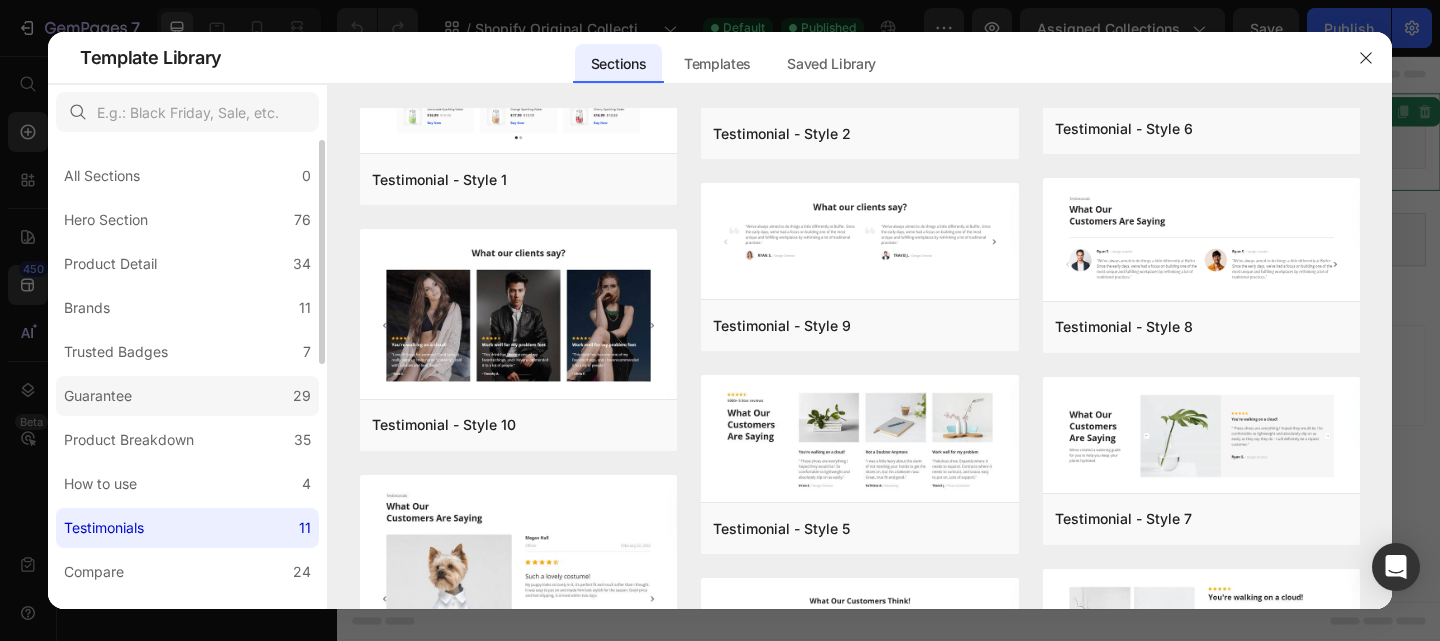 click on "Guarantee 29" 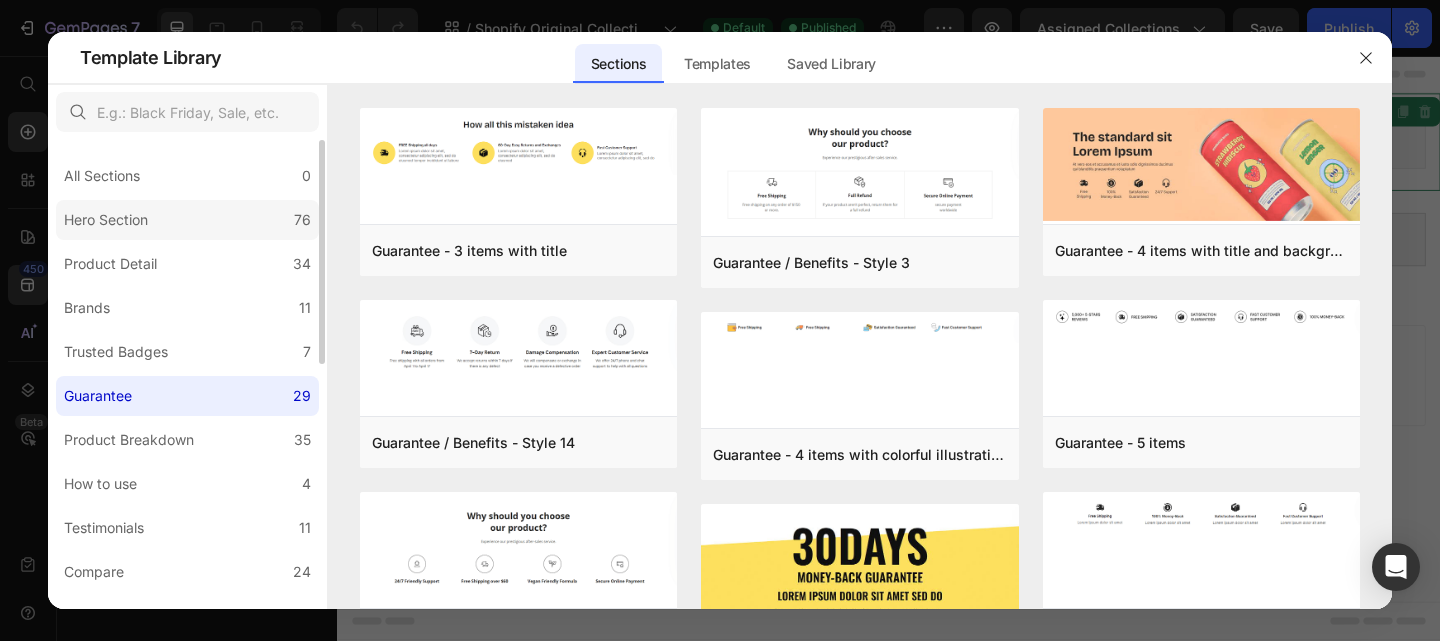 click on "Hero Section 76" 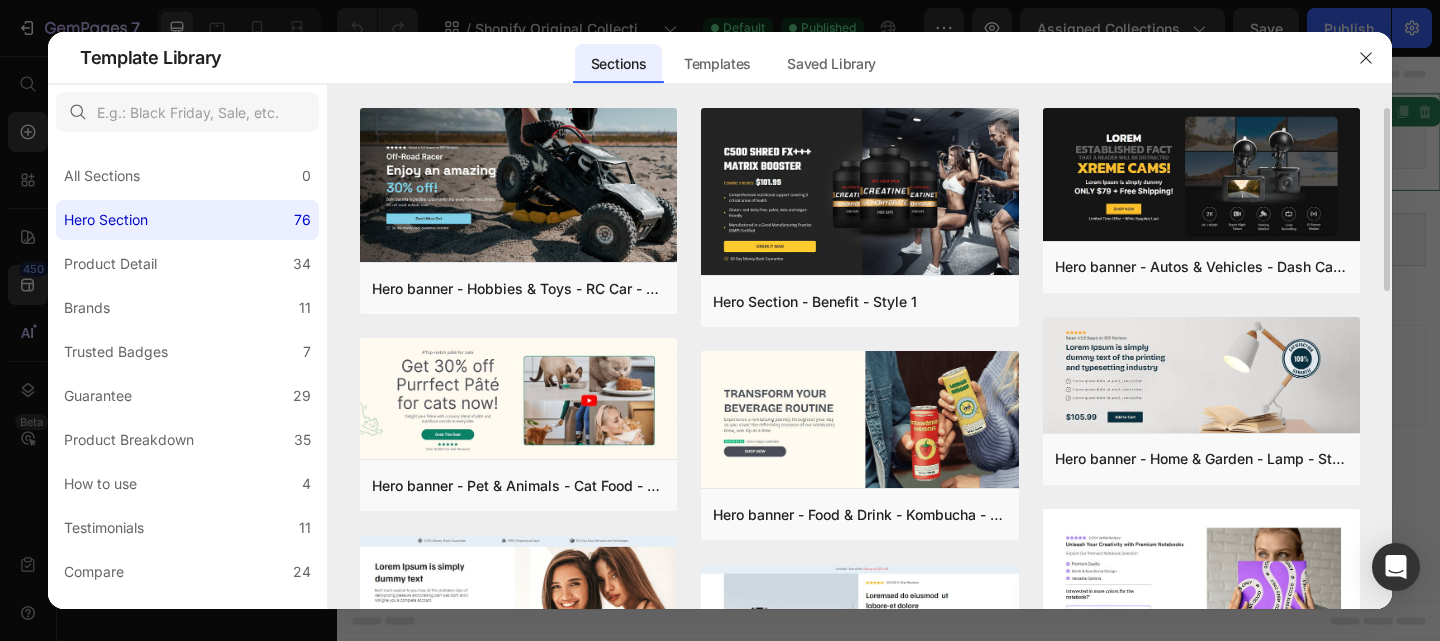 drag, startPoint x: 1384, startPoint y: 117, endPoint x: 1387, endPoint y: 222, distance: 105.04285 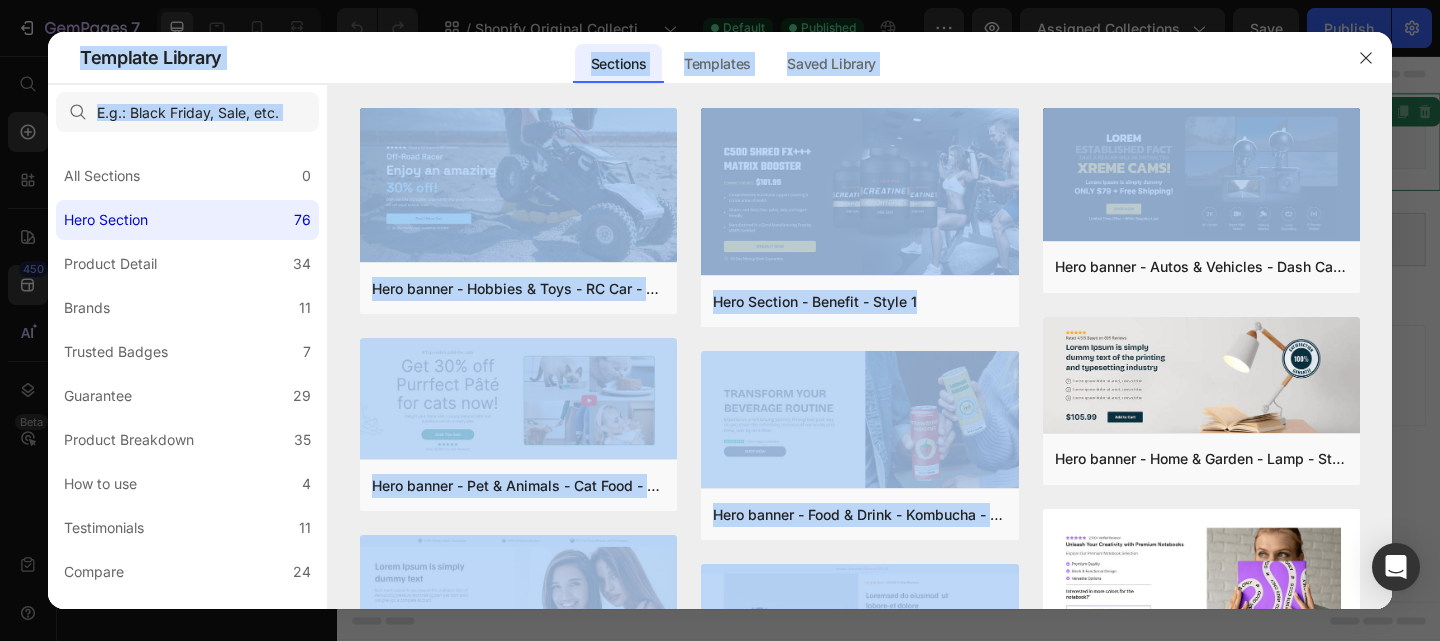 drag, startPoint x: 1383, startPoint y: 200, endPoint x: 1395, endPoint y: 297, distance: 97.73945 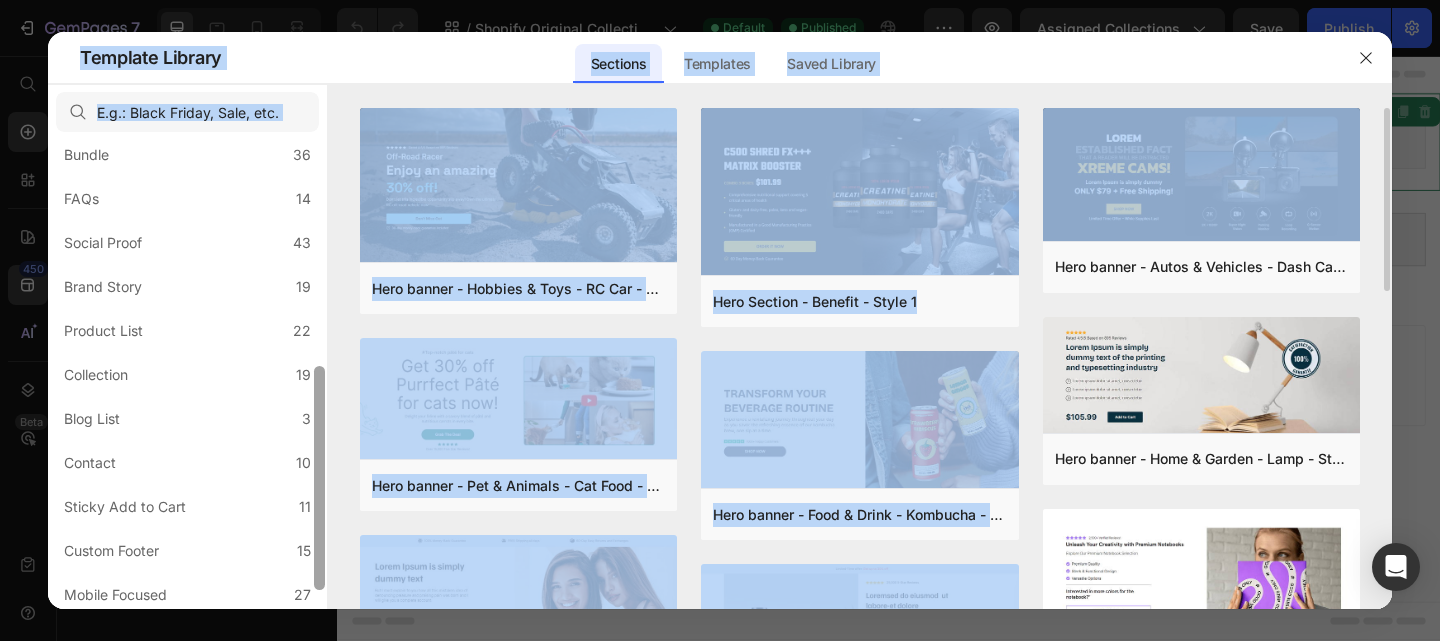 scroll, scrollTop: 471, scrollLeft: 0, axis: vertical 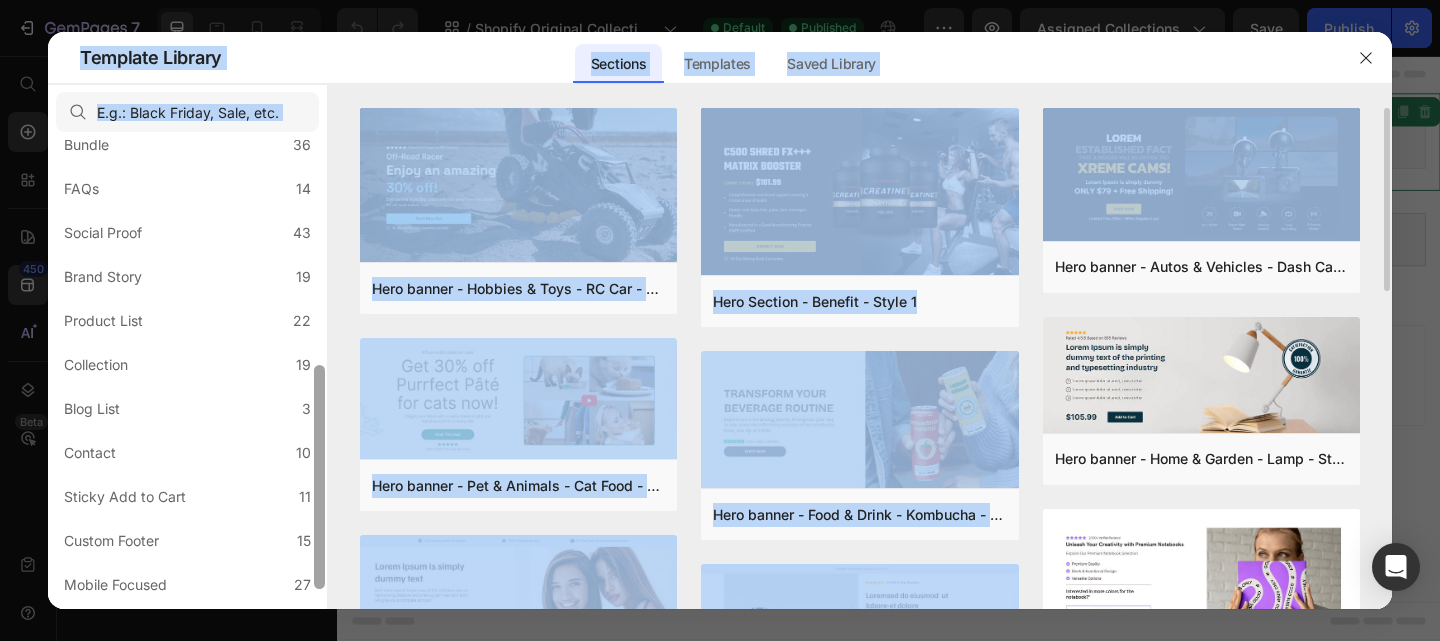 drag, startPoint x: 319, startPoint y: 185, endPoint x: 344, endPoint y: 411, distance: 227.37854 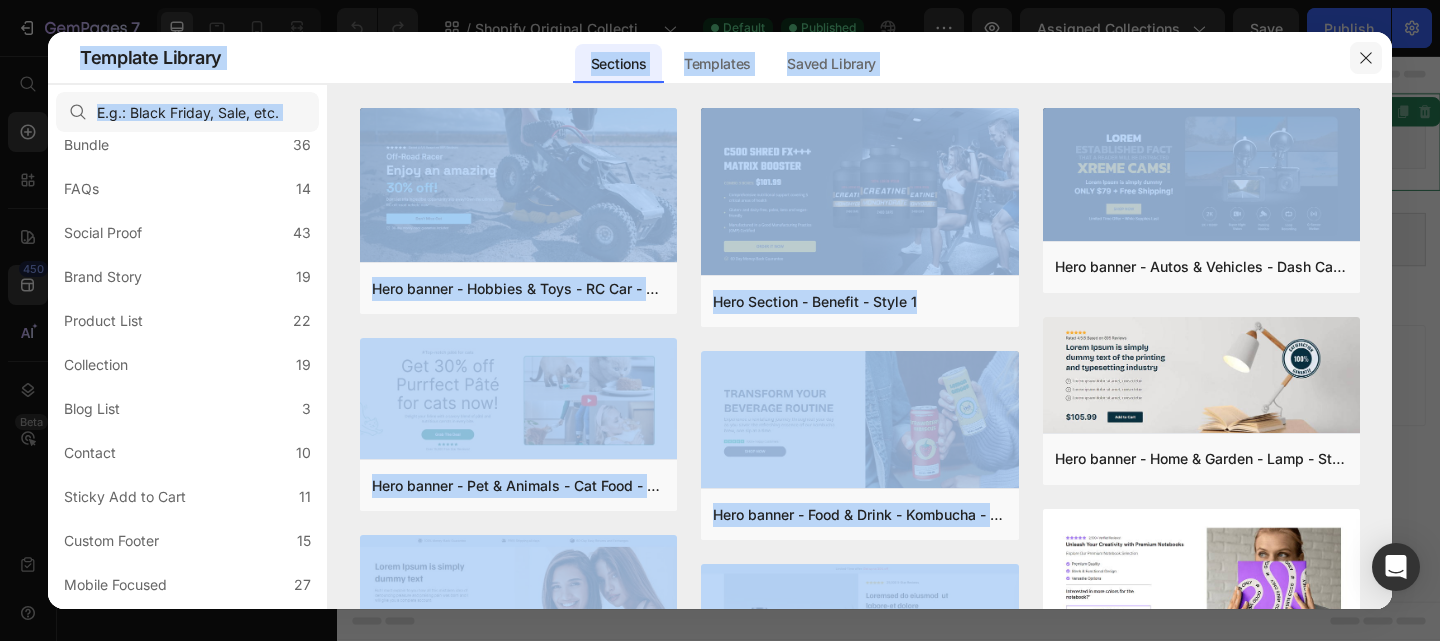 click 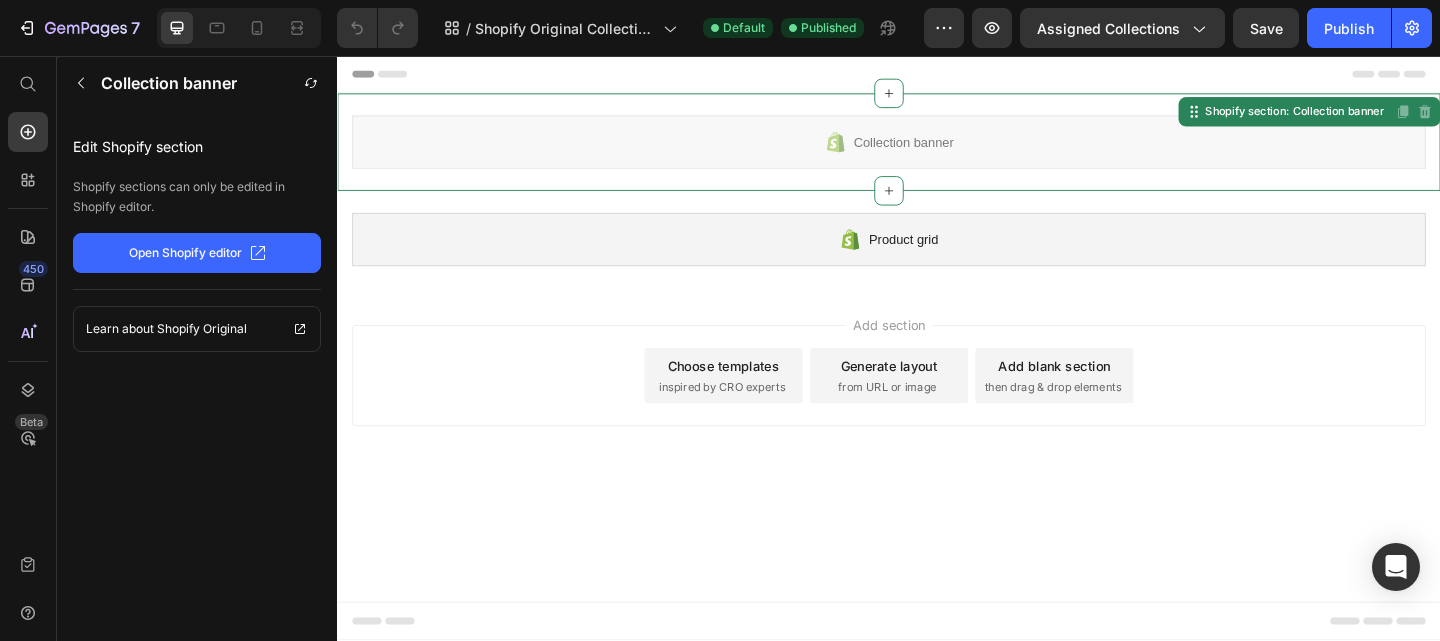 click on "Choose templates inspired by CRO experts" at bounding box center [757, 404] 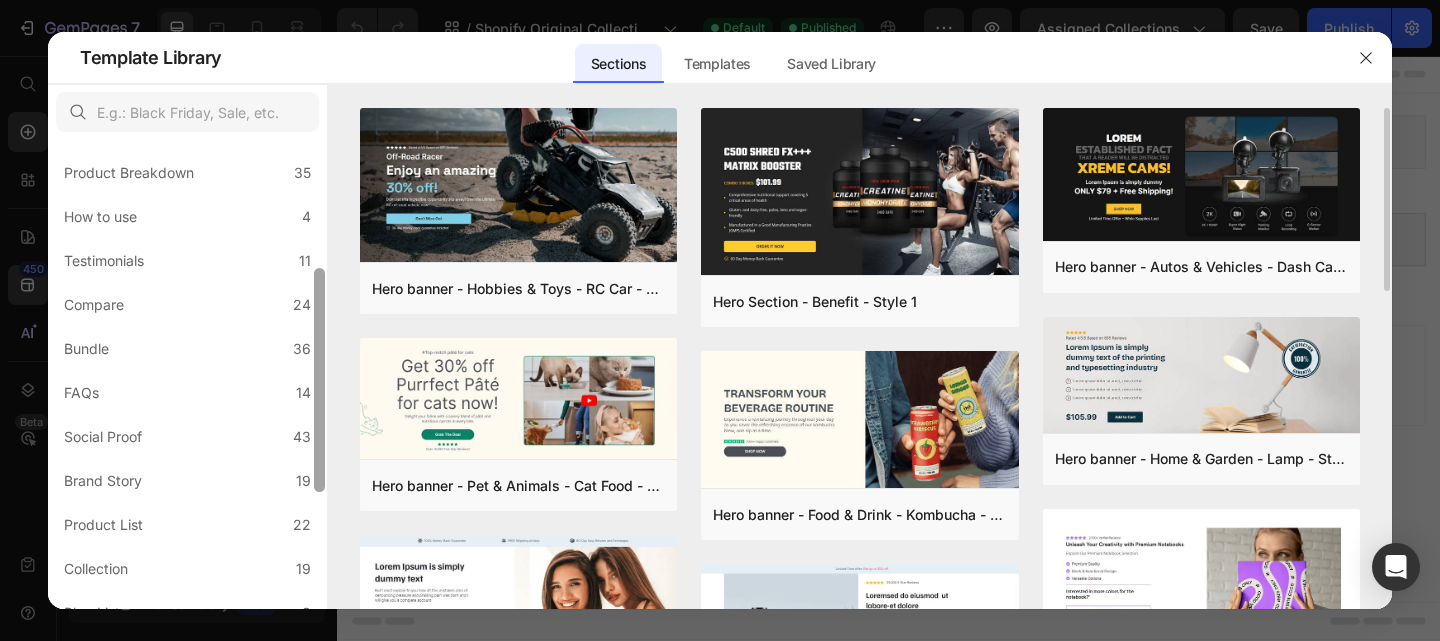 scroll, scrollTop: 283, scrollLeft: 0, axis: vertical 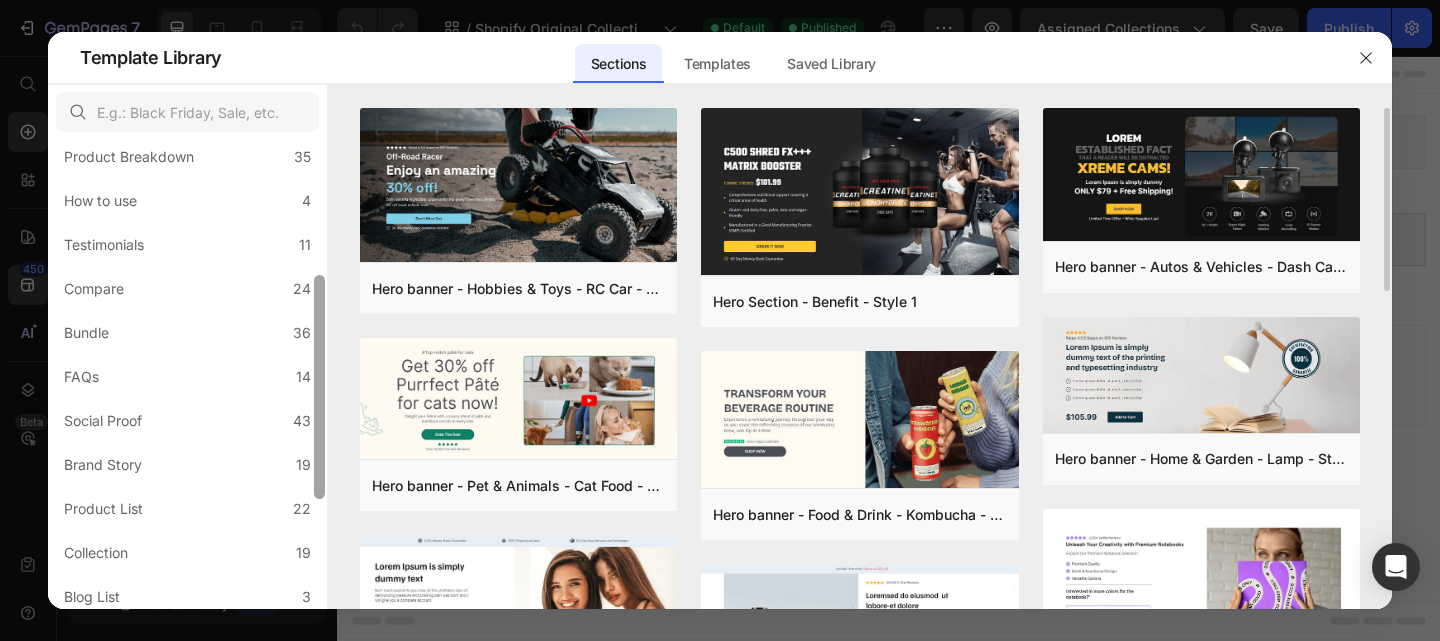 drag, startPoint x: 321, startPoint y: 348, endPoint x: 328, endPoint y: 484, distance: 136.18002 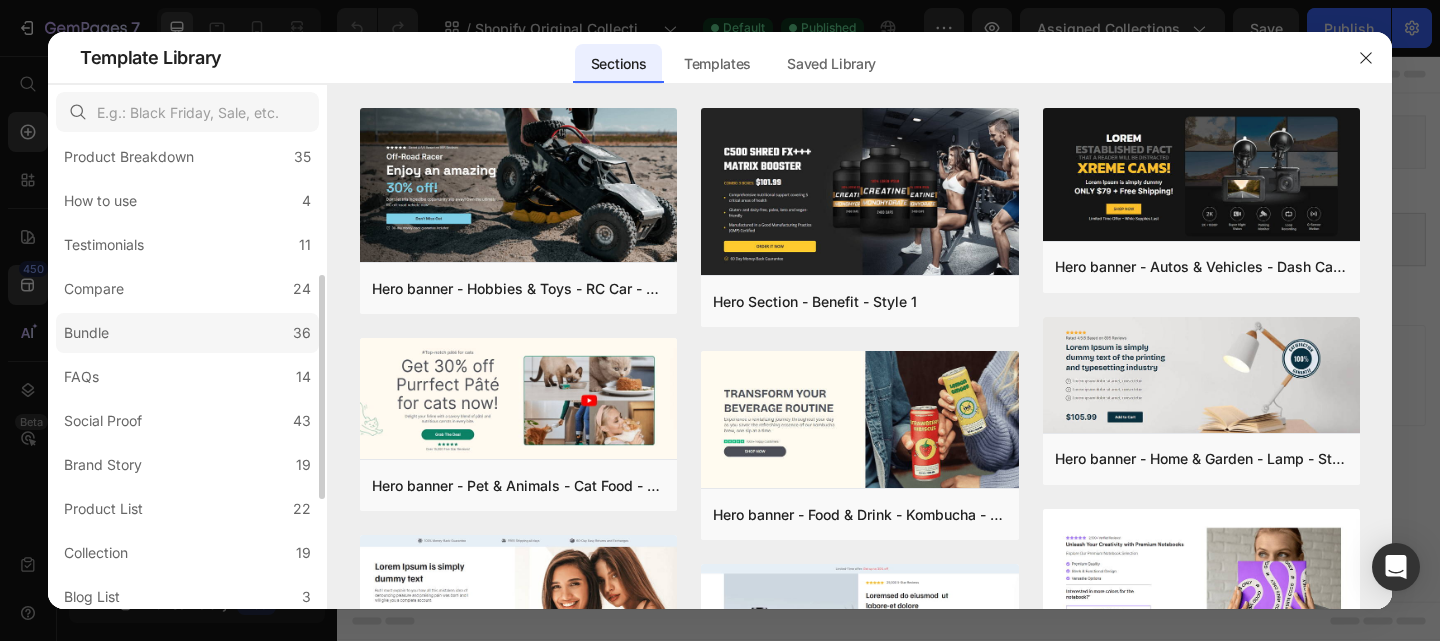 click on "Bundle 36" 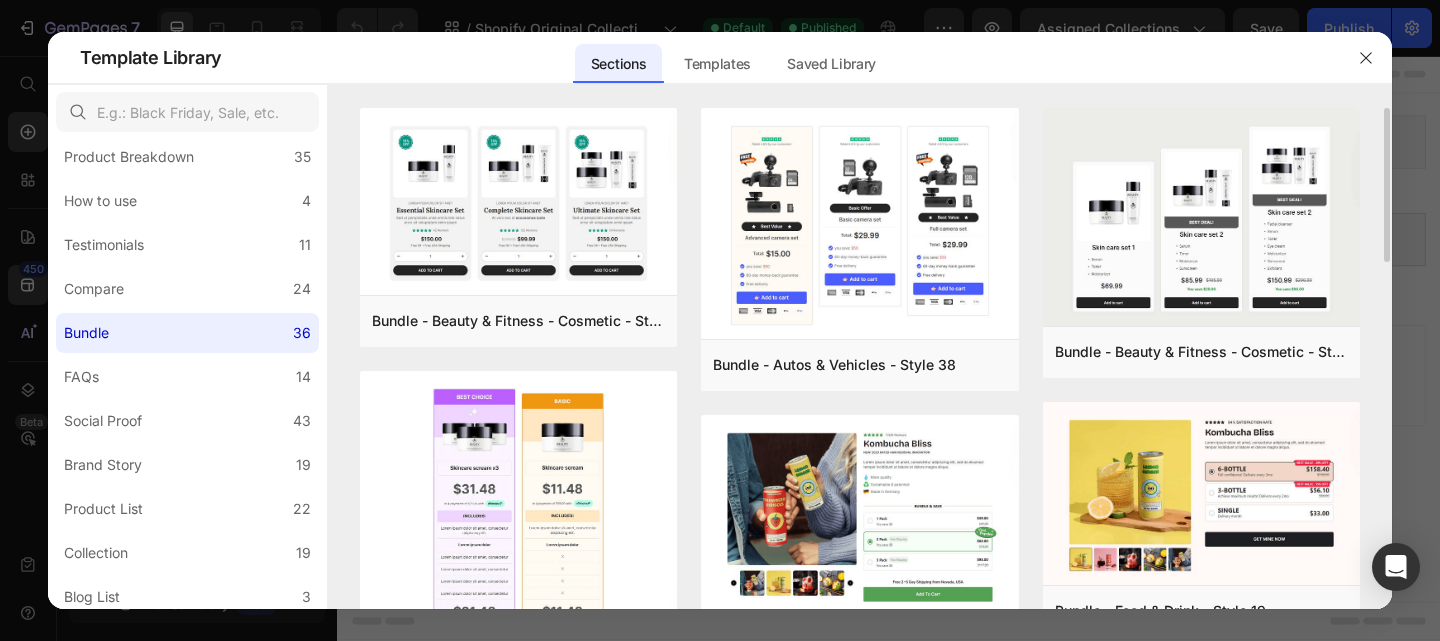 drag, startPoint x: 1384, startPoint y: 183, endPoint x: 1384, endPoint y: 262, distance: 79 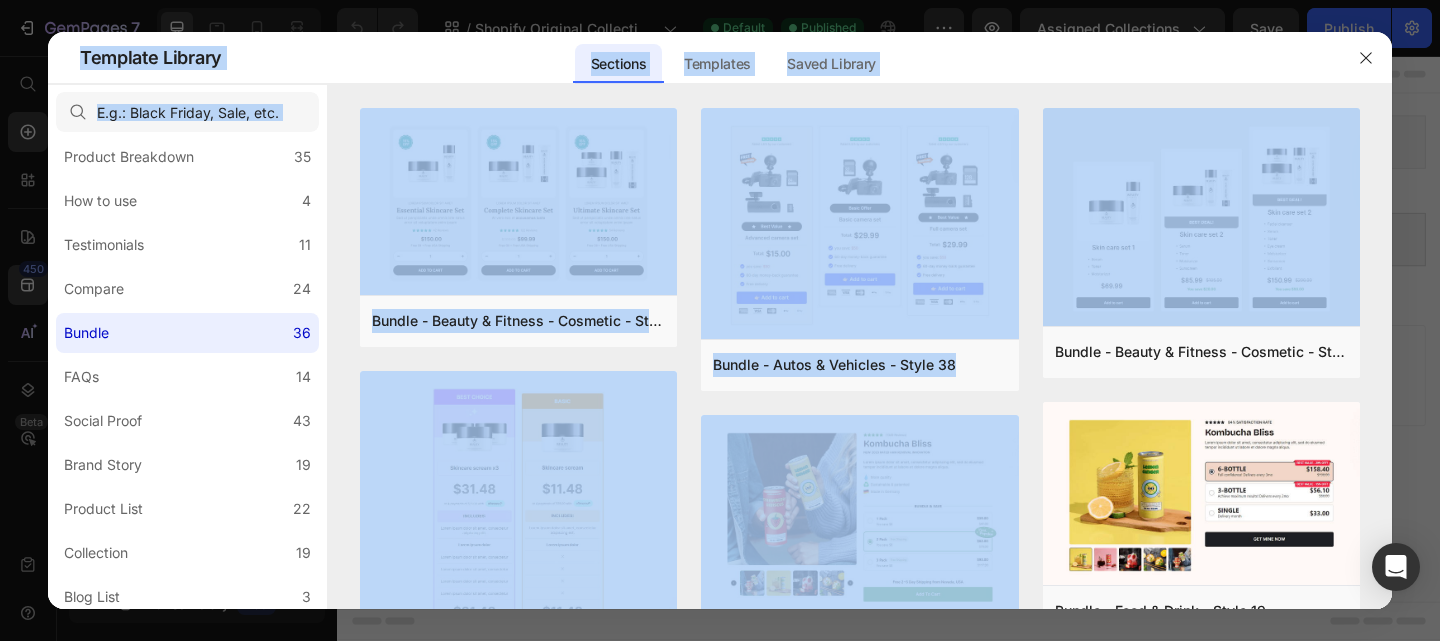 drag, startPoint x: 1387, startPoint y: 201, endPoint x: 1393, endPoint y: 273, distance: 72.249565 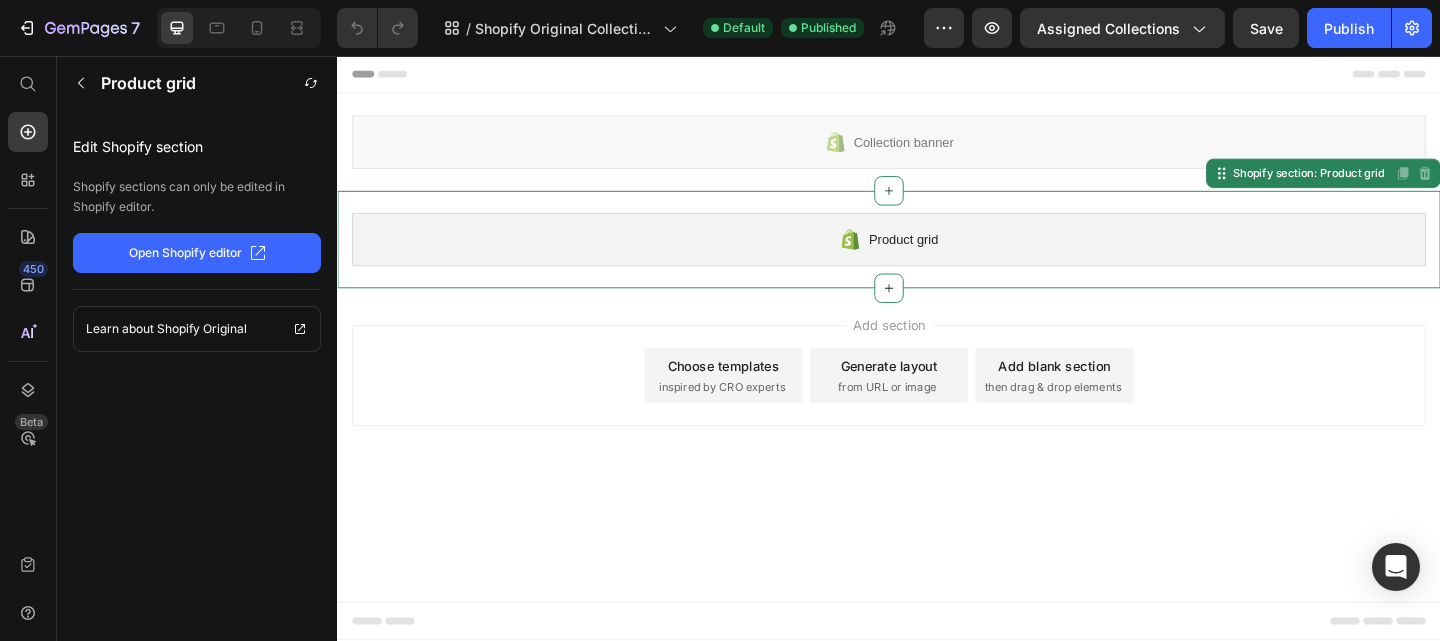 click on "Open Shopify editor" 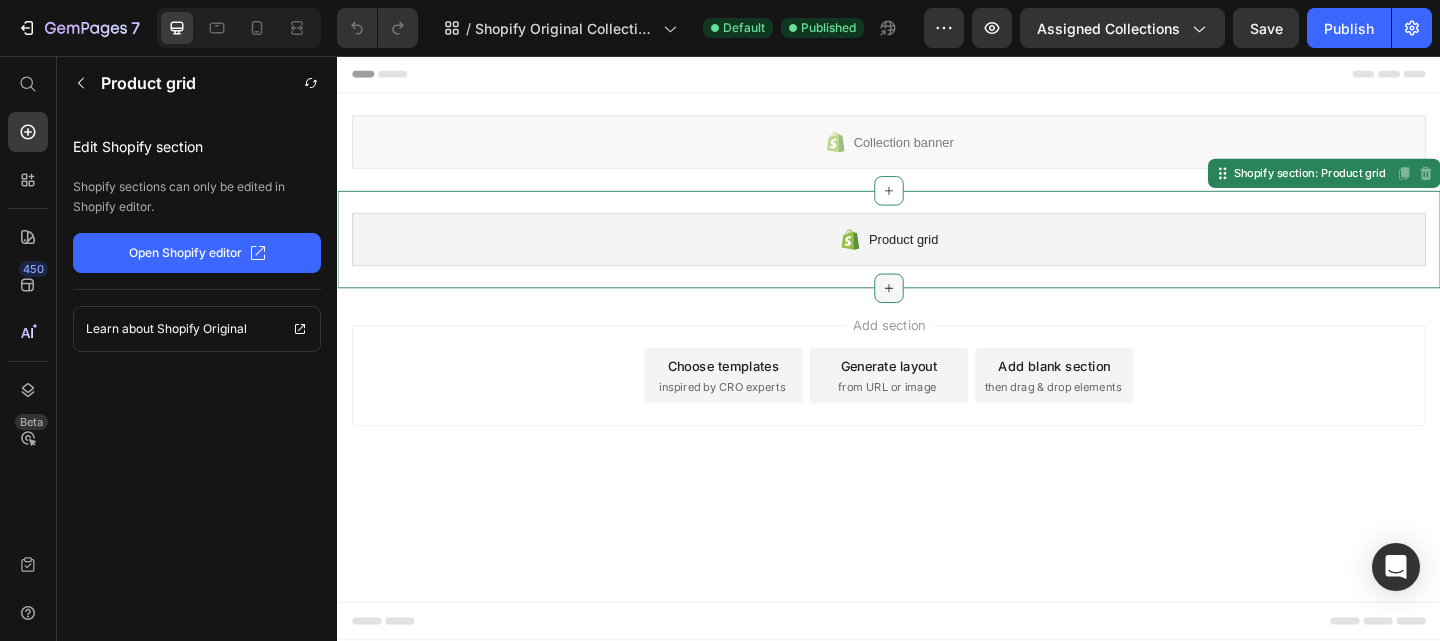click 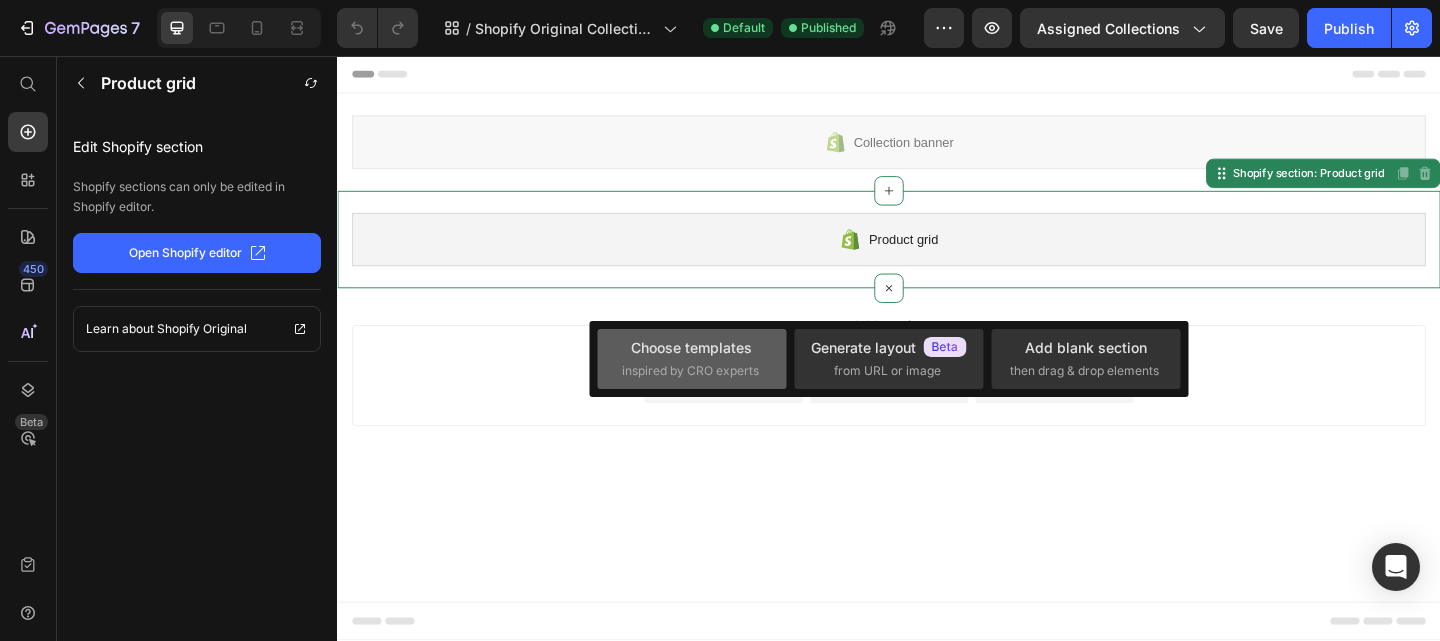 click on "Choose templates" at bounding box center (691, 347) 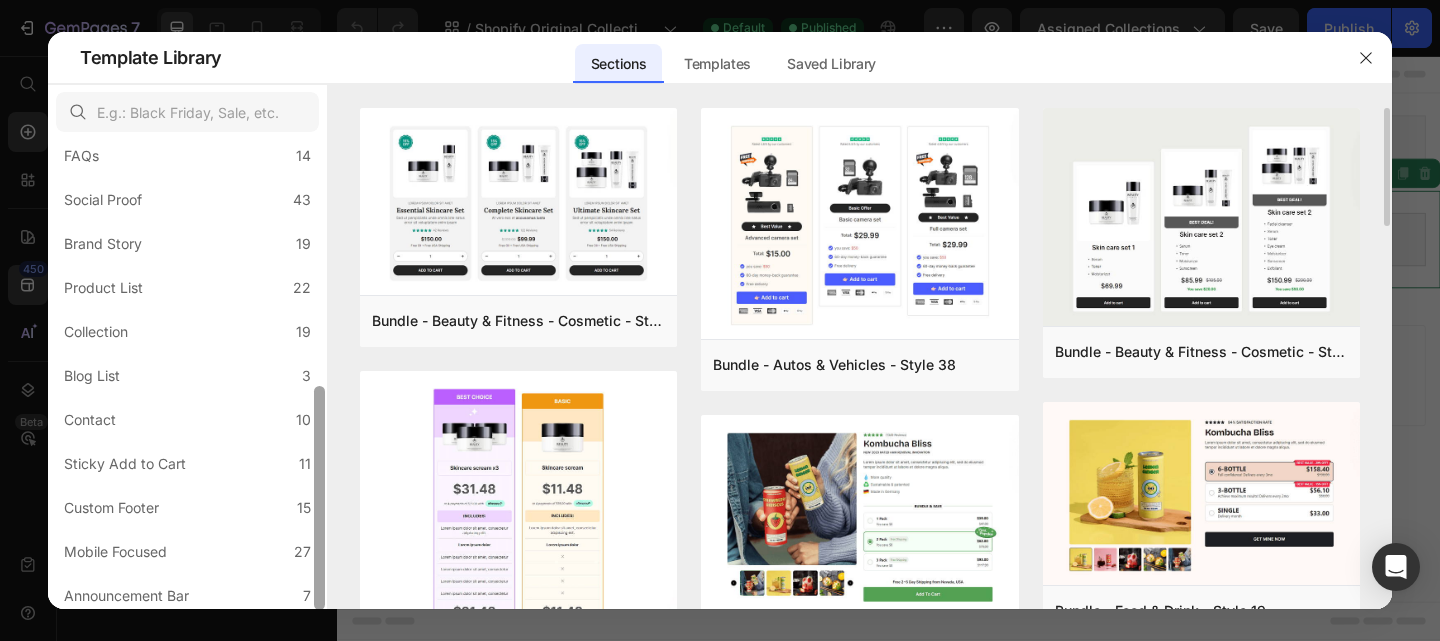 scroll, scrollTop: 511, scrollLeft: 0, axis: vertical 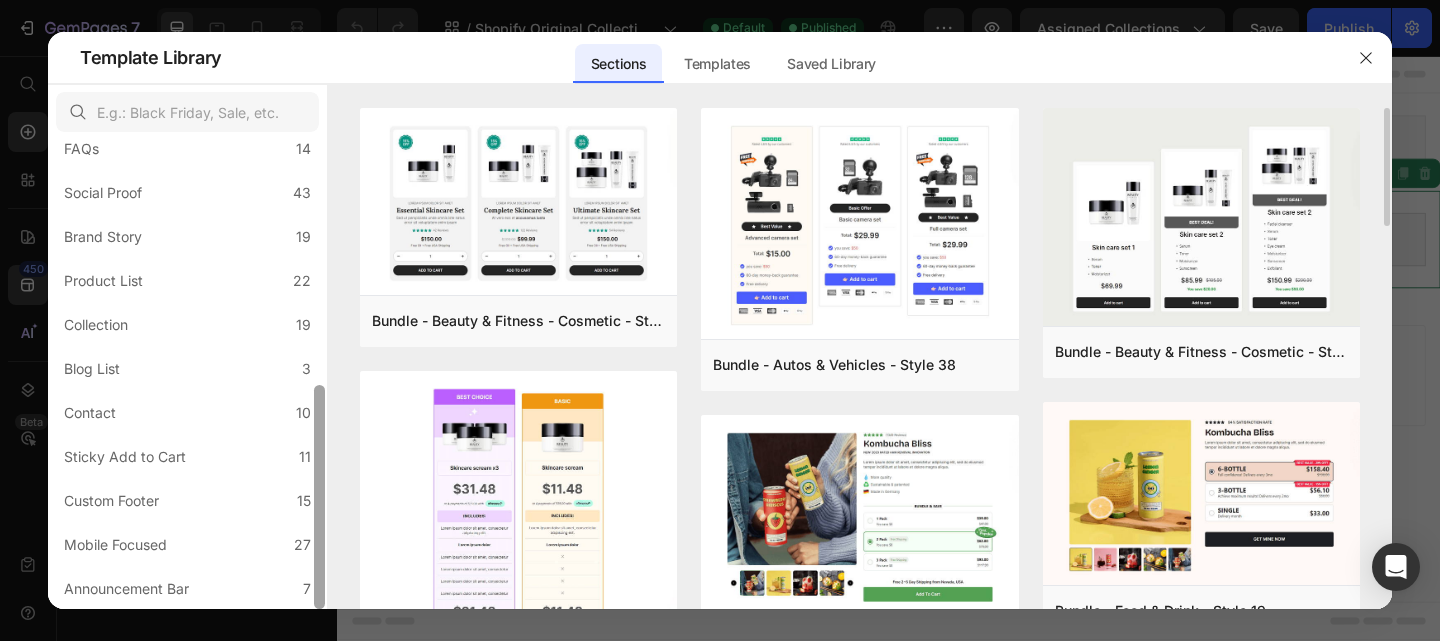 drag, startPoint x: 320, startPoint y: 154, endPoint x: 357, endPoint y: 427, distance: 275.4959 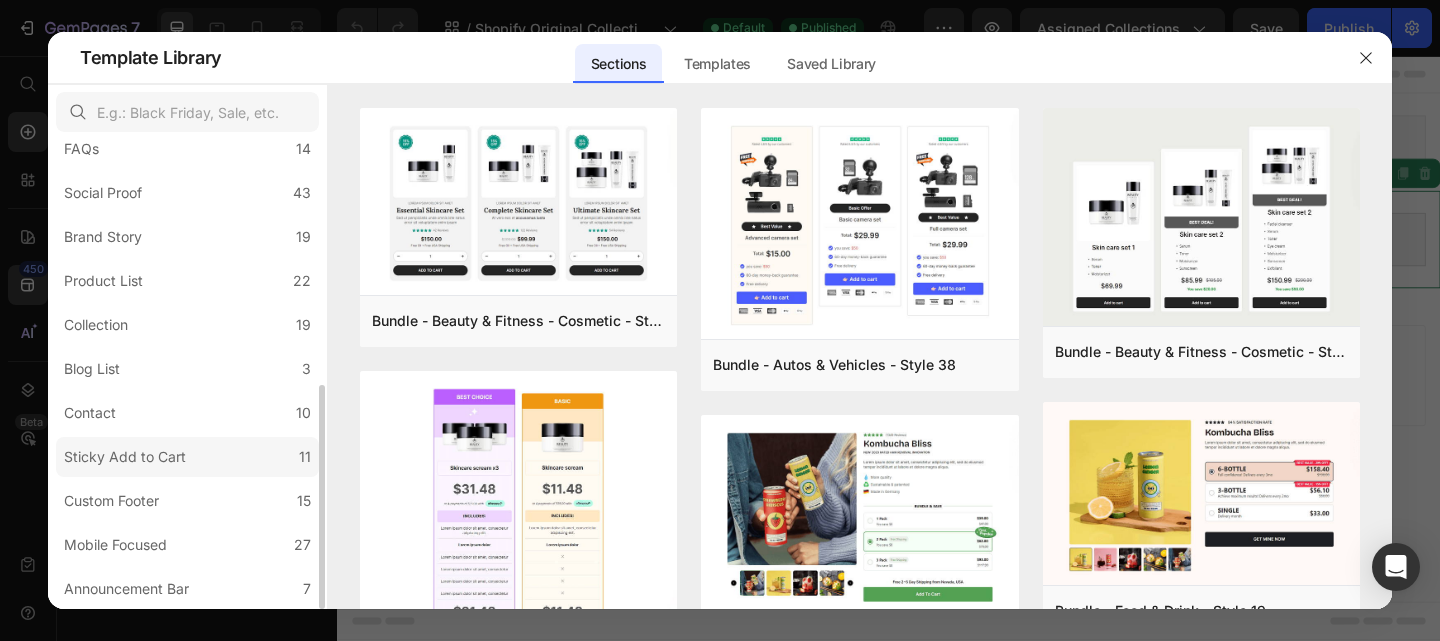 drag, startPoint x: 357, startPoint y: 427, endPoint x: 152, endPoint y: 450, distance: 206.28621 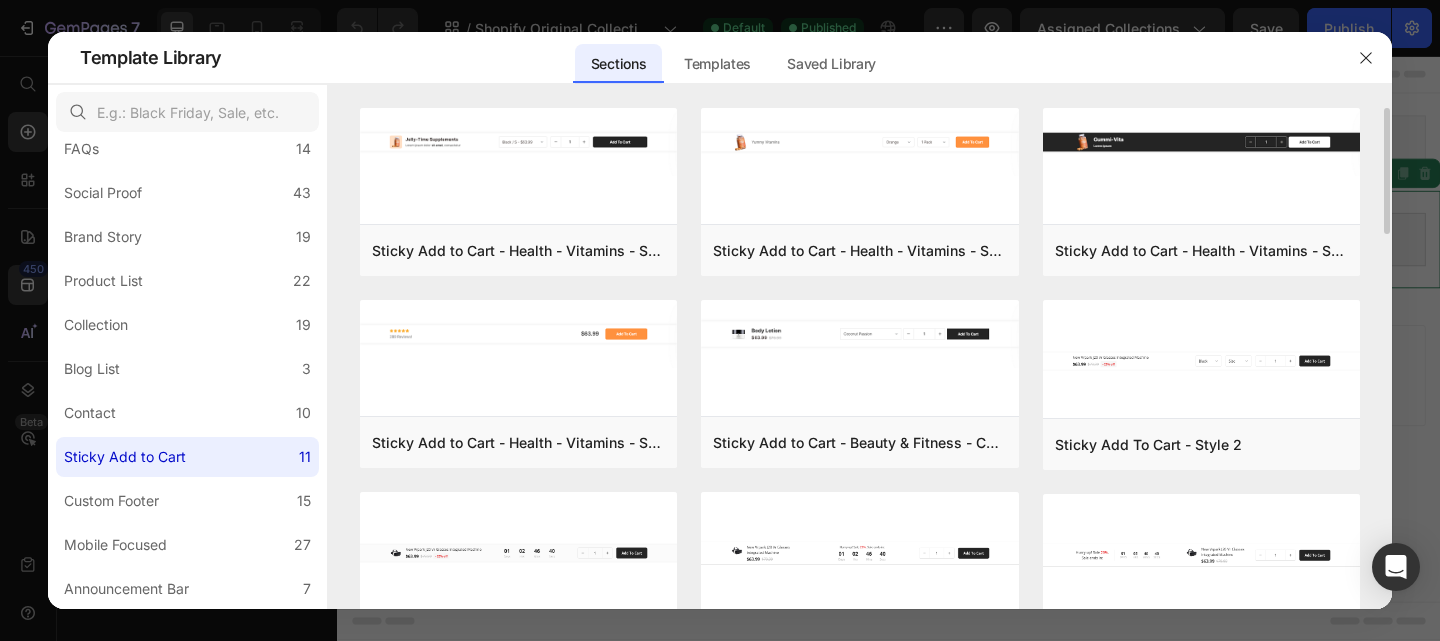 click on "Sticky Add to Cart - Health - Vitamins  - Style 8 Add to page  Preview  Sticky Add to Cart - Health - Vitamins  - Style 12 Add to page  Preview  Sticky Add To Cart - Style 4 Add to page  Preview  Sticky Add To Cart - Style 7 Add to page  Preview  Sticky Add to Cart - Health - Vitamins  - Style 11 Add to page  Preview  Sticky Add to Cart - Beauty & Fitness - Cosmetic  - Style 9 Add to page  Preview  Sticky Add To Cart - Style 5 Add to page  Preview  Sticky Add To Cart - Style 1 Add to page  Preview  Sticky Add to Cart - Health - Vitamins  - Style 10 Add to page  Preview  Sticky Add To Cart - Style 2 Add to page  Preview  Sticky Add To Cart - Style 6 Add to page  Preview  Sticky Add to Cart - Health - Vitamins  - Style 8 Add to page  Preview  Sticky Add to Cart - Health - Vitamins  - Style 11 Add to page  Preview  Sticky Add to Cart - Health - Vitamins  - Style 10 Add to page  Preview  Sticky Add to Cart - Health - Vitamins  - Style 12 Add to page  Preview  Add to page  Preview  Sticky Add To Cart - Style 2" at bounding box center (860, 358) 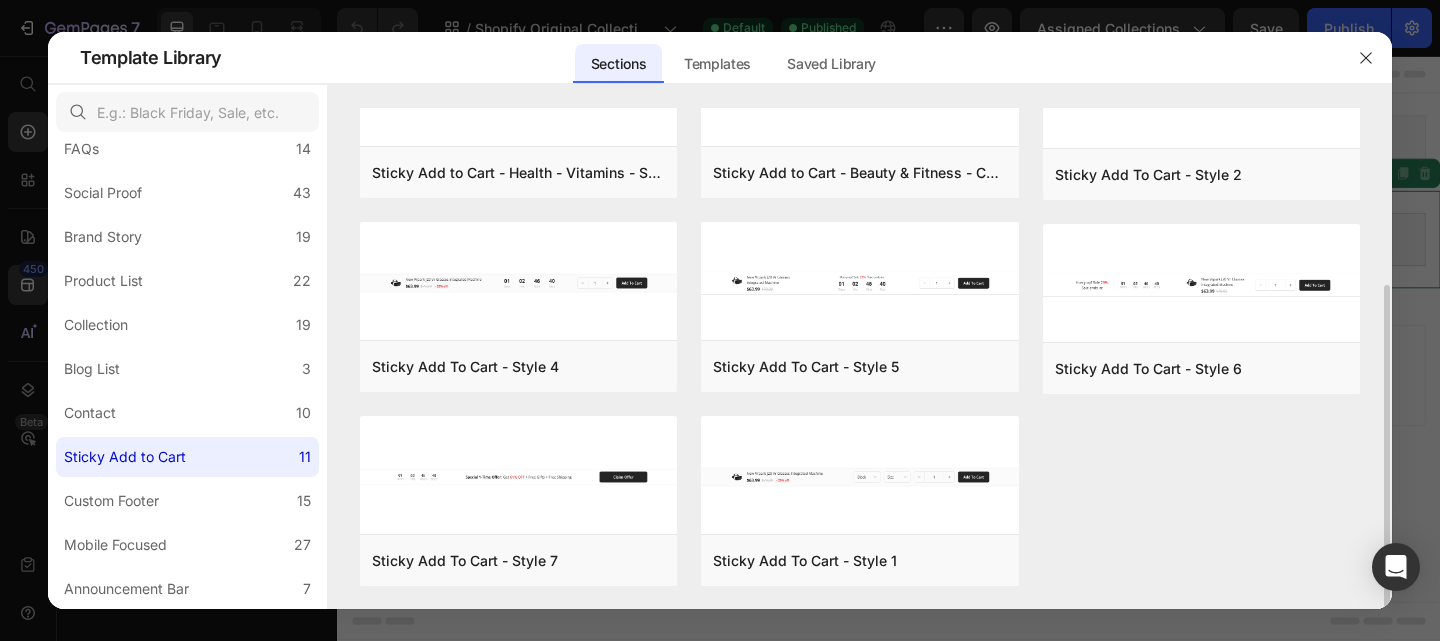 scroll, scrollTop: 271, scrollLeft: 0, axis: vertical 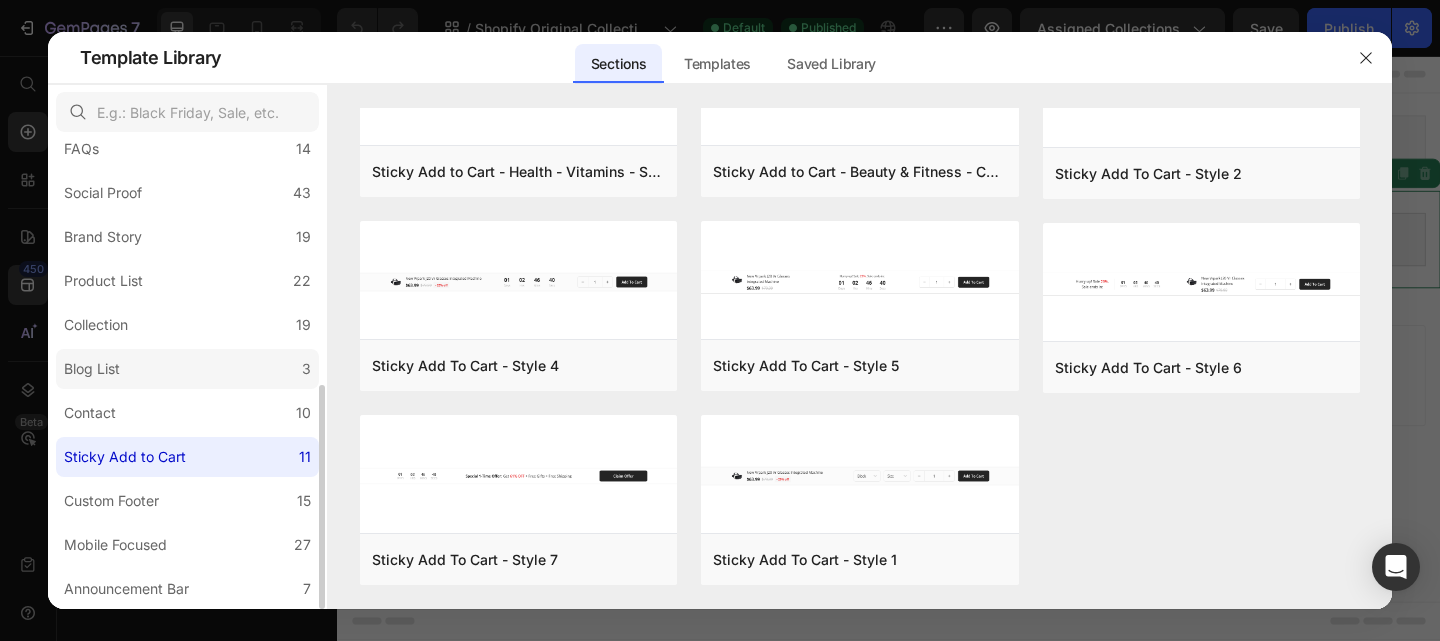 click on "Blog List 3" 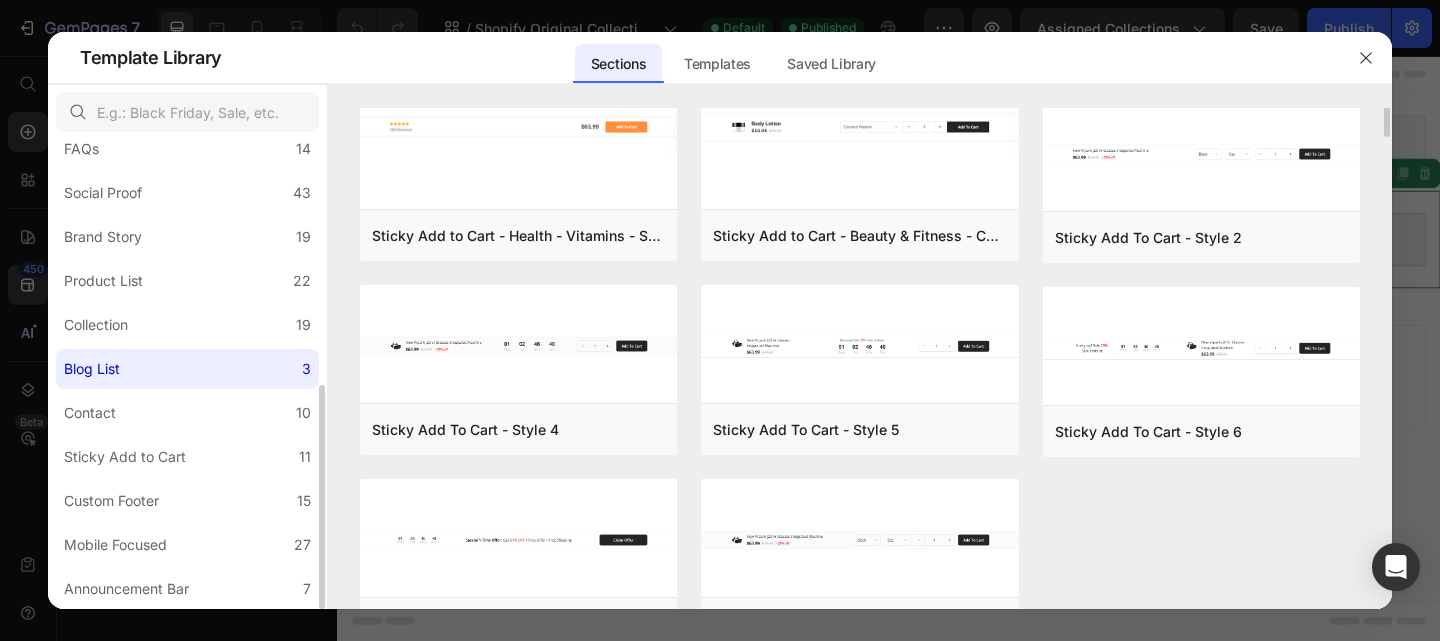 scroll, scrollTop: 0, scrollLeft: 0, axis: both 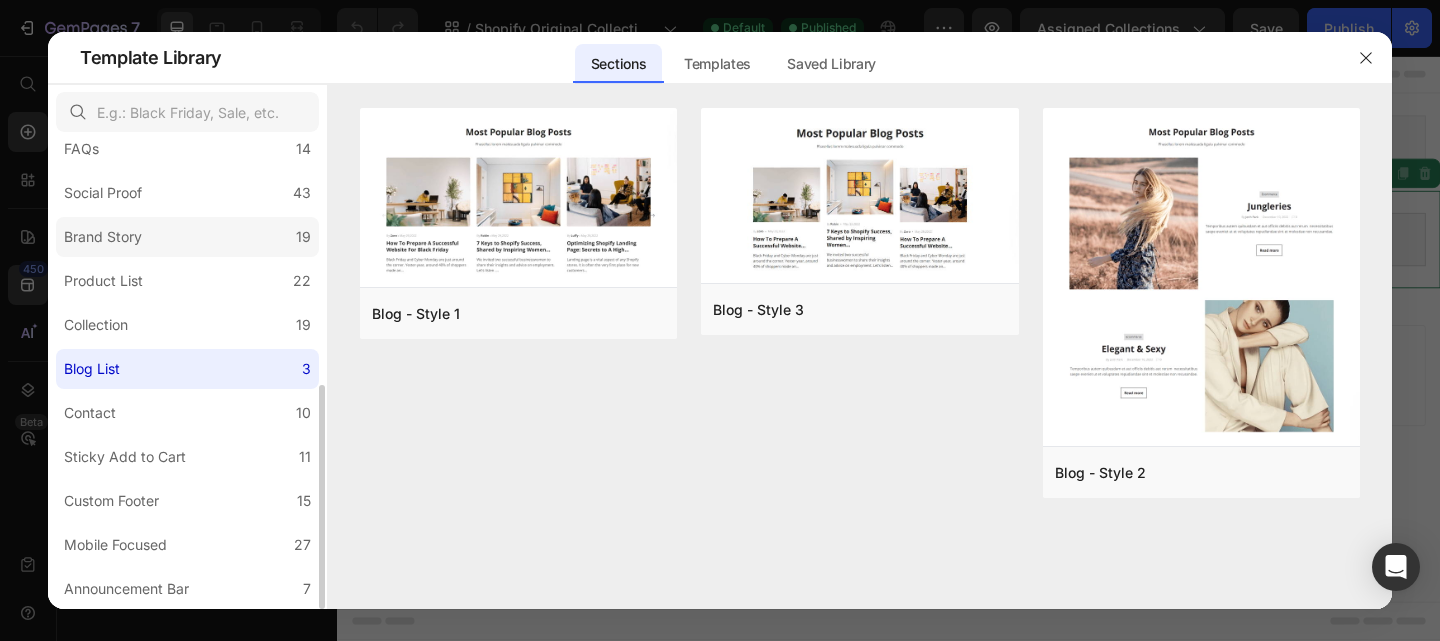click on "Brand Story 19" 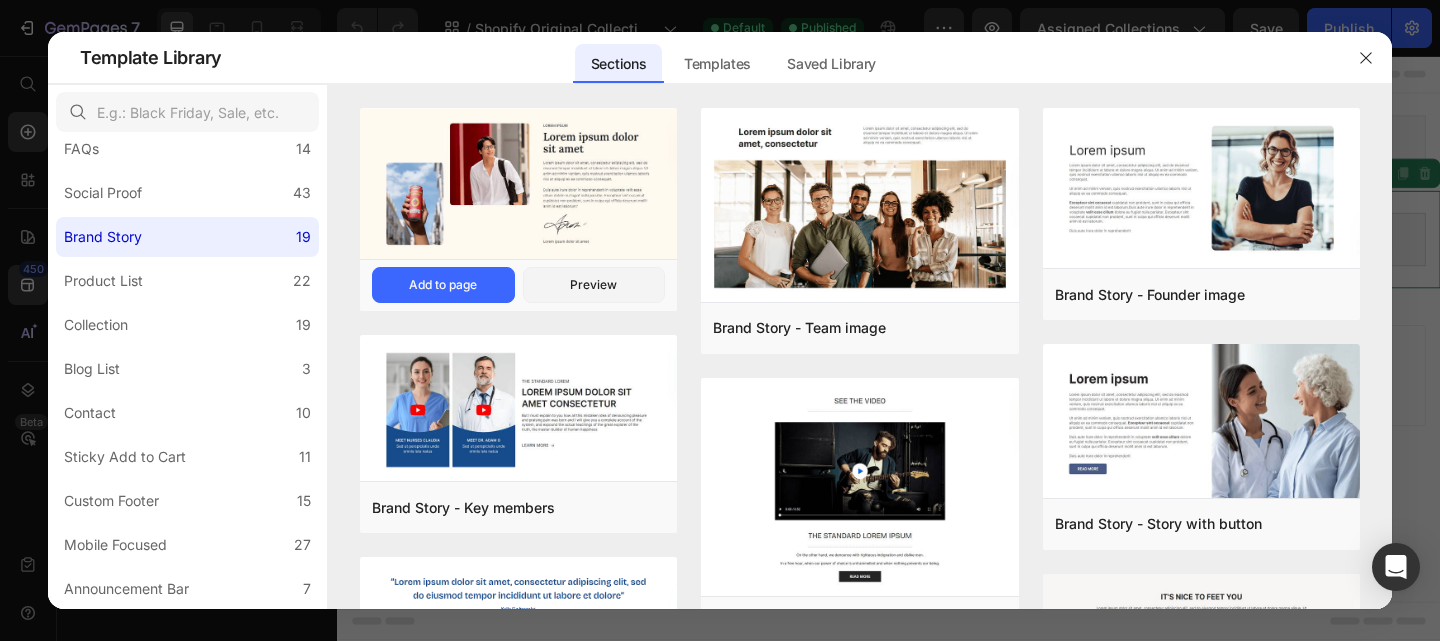 click at bounding box center (518, 185) 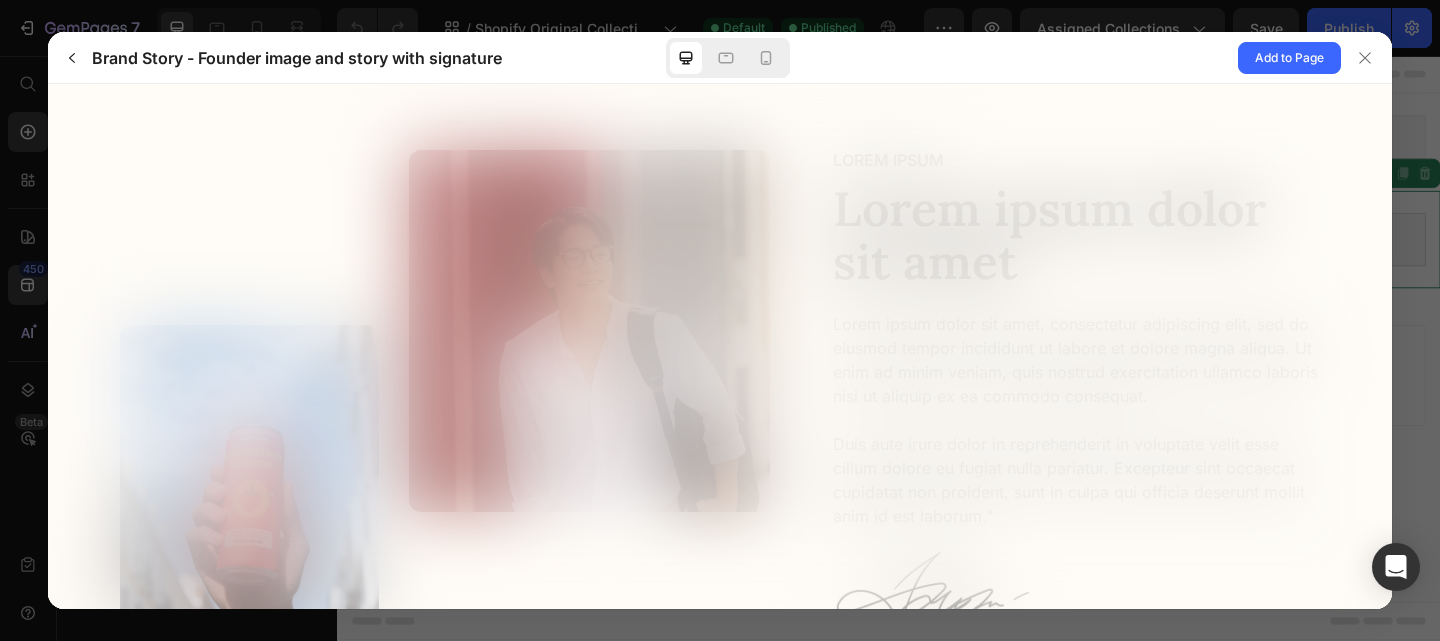 scroll, scrollTop: 0, scrollLeft: 0, axis: both 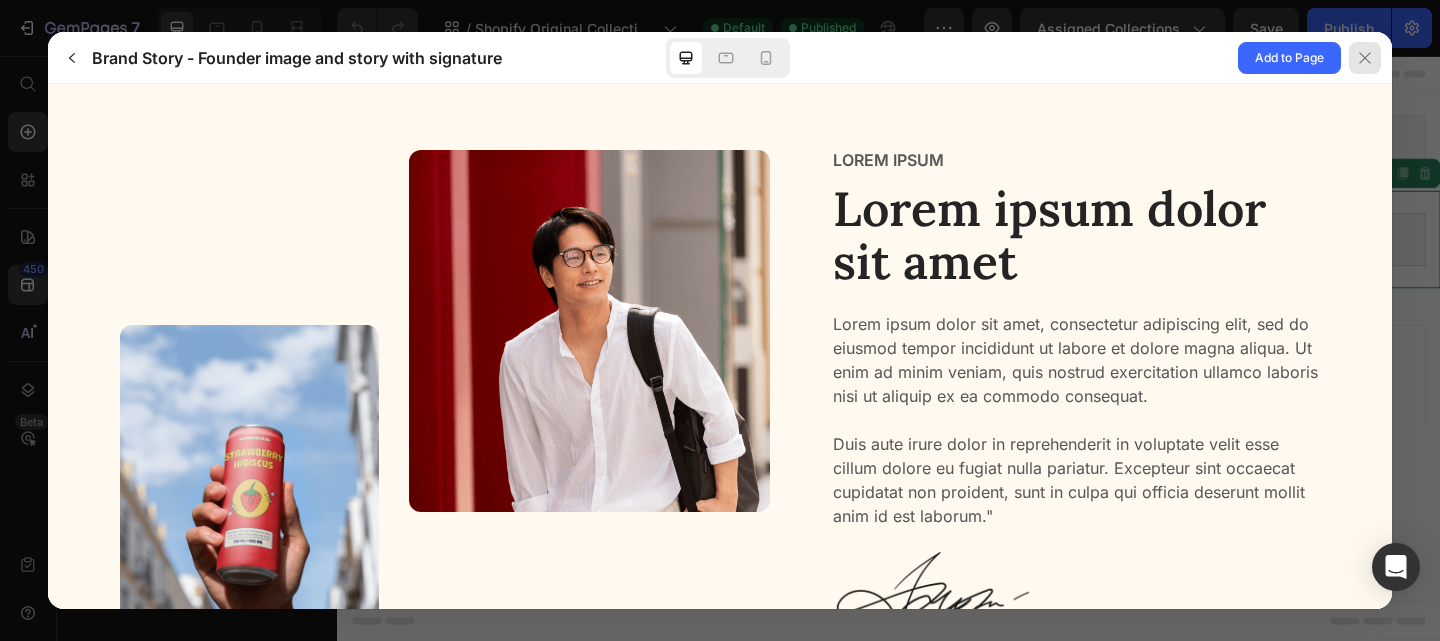 click 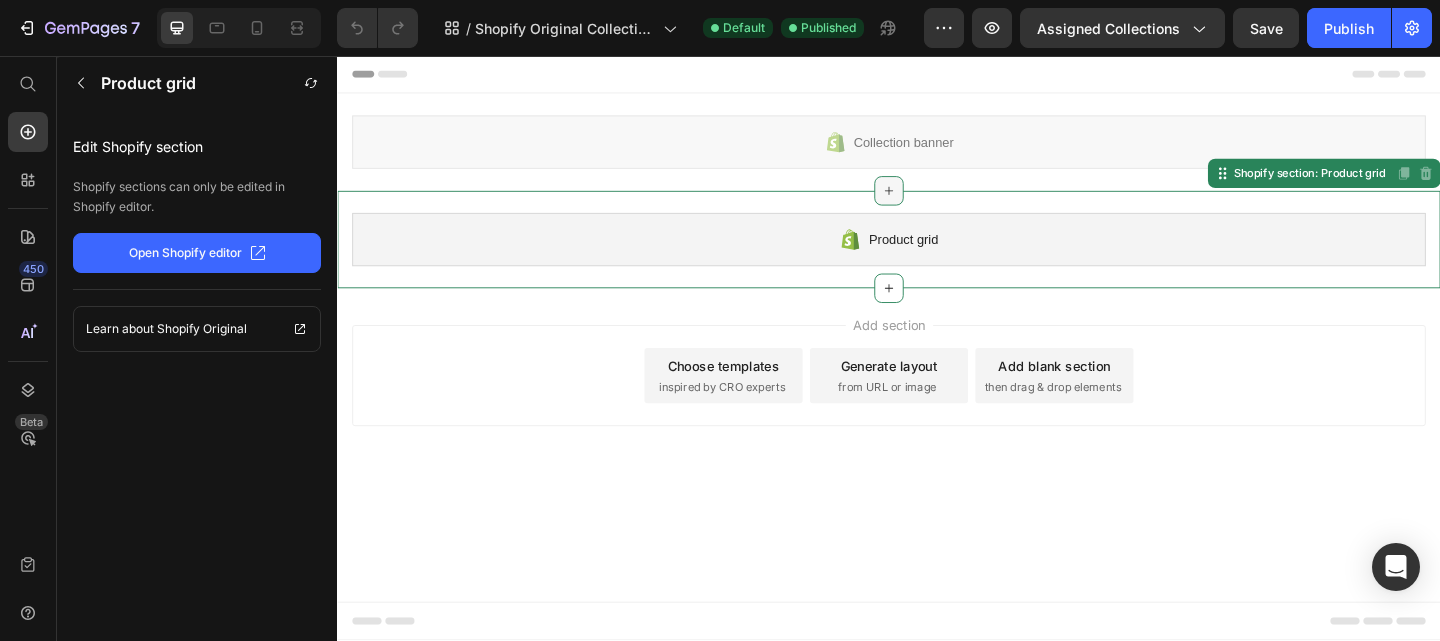click 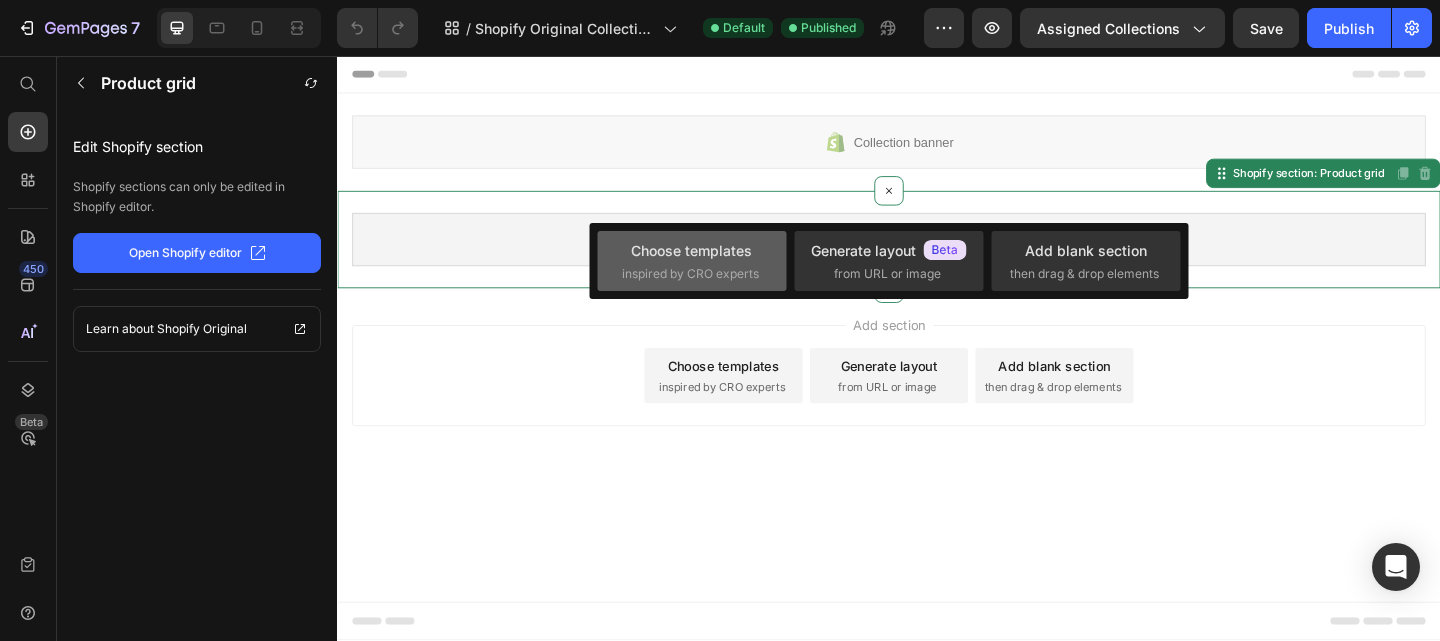 click on "Choose templates" at bounding box center [691, 250] 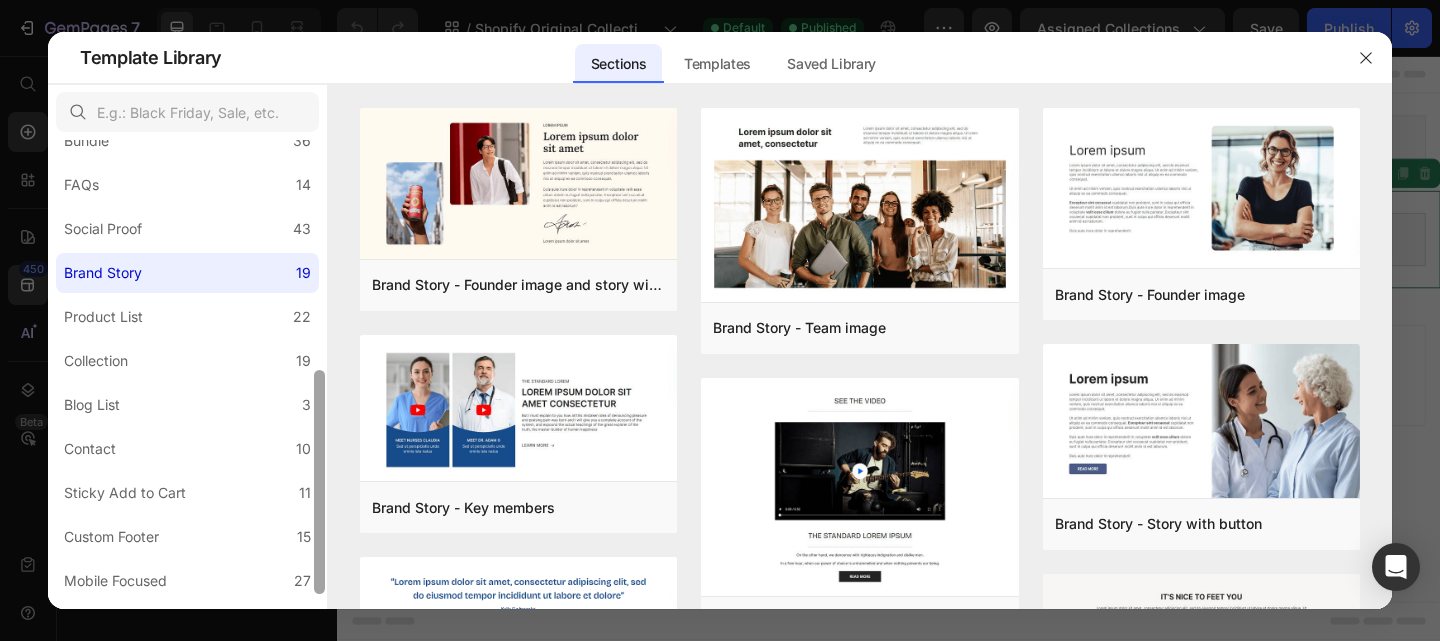 scroll, scrollTop: 477, scrollLeft: 0, axis: vertical 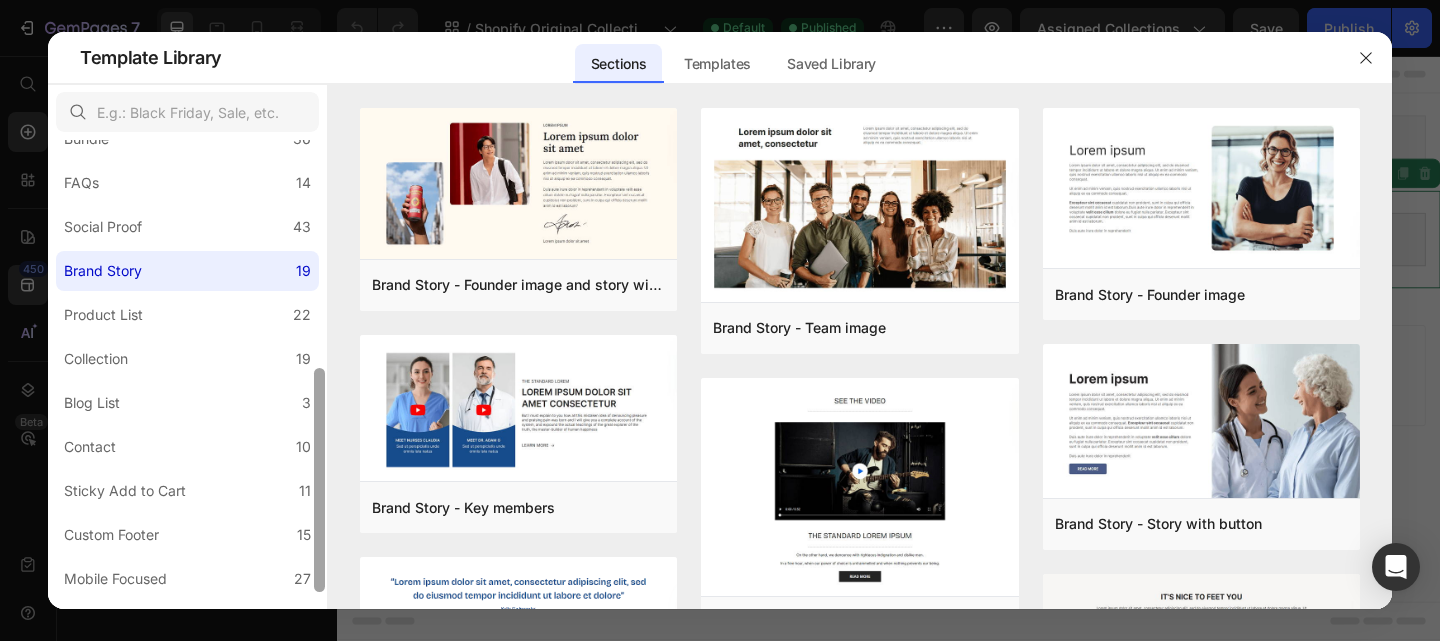 drag, startPoint x: 319, startPoint y: 250, endPoint x: 327, endPoint y: 479, distance: 229.1397 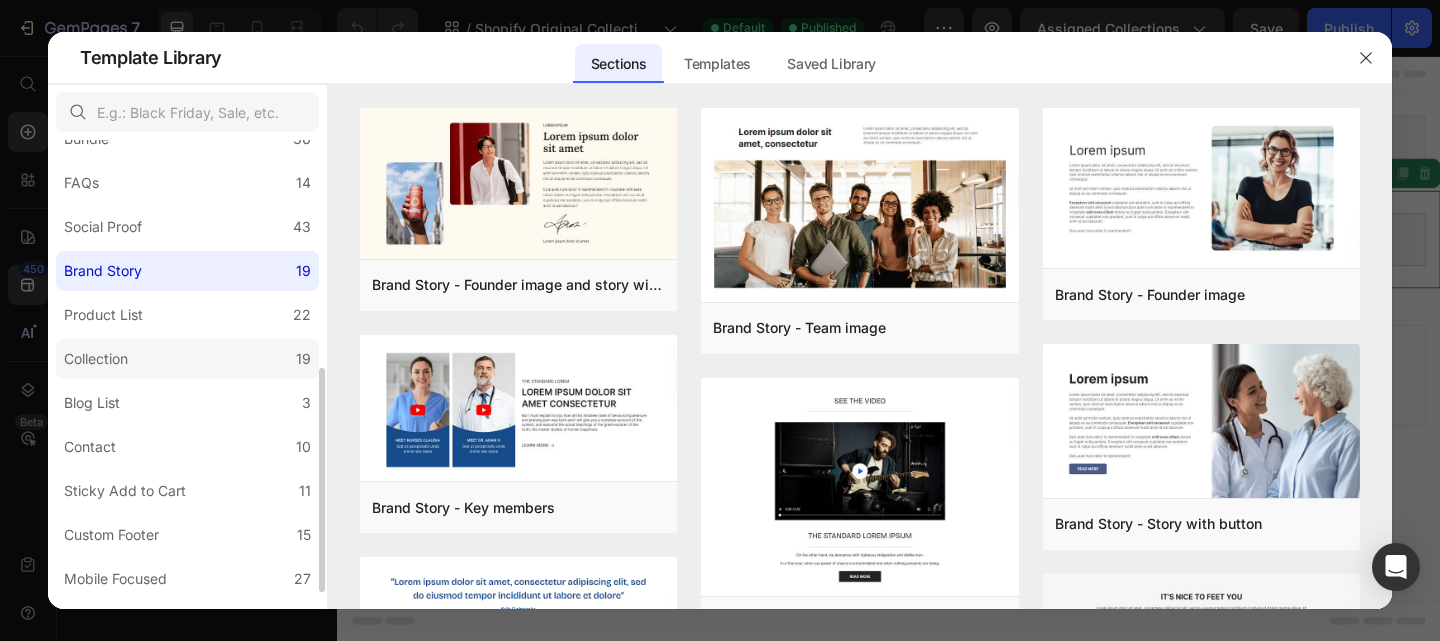 click on "Collection 19" 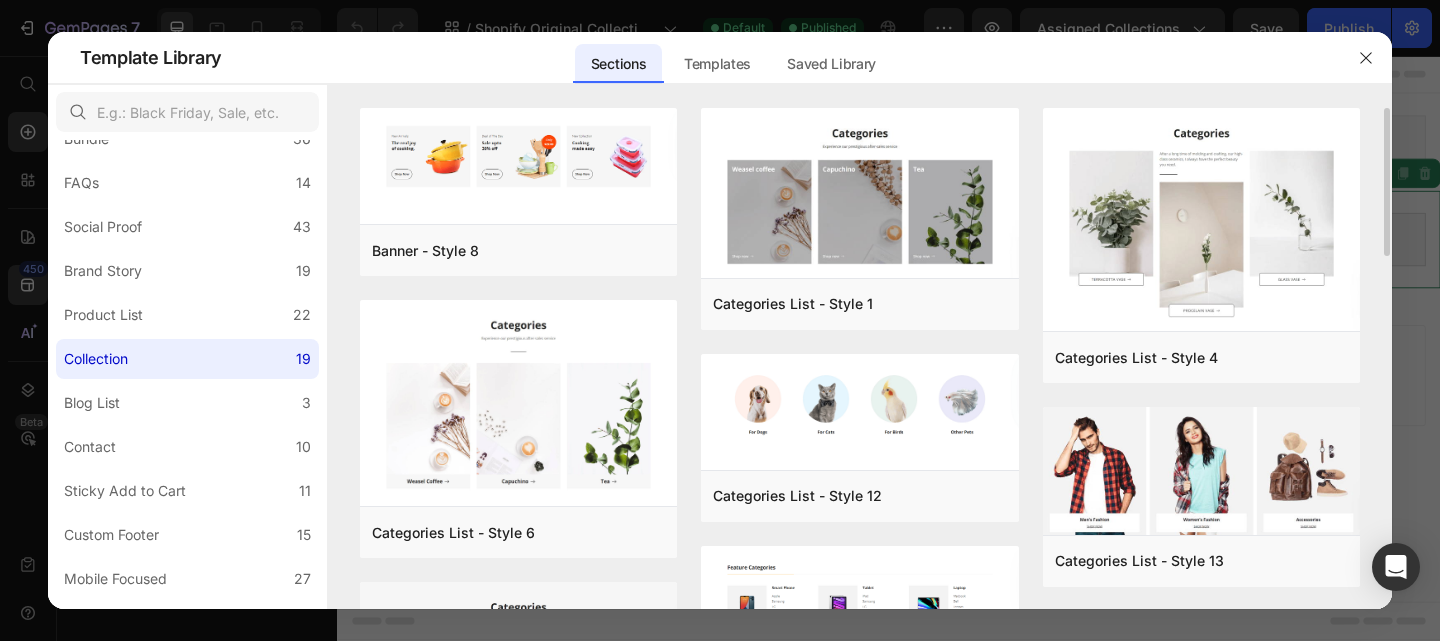 drag, startPoint x: 1386, startPoint y: 208, endPoint x: 1391, endPoint y: 306, distance: 98.12747 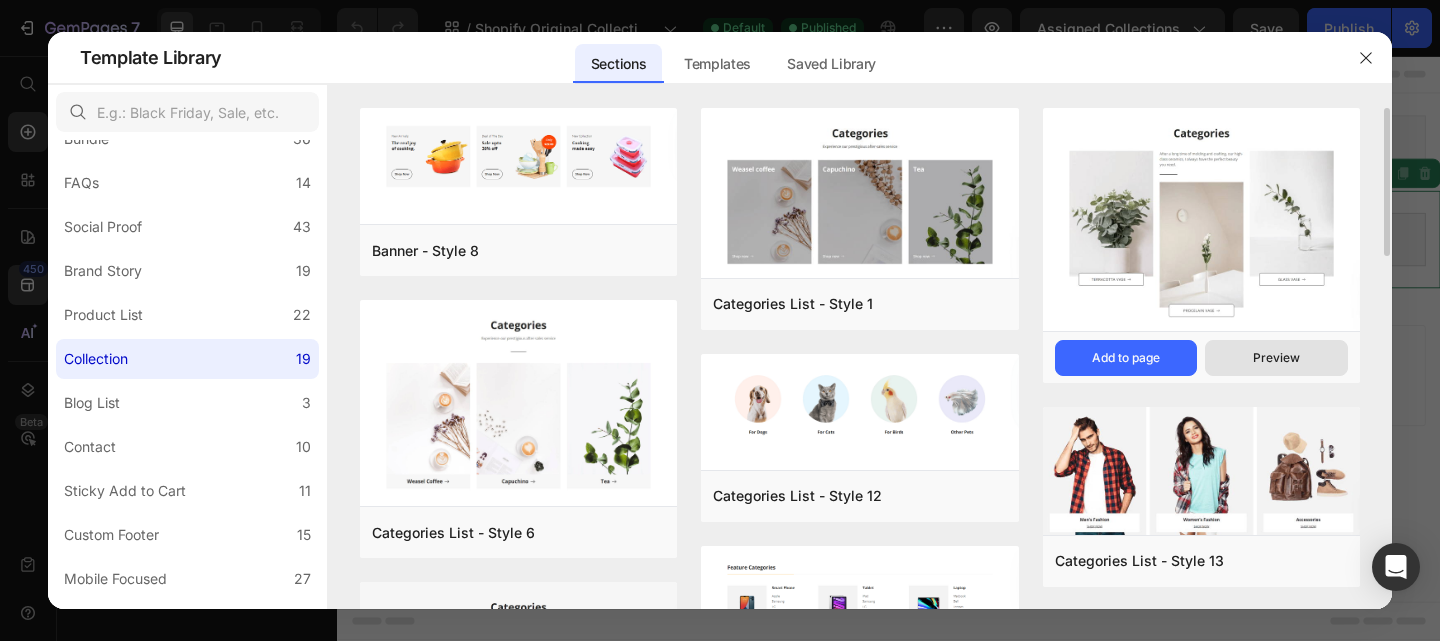 click on "Preview" at bounding box center [1276, 358] 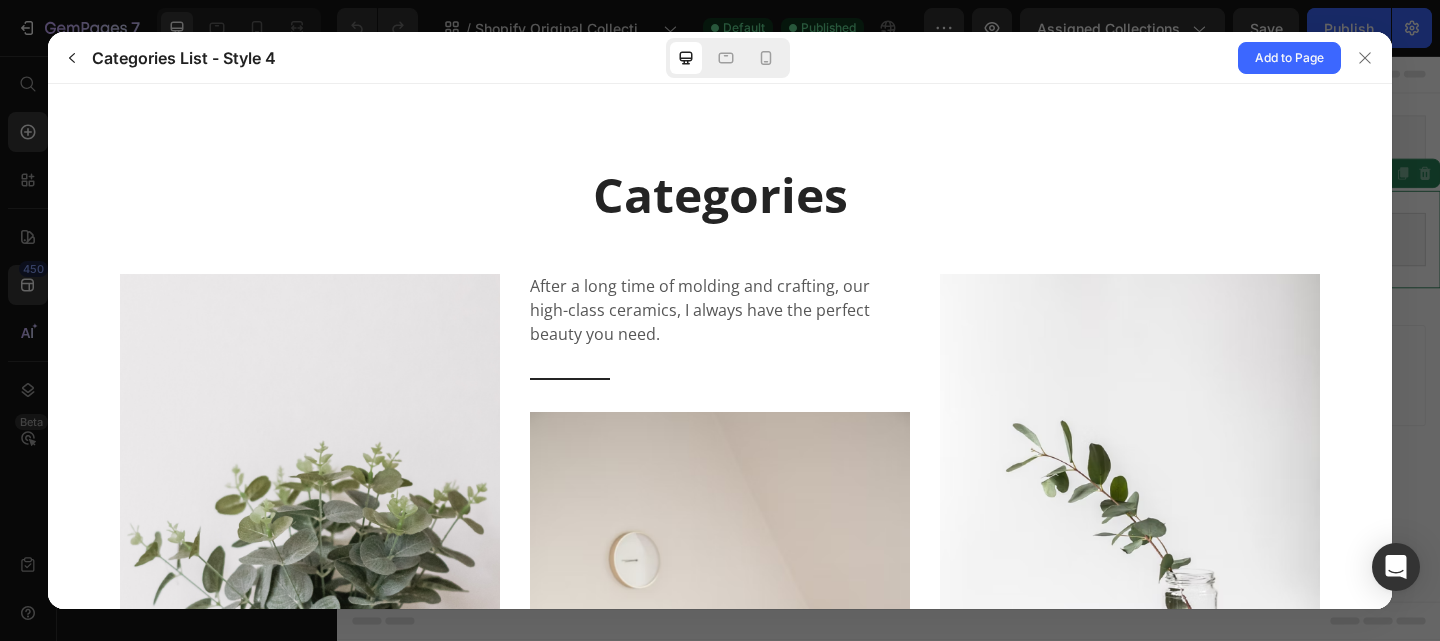 scroll, scrollTop: 0, scrollLeft: 0, axis: both 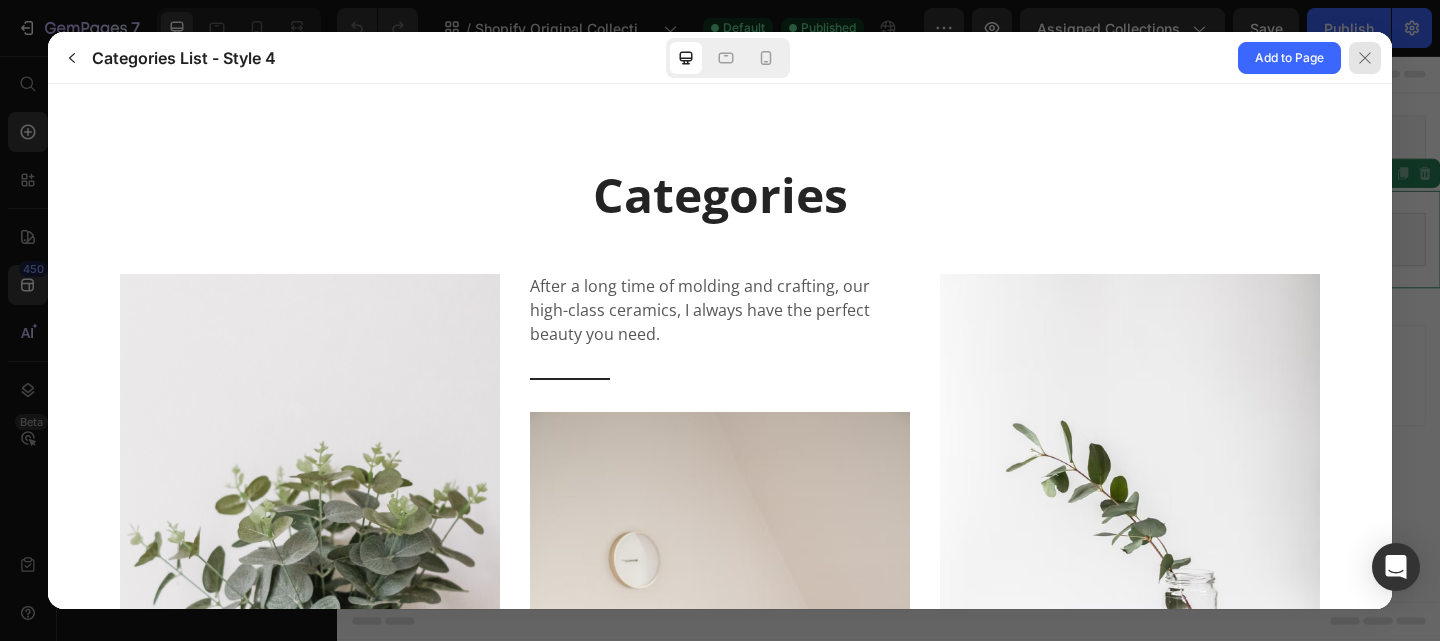 click 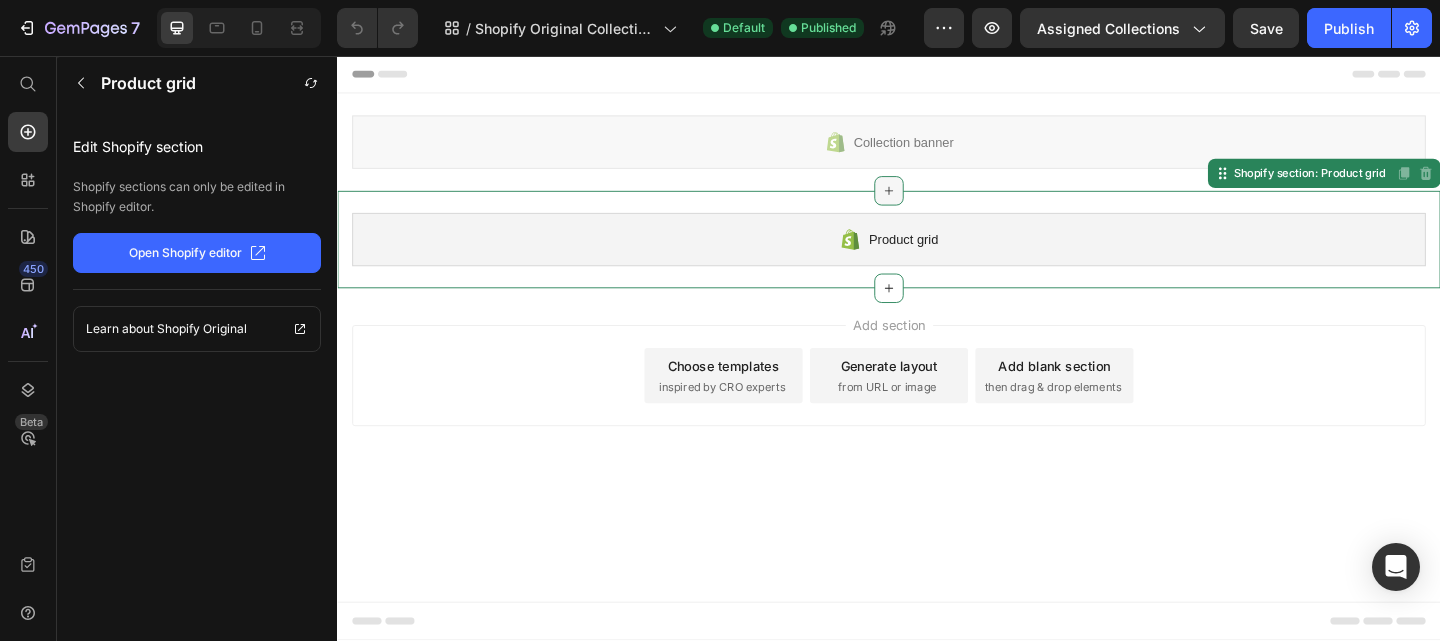 click 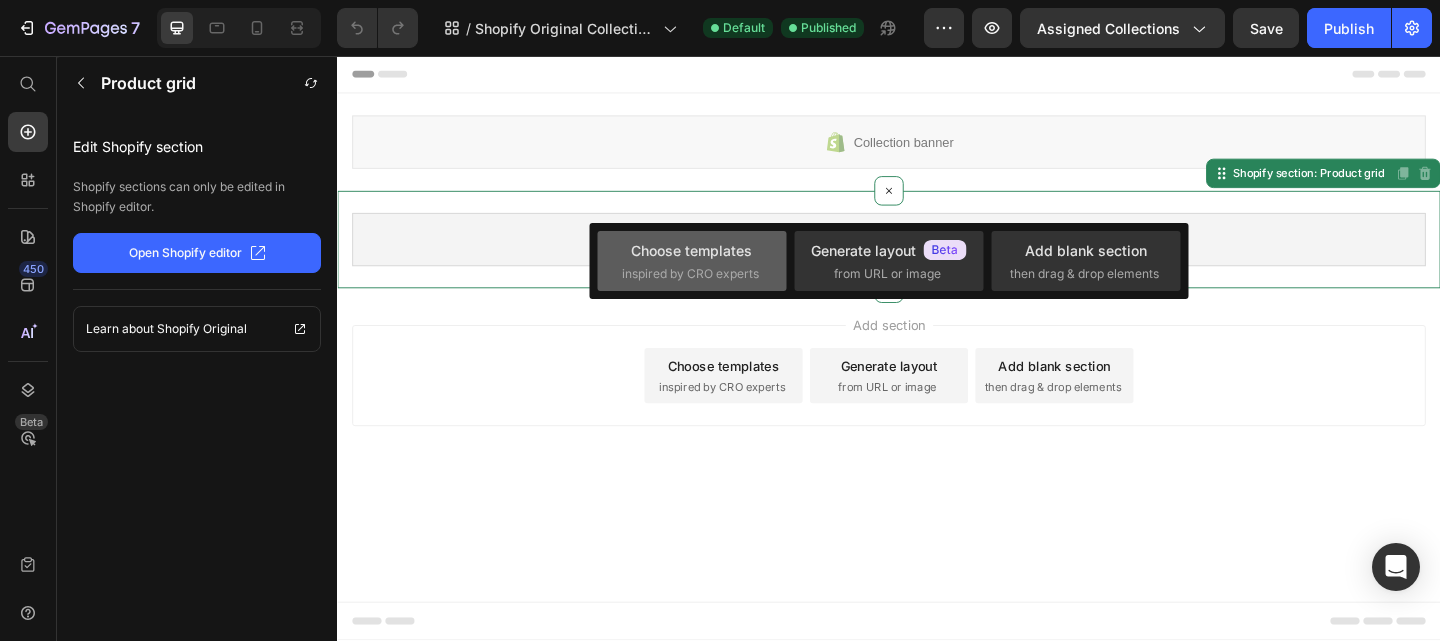 click on "Choose templates" at bounding box center [691, 250] 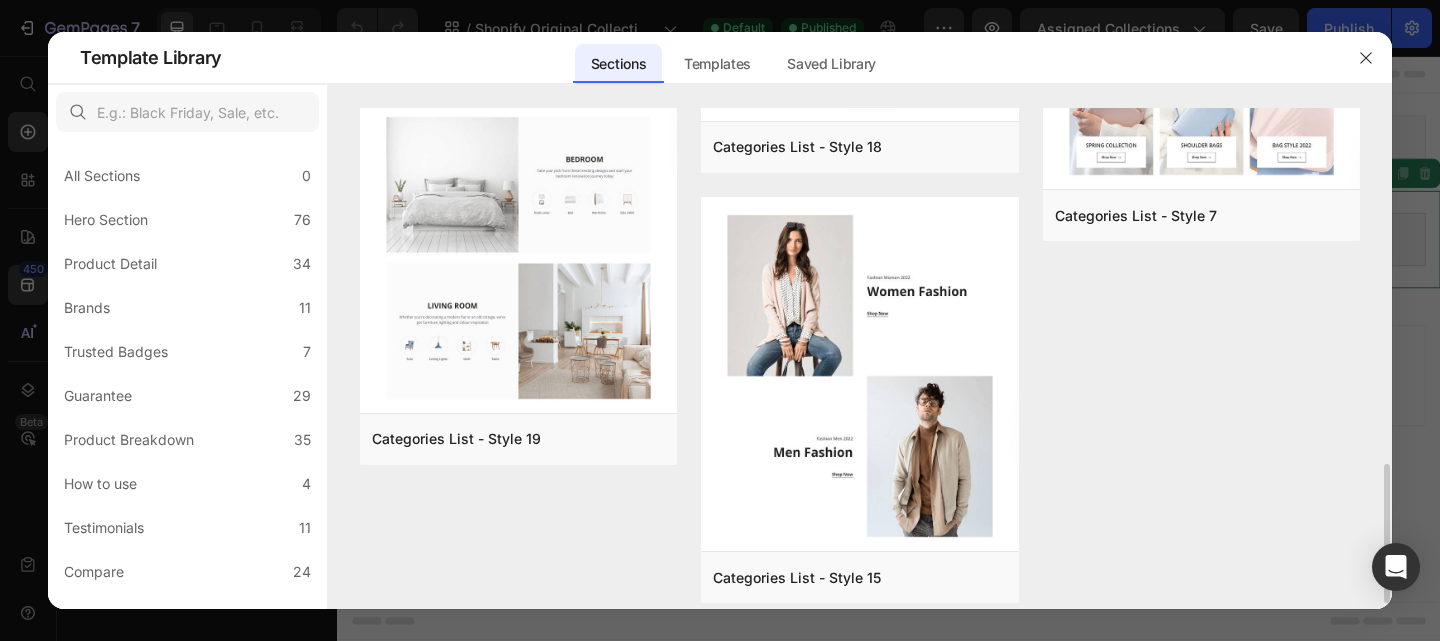 scroll, scrollTop: 1298, scrollLeft: 0, axis: vertical 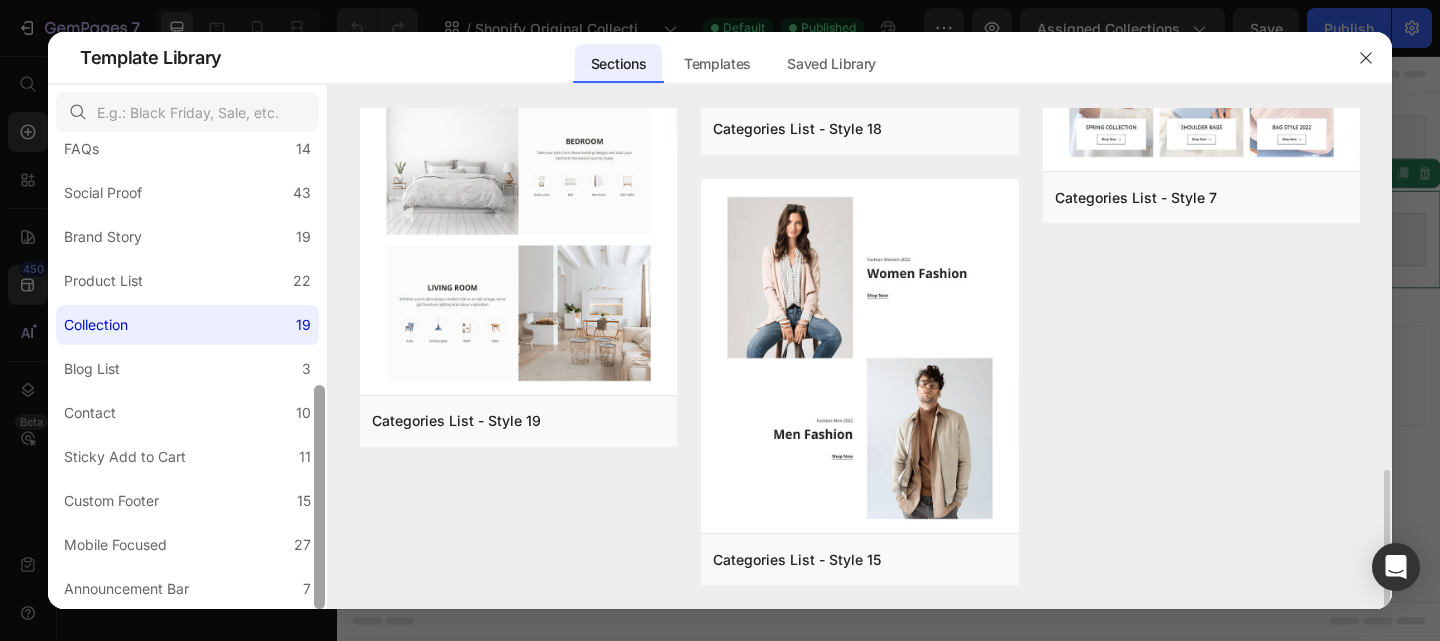 drag, startPoint x: 319, startPoint y: 340, endPoint x: 385, endPoint y: 607, distance: 275.03635 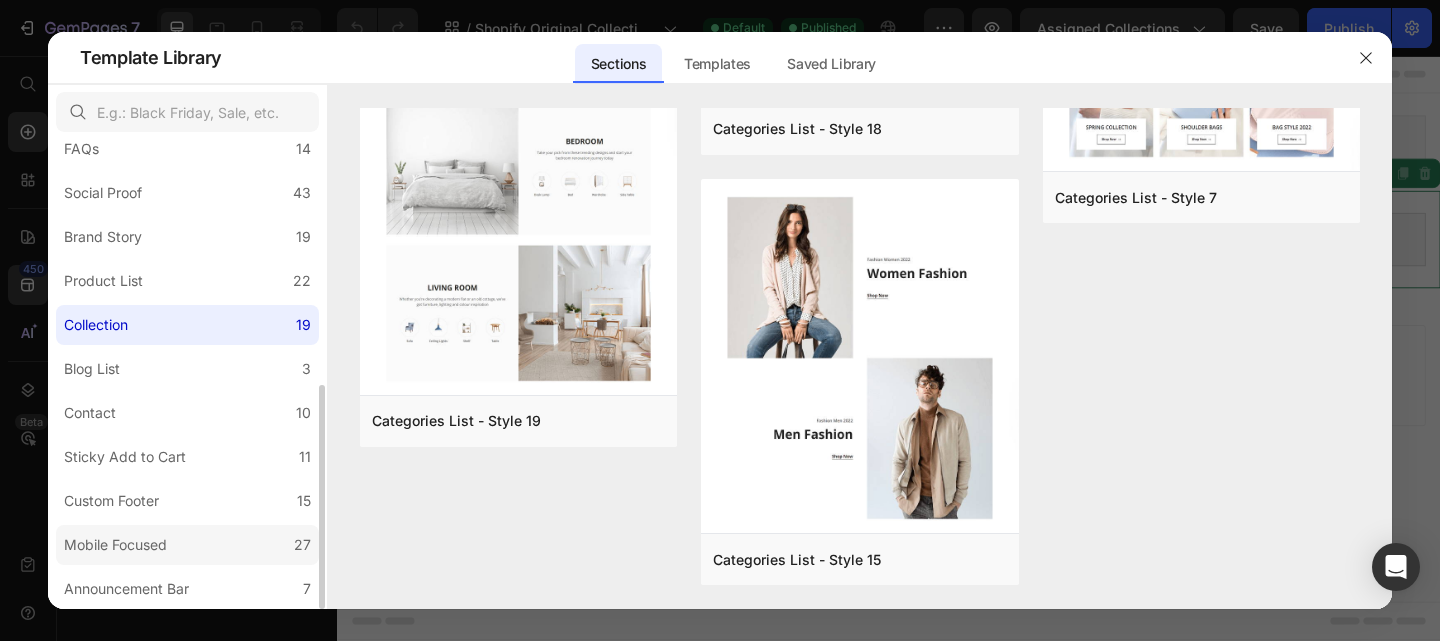 click on "Mobile Focused 27" 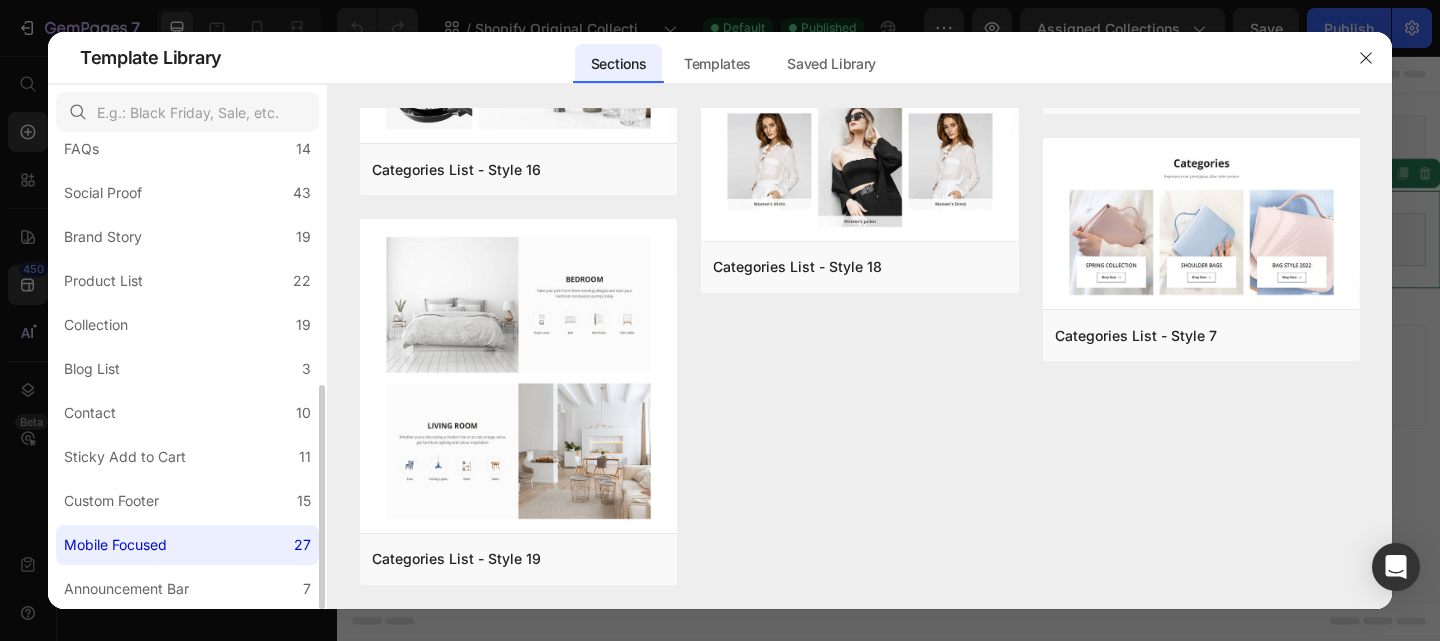 scroll, scrollTop: 0, scrollLeft: 0, axis: both 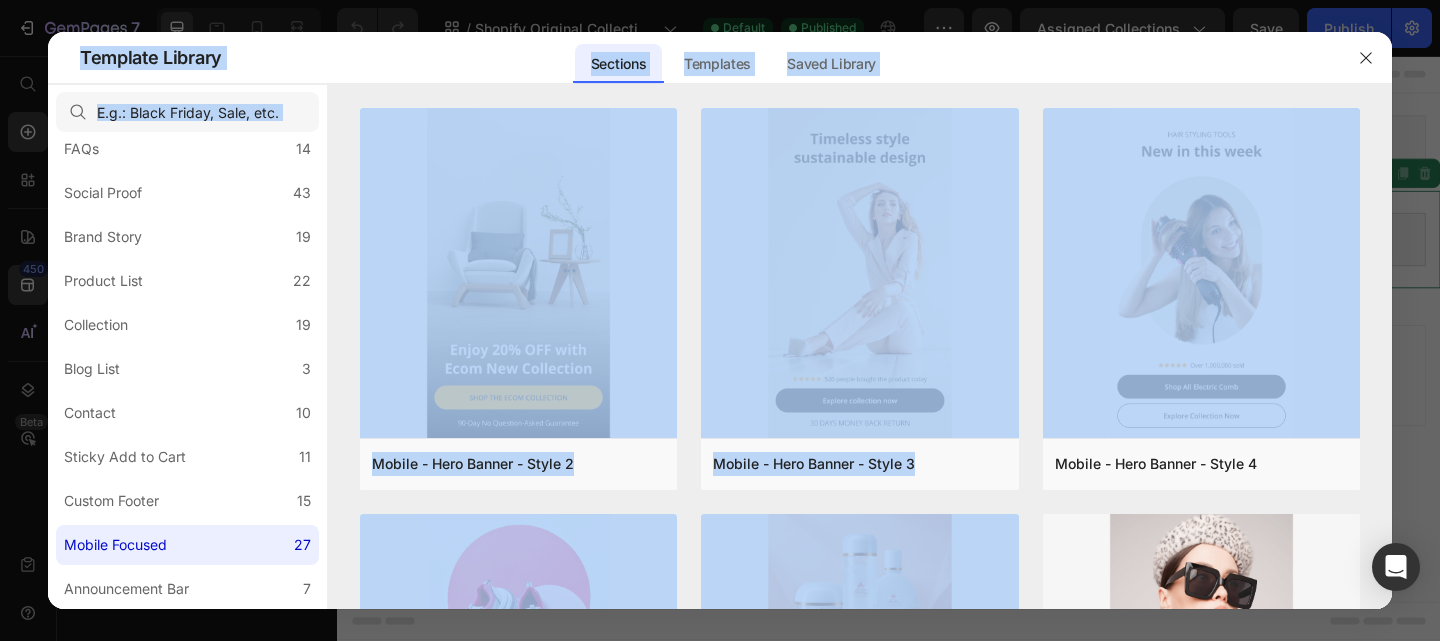 drag, startPoint x: 1387, startPoint y: 227, endPoint x: 1403, endPoint y: 315, distance: 89.44272 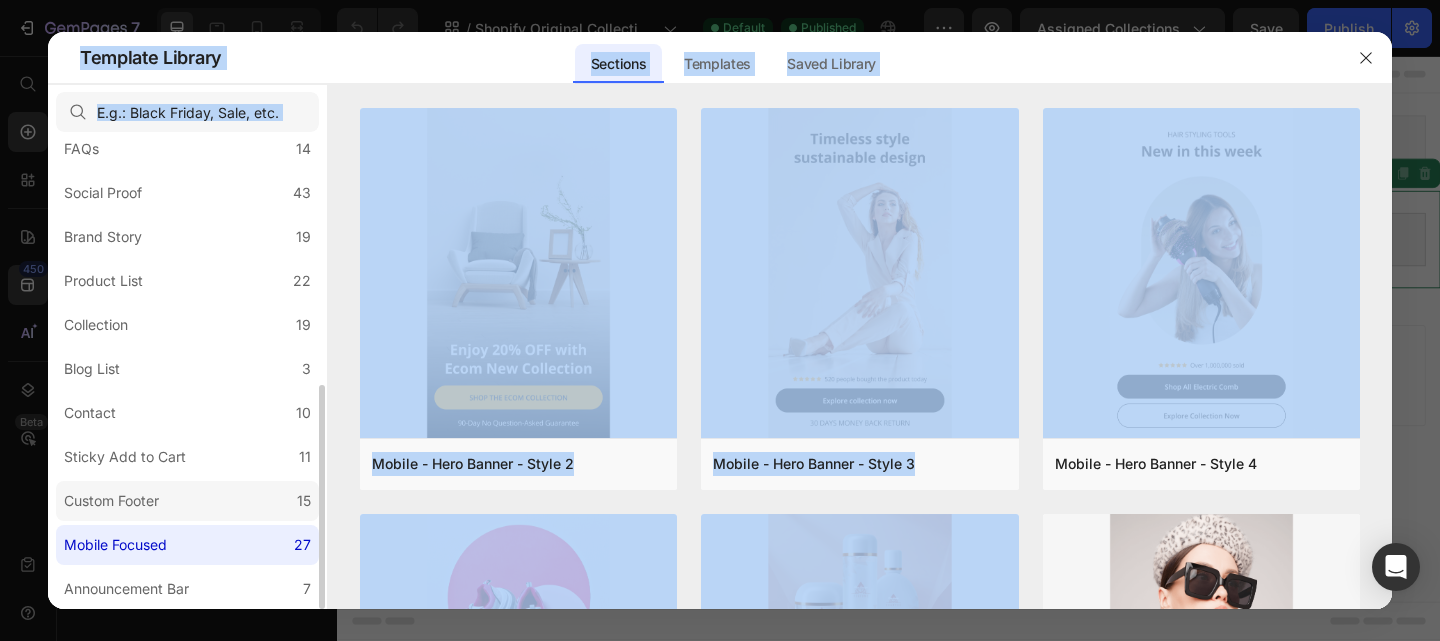 click on "Custom Footer 15" 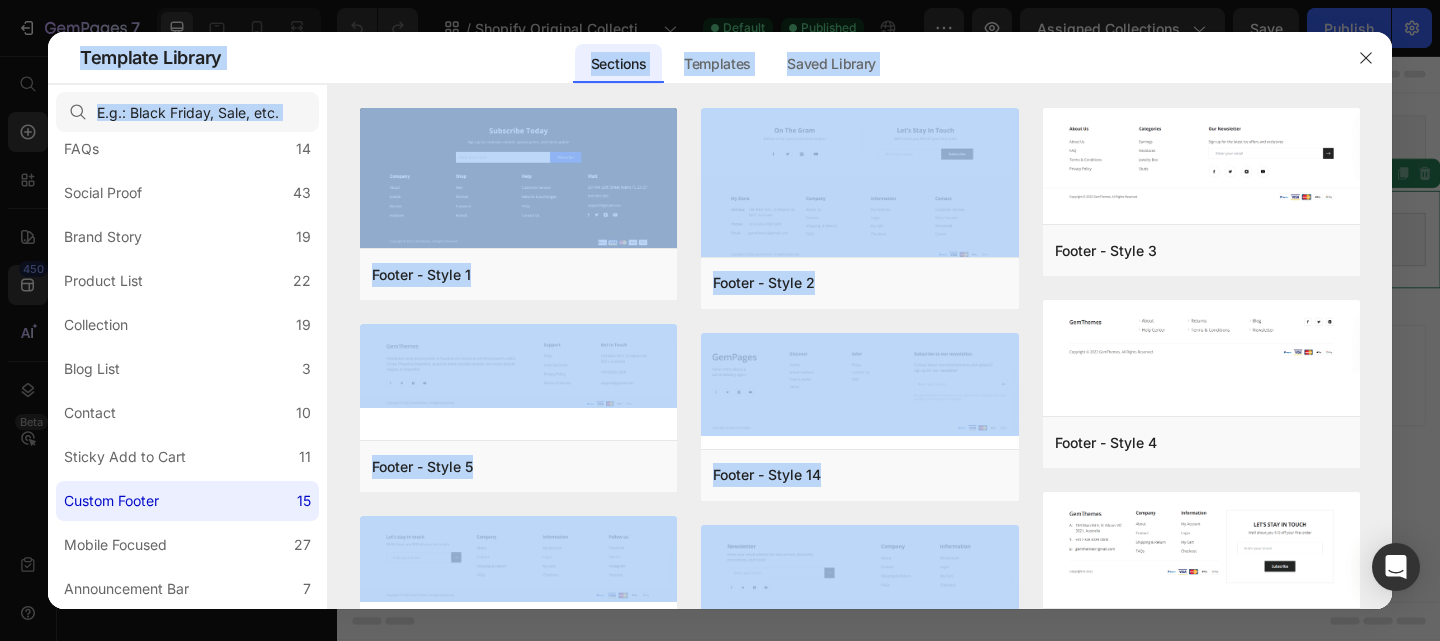 click on "Sections Templates Existing pages Saved Library Templates Saved Library" at bounding box center [732, 58] 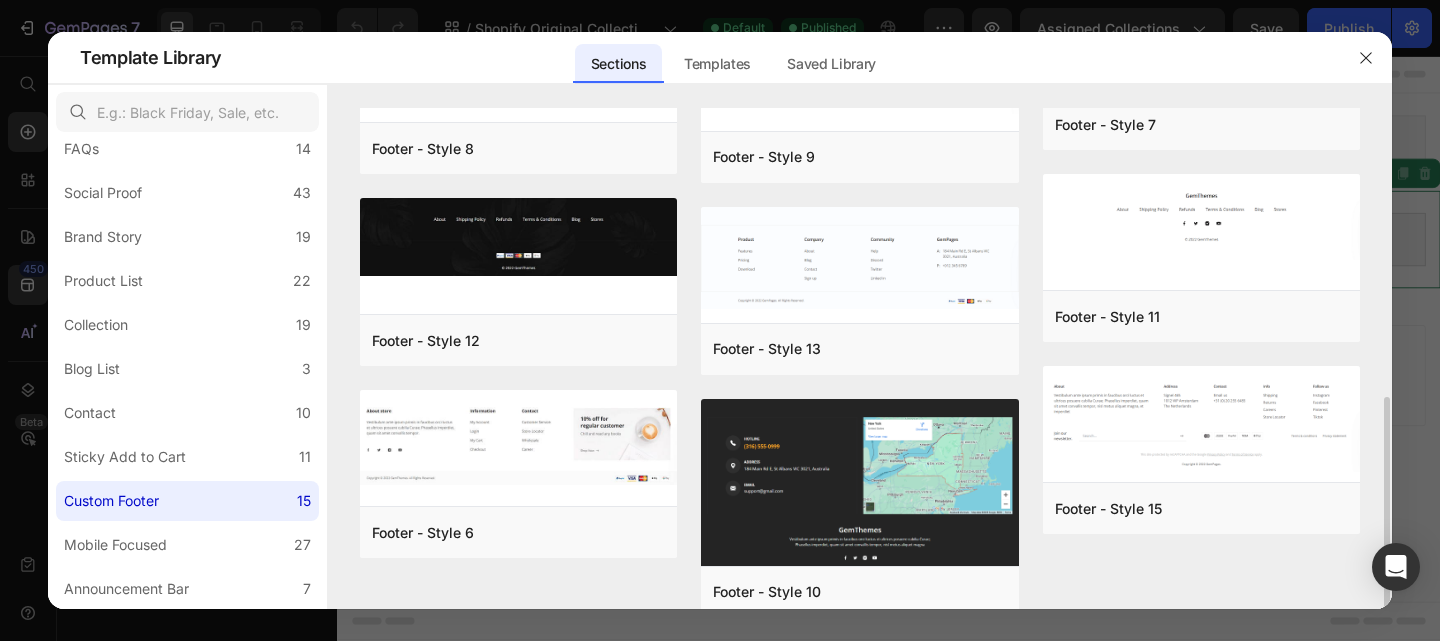 scroll, scrollTop: 540, scrollLeft: 0, axis: vertical 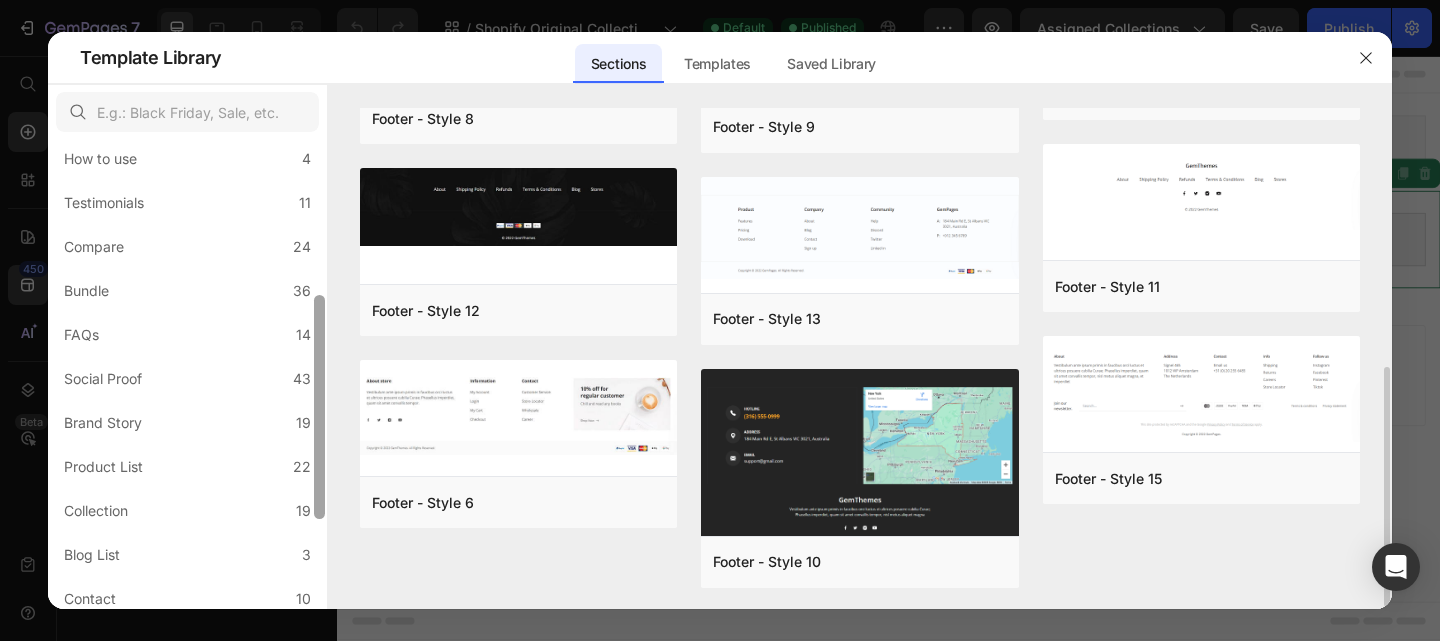 drag, startPoint x: 320, startPoint y: 449, endPoint x: 337, endPoint y: 360, distance: 90.60905 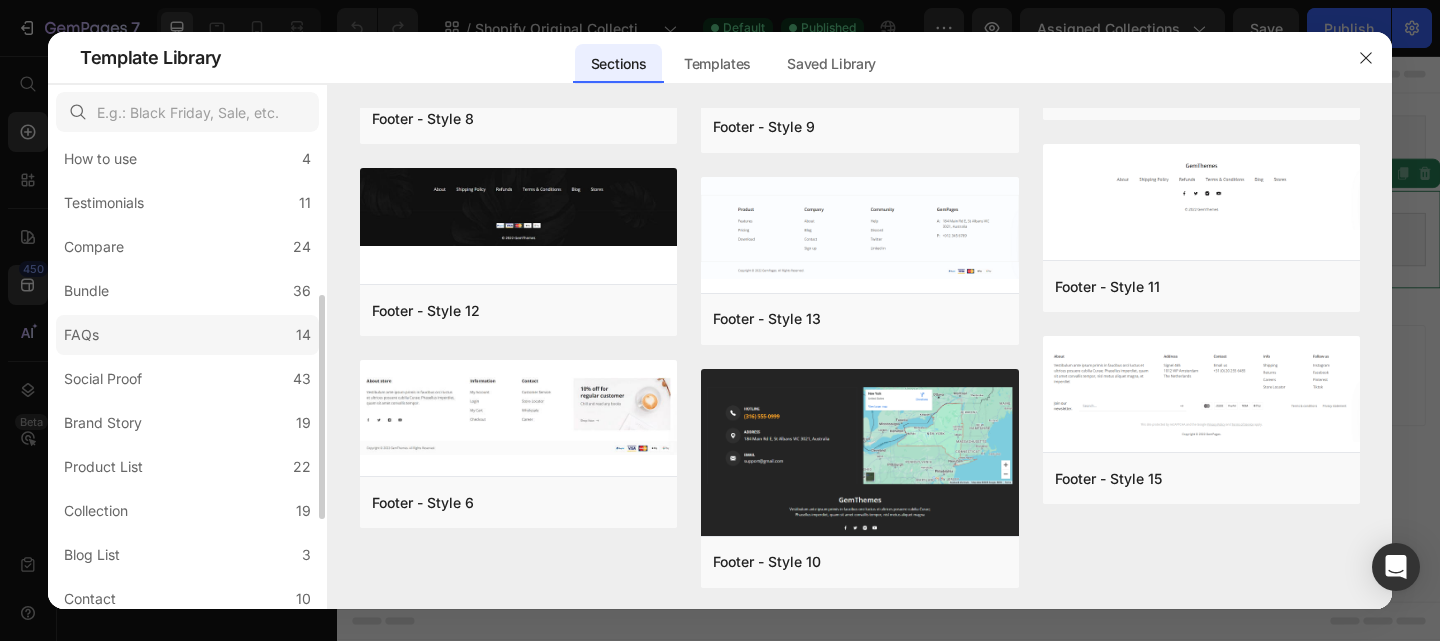 click on "FAQs 14" 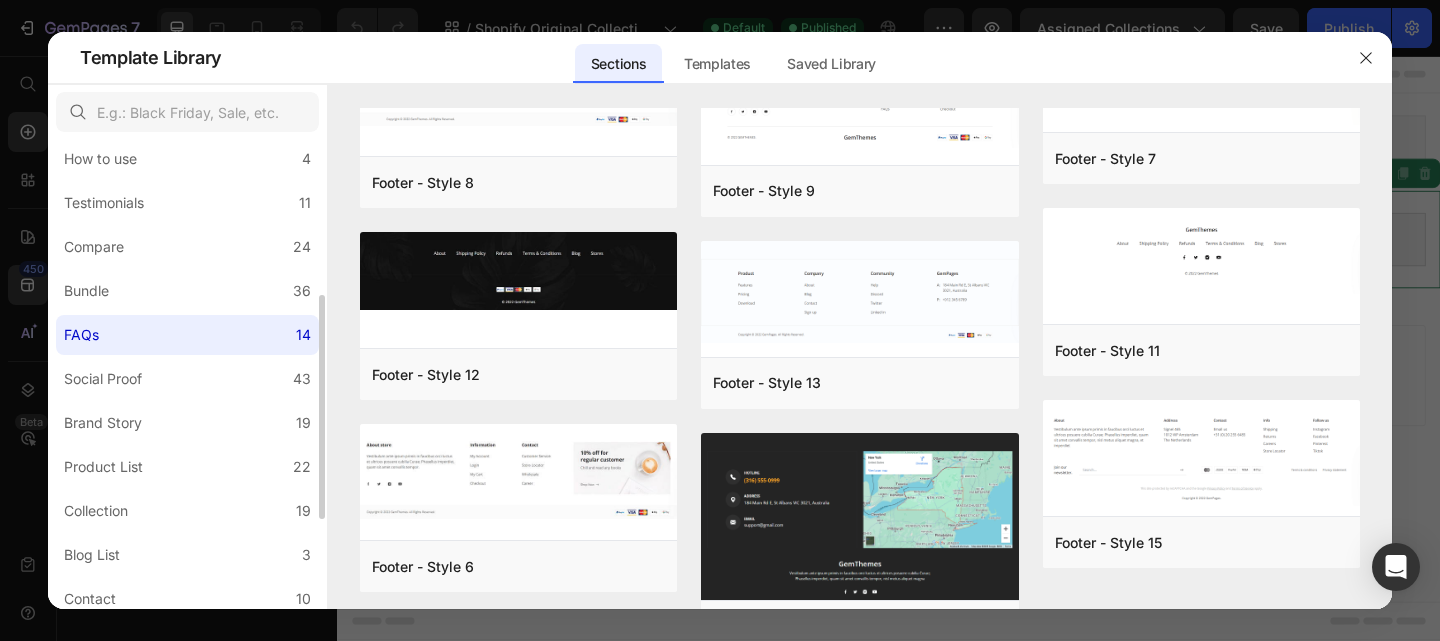 scroll, scrollTop: 0, scrollLeft: 0, axis: both 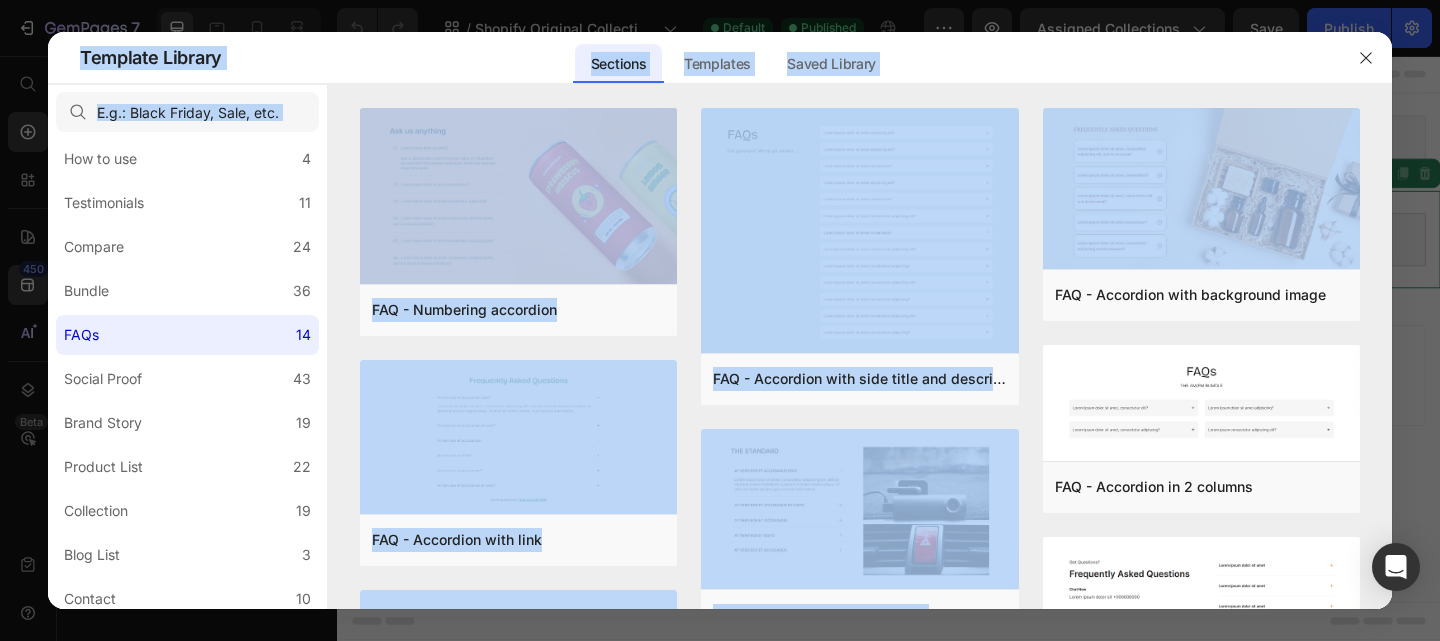 drag, startPoint x: 1387, startPoint y: 137, endPoint x: 1402, endPoint y: 208, distance: 72.56721 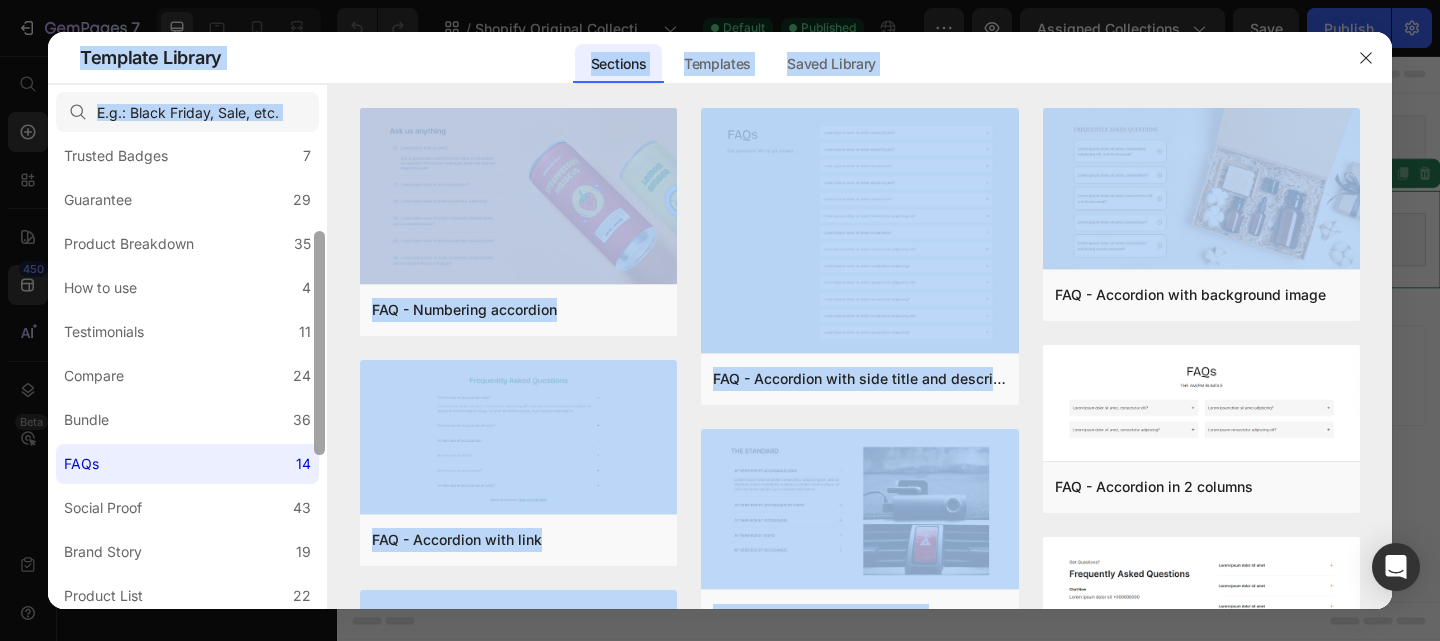 scroll, scrollTop: 194, scrollLeft: 0, axis: vertical 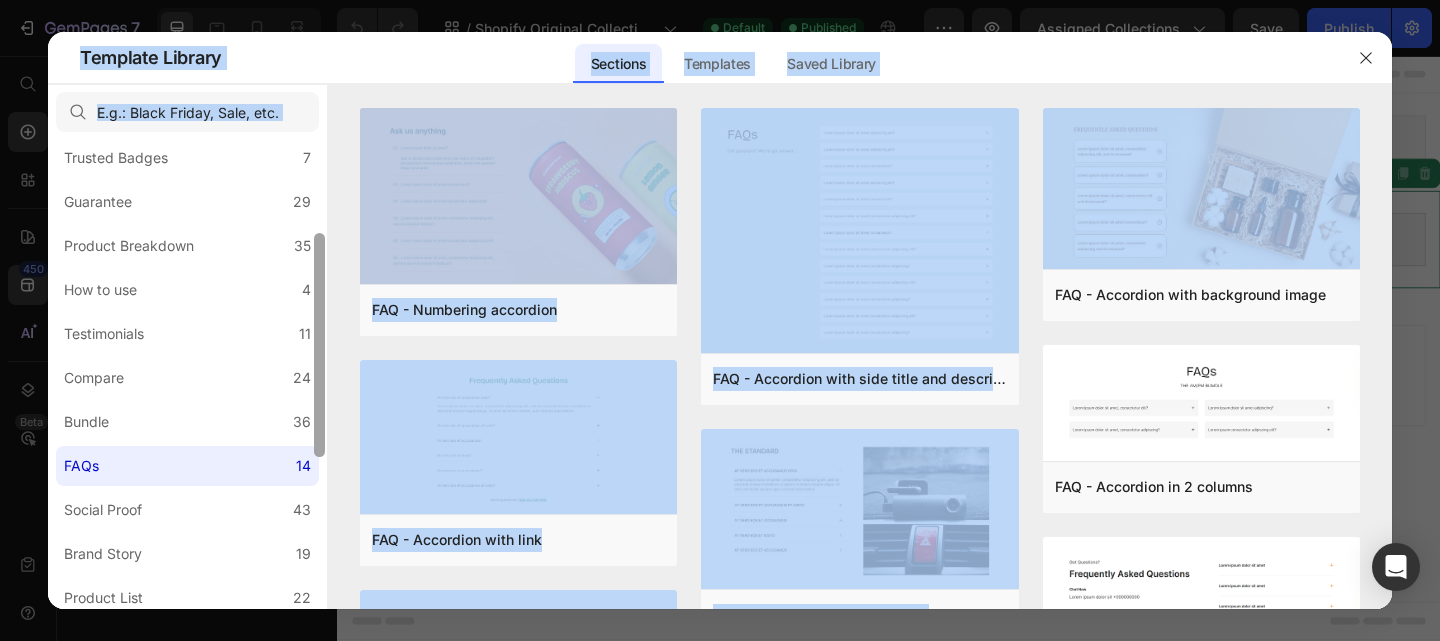 click at bounding box center [319, 345] 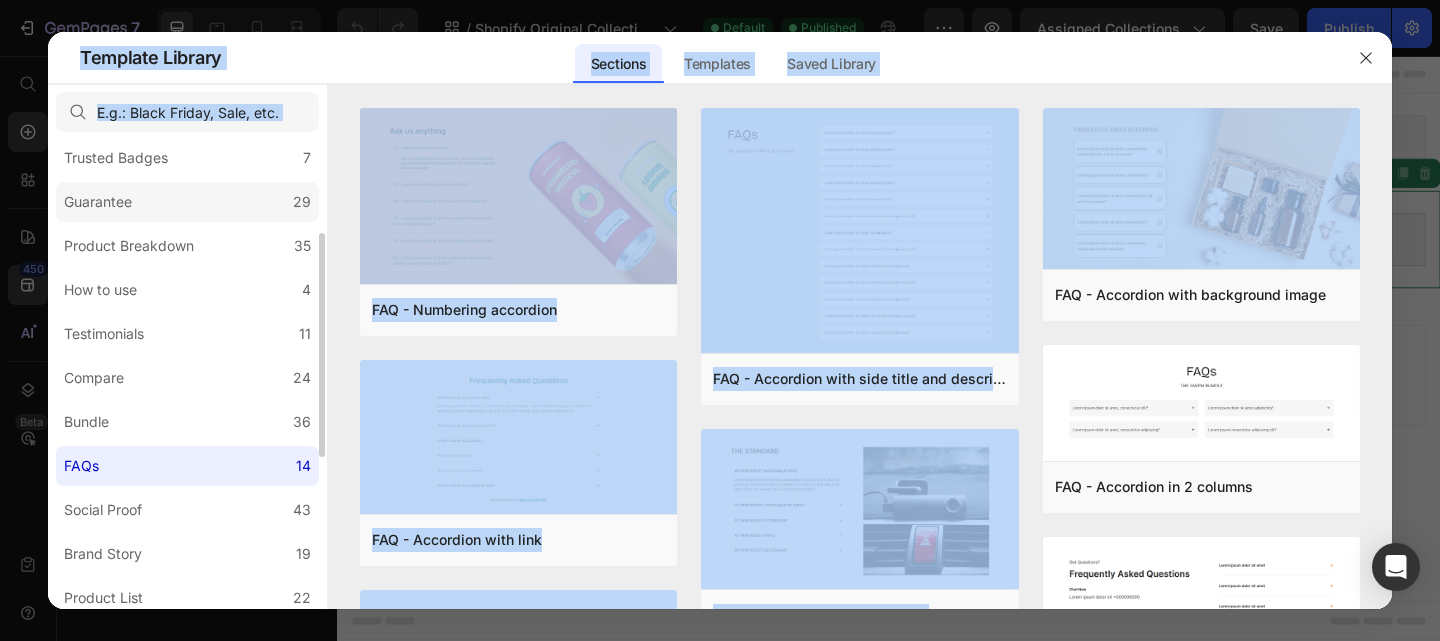 click on "Guarantee 29" 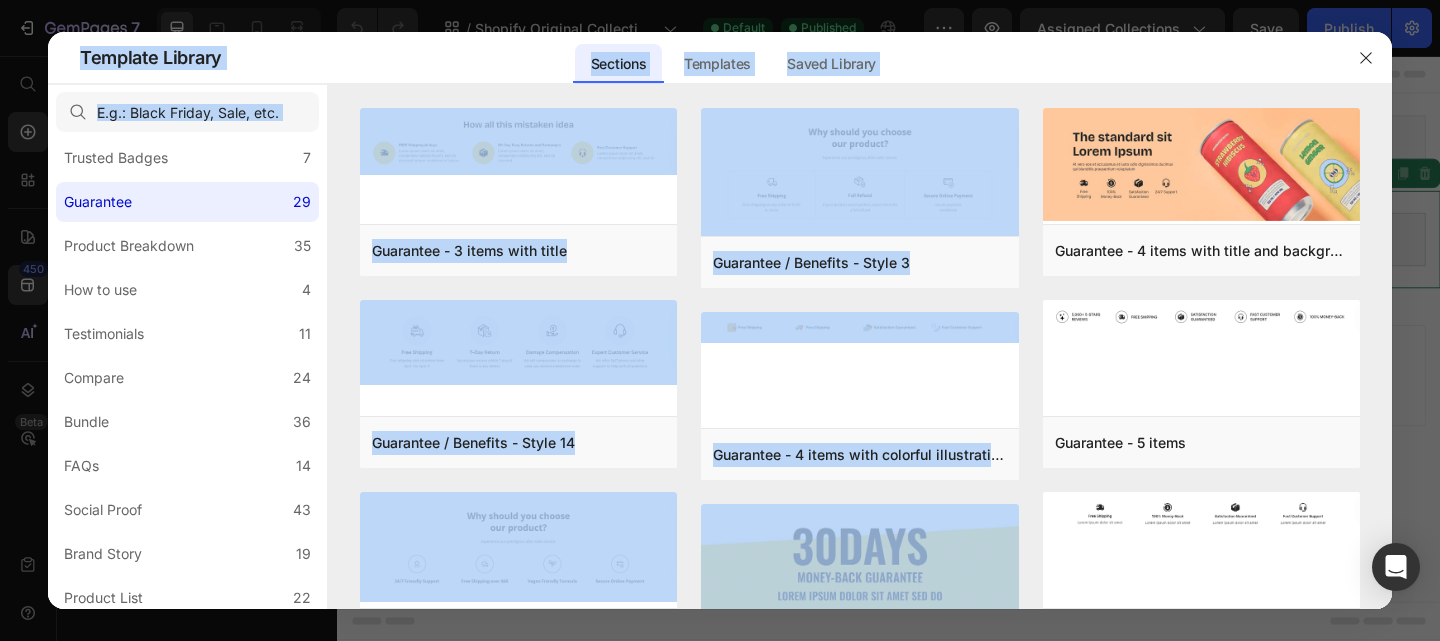 click on "Sections Templates Existing pages Saved Library Templates Saved Library" at bounding box center (732, 58) 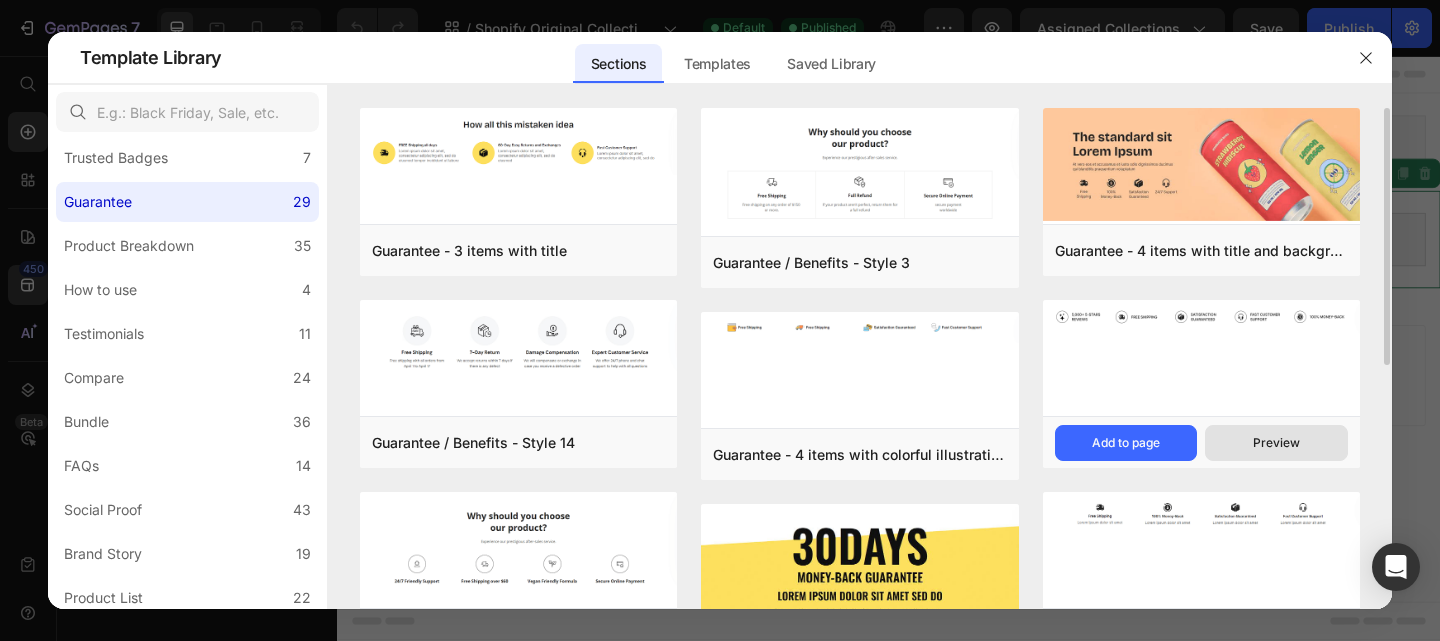 click on "Preview" at bounding box center [1276, 443] 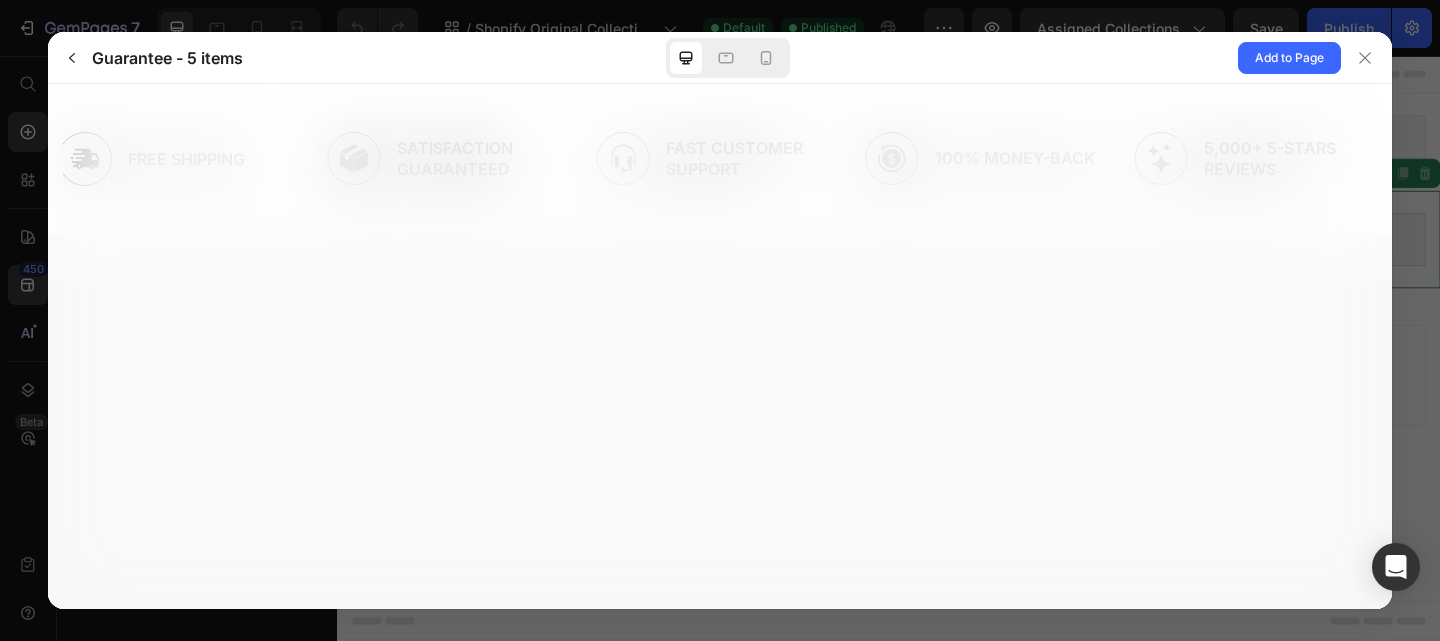 scroll, scrollTop: 0, scrollLeft: 0, axis: both 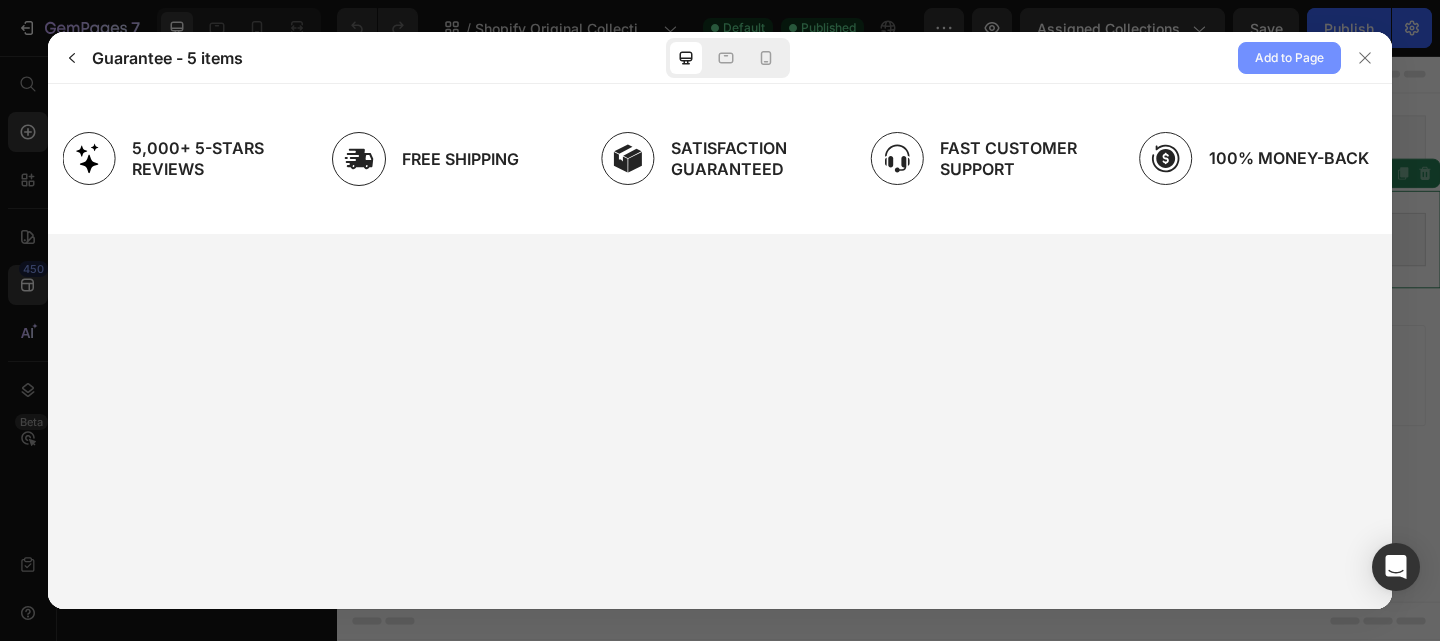 click on "Add to Page" 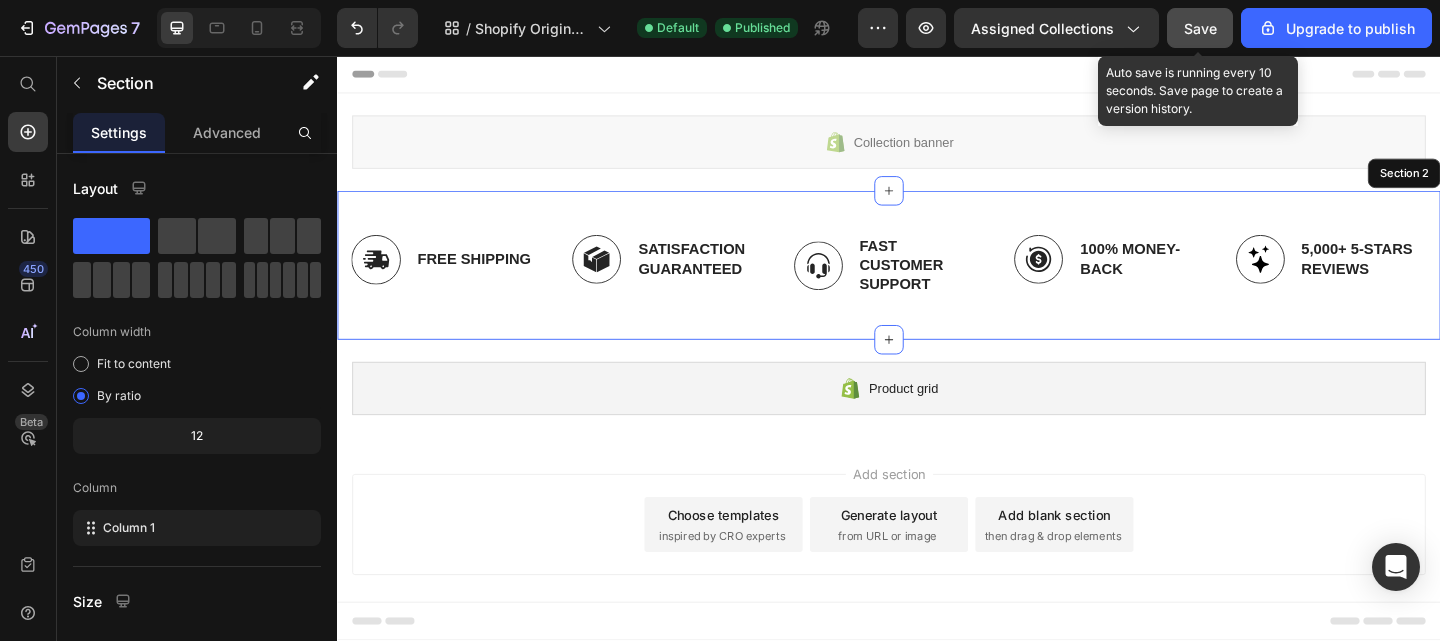 click on "Save" at bounding box center [1200, 28] 